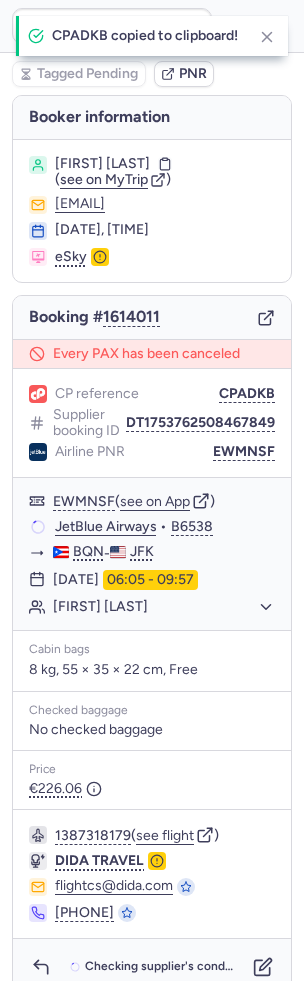 scroll, scrollTop: 0, scrollLeft: 0, axis: both 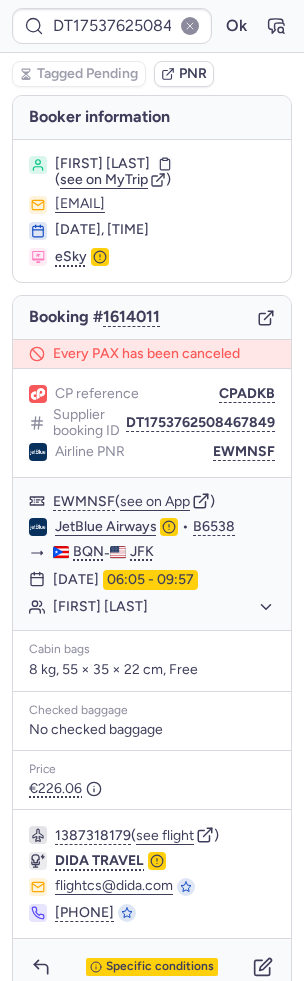 type on "CPADKB" 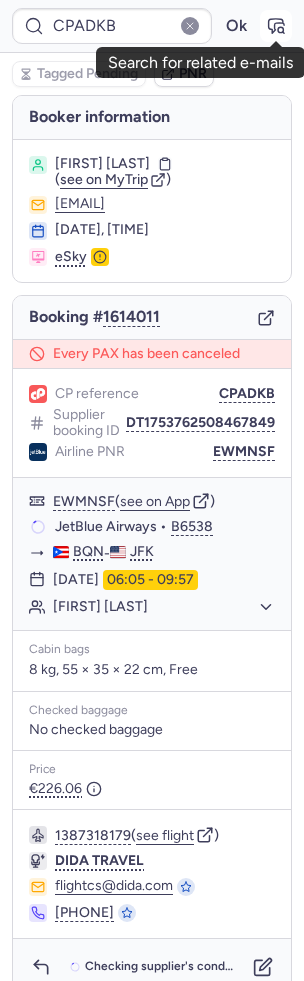 click 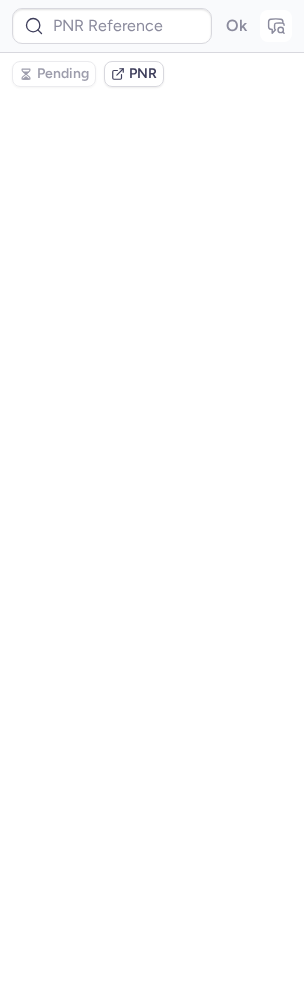 type on "CPADKB" 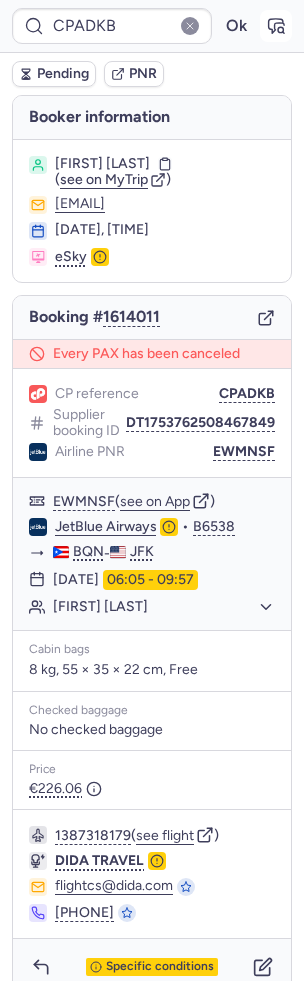 click at bounding box center (276, 26) 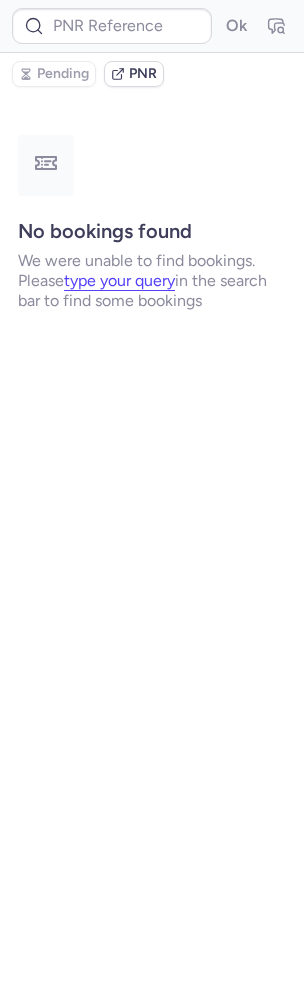 type on "CPADKB" 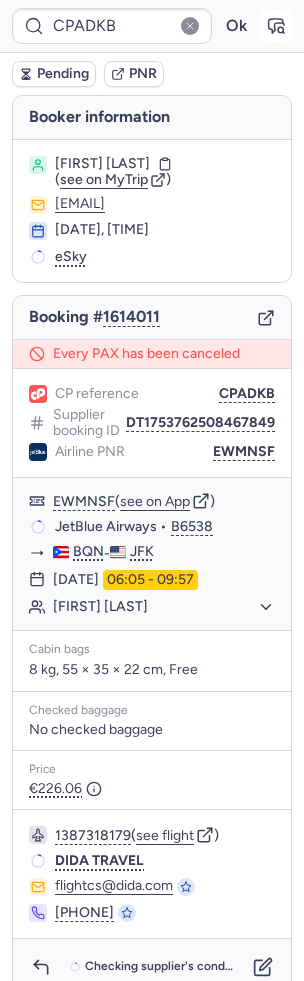 click 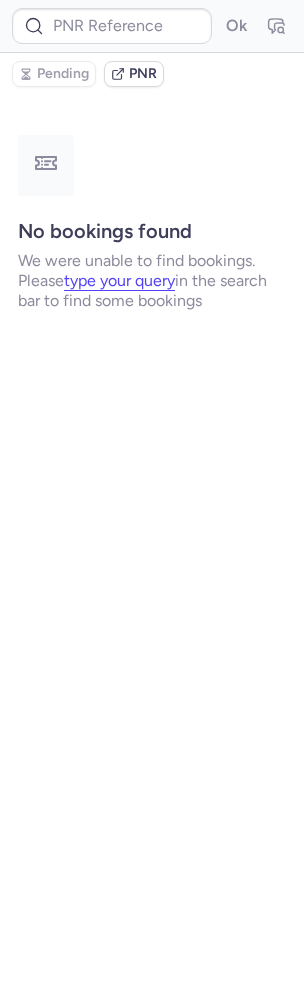 type on "CPADKB" 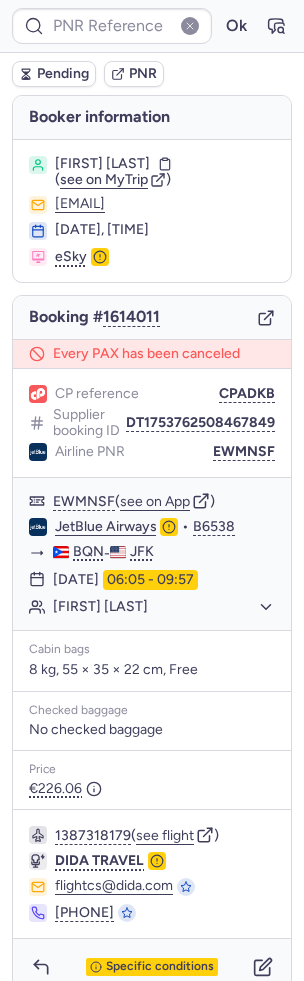 type on "CPADKB" 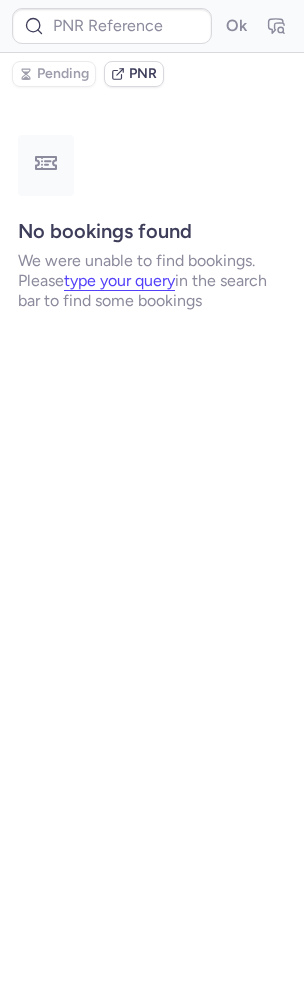 type on "CPADKB" 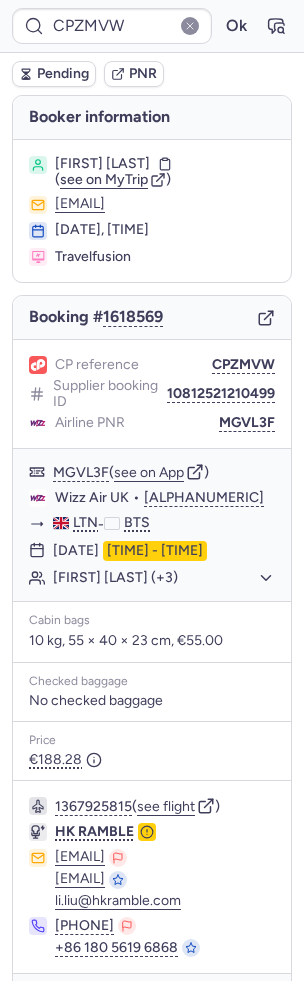 type on "[ALPHANUMERIC]" 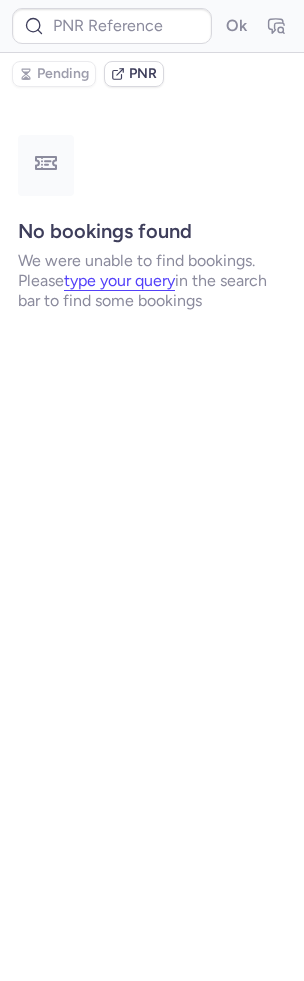 type on "CPJBLC" 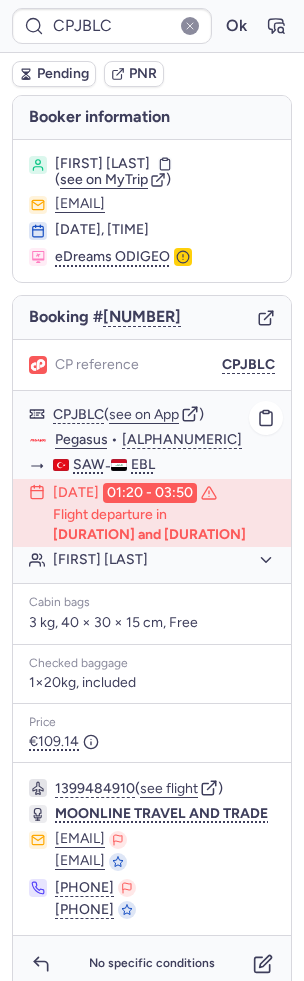 scroll, scrollTop: 48, scrollLeft: 0, axis: vertical 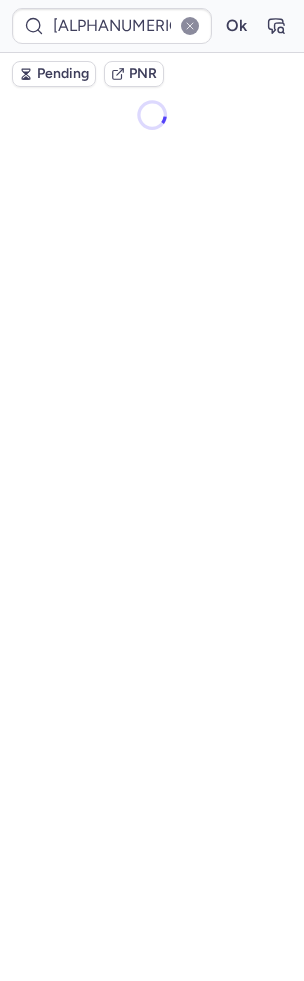 type on "[ALPHANUMERIC]" 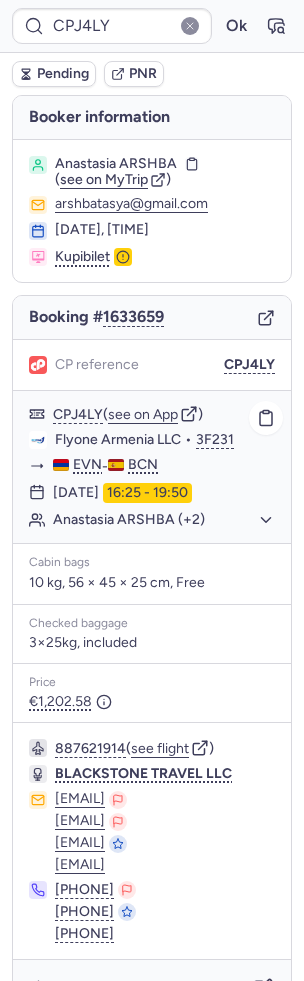 scroll, scrollTop: 62, scrollLeft: 0, axis: vertical 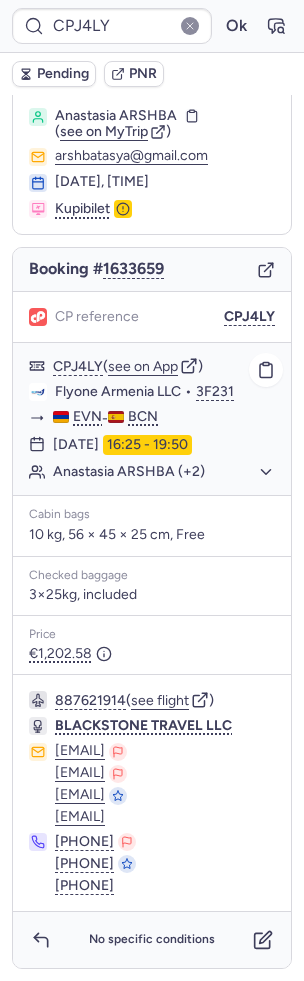 type on "CP7O2B" 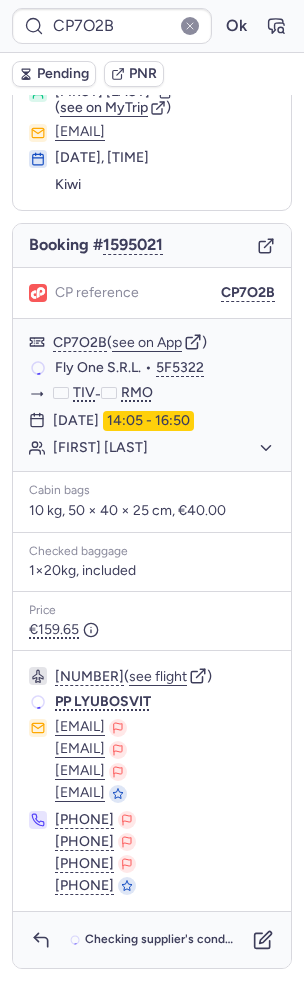 scroll, scrollTop: 66, scrollLeft: 0, axis: vertical 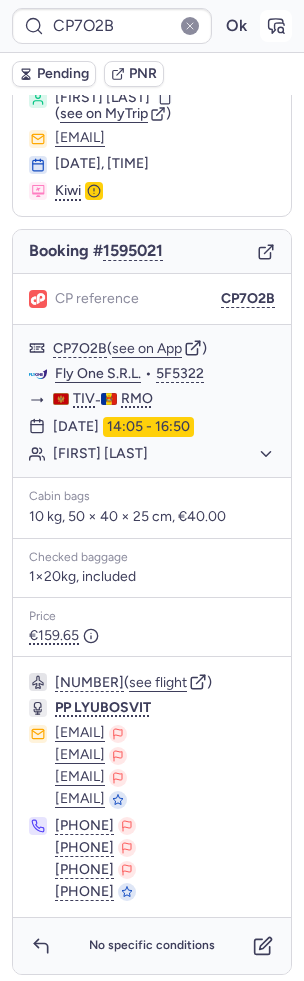 click 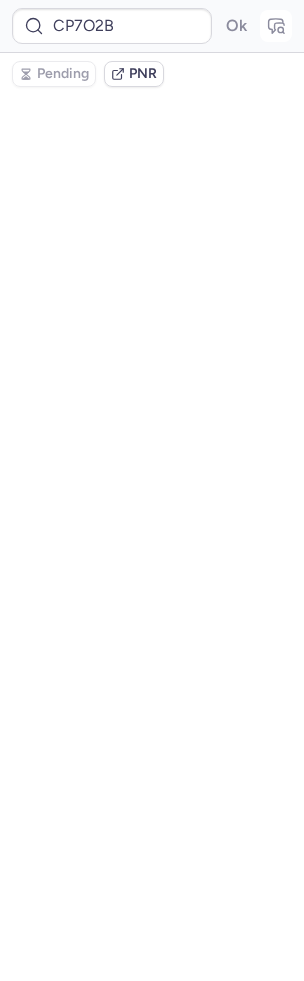 scroll, scrollTop: 0, scrollLeft: 0, axis: both 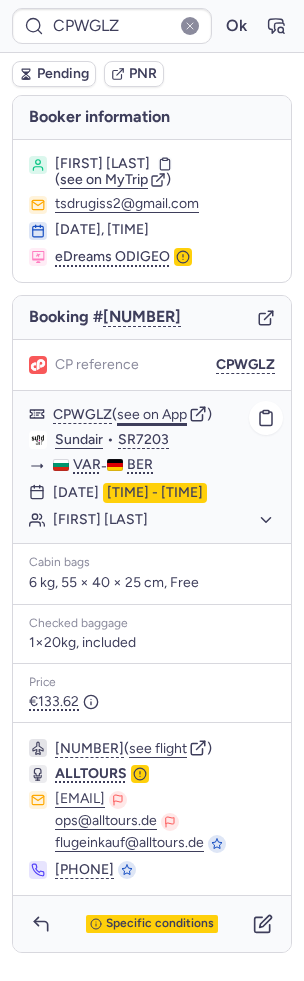 click on "see on App" 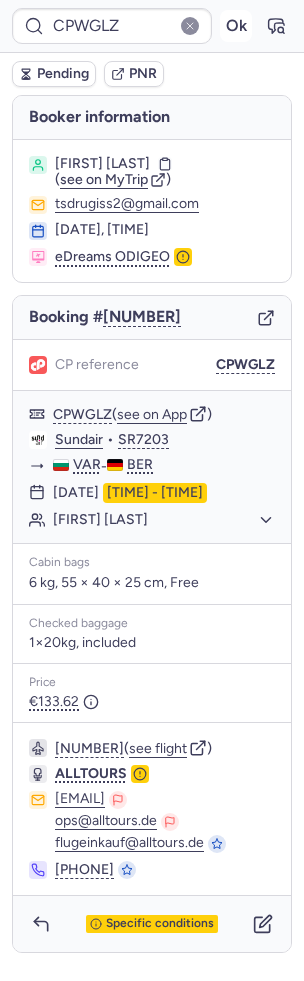 click on "Ok" at bounding box center [236, 26] 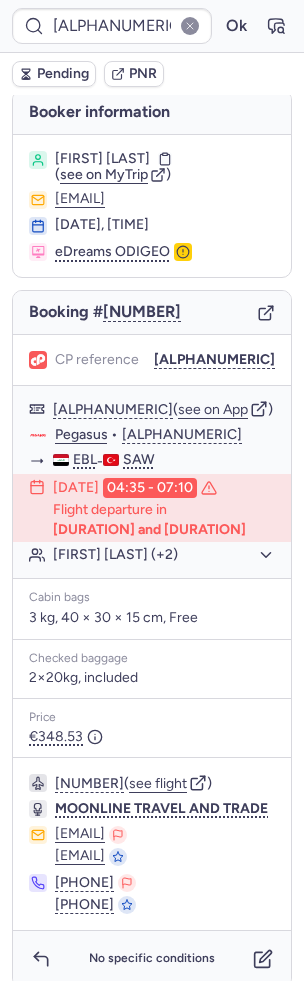 scroll, scrollTop: 18, scrollLeft: 0, axis: vertical 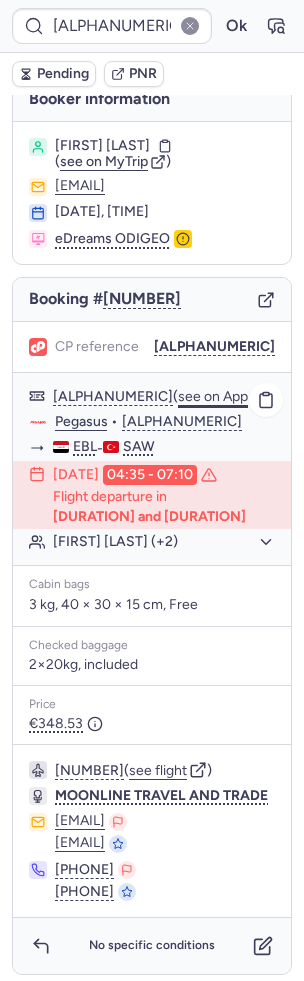click on "see on App" 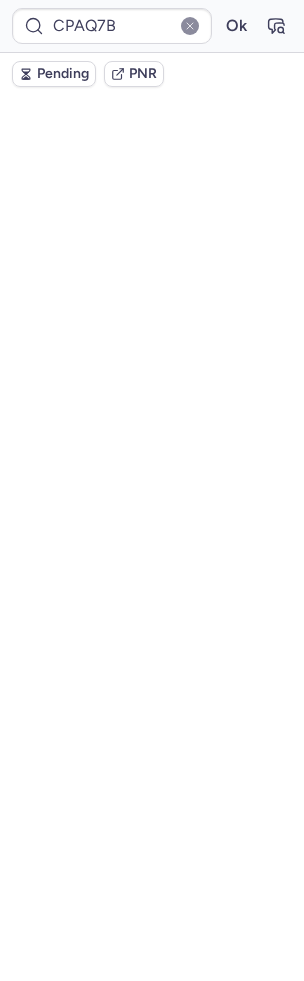 scroll, scrollTop: 78, scrollLeft: 0, axis: vertical 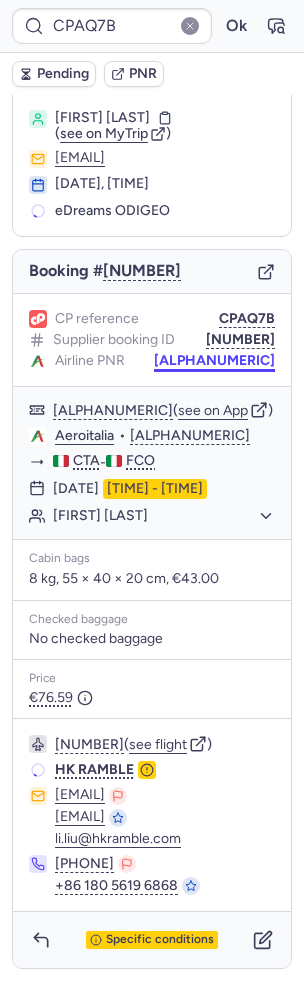 click on "H7KNYM" at bounding box center (214, 361) 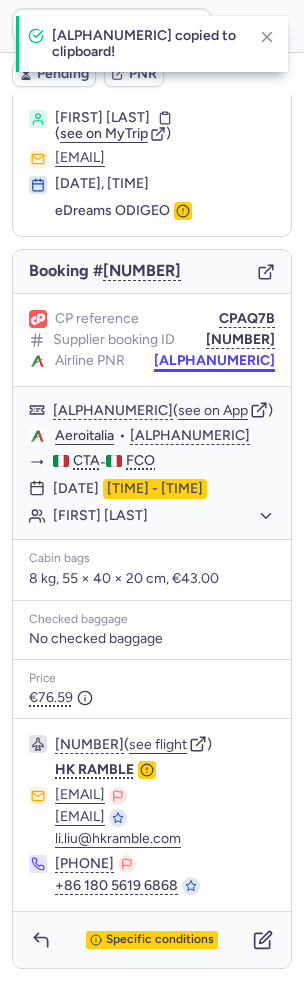 click on "H7KNYM" at bounding box center [214, 361] 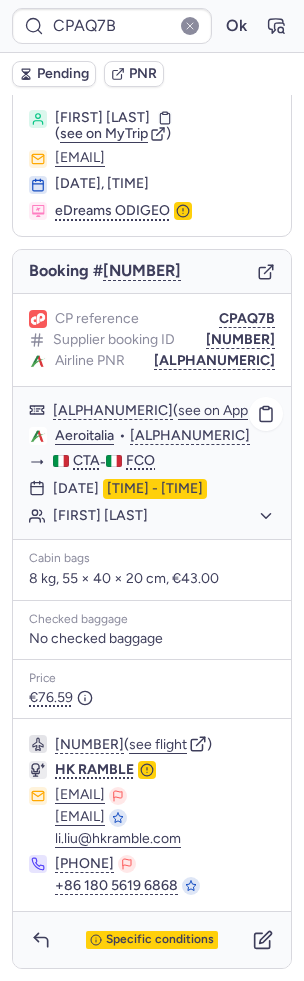click on "Aeroitalia  •  XZ2812" 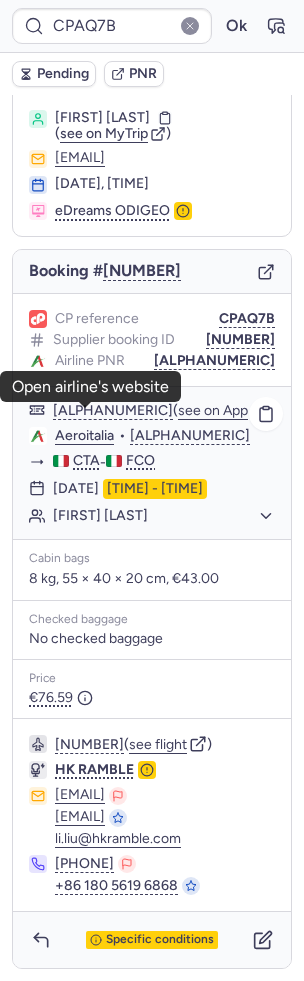 click on "Aeroitalia" 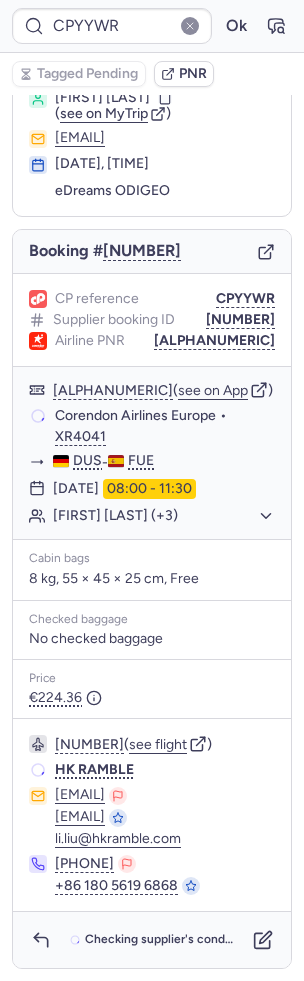 scroll, scrollTop: 116, scrollLeft: 0, axis: vertical 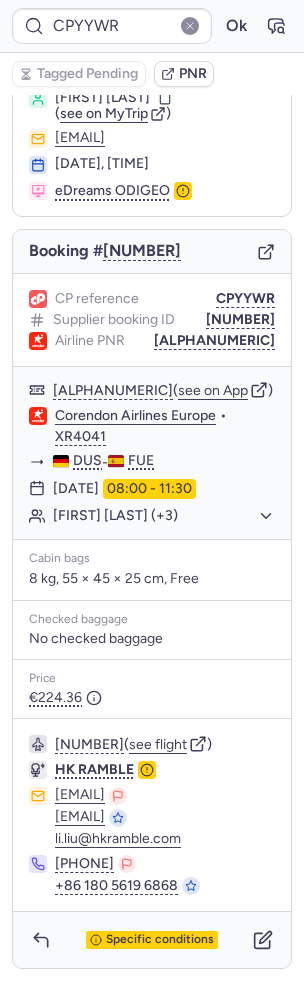 type on "CPJBLC" 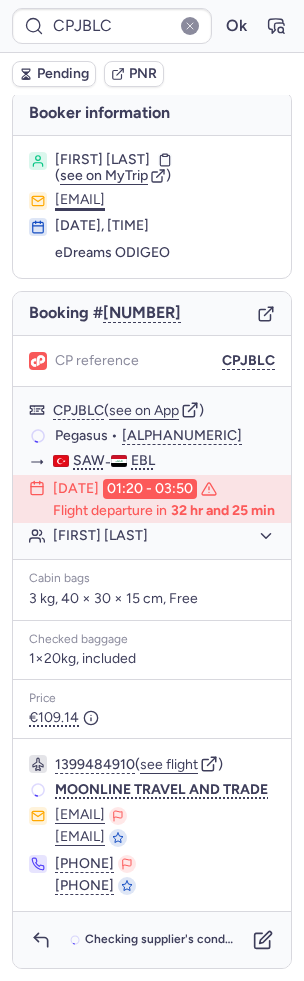 scroll, scrollTop: 48, scrollLeft: 0, axis: vertical 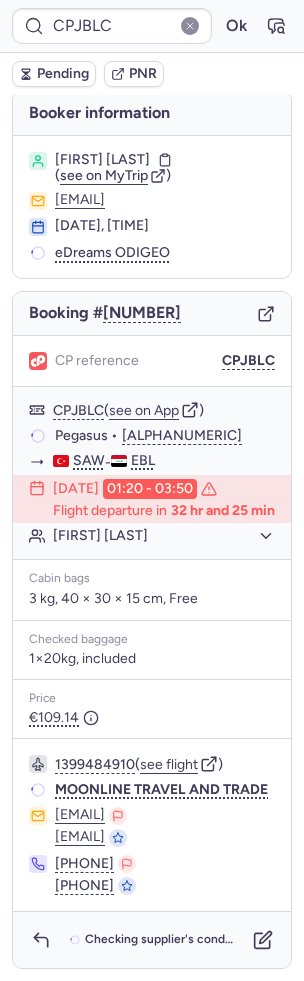 click on "Pending" at bounding box center [63, 74] 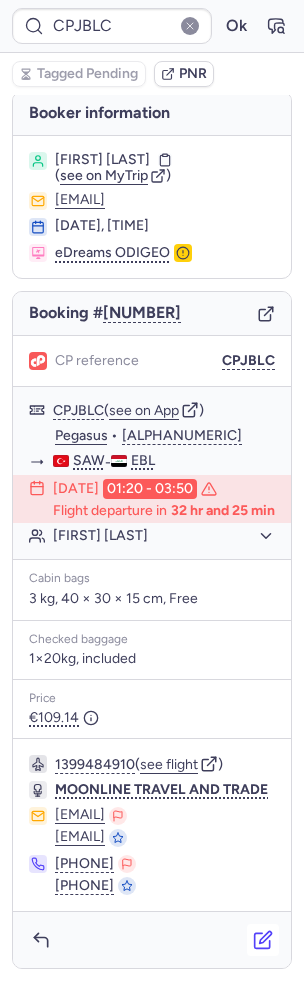click 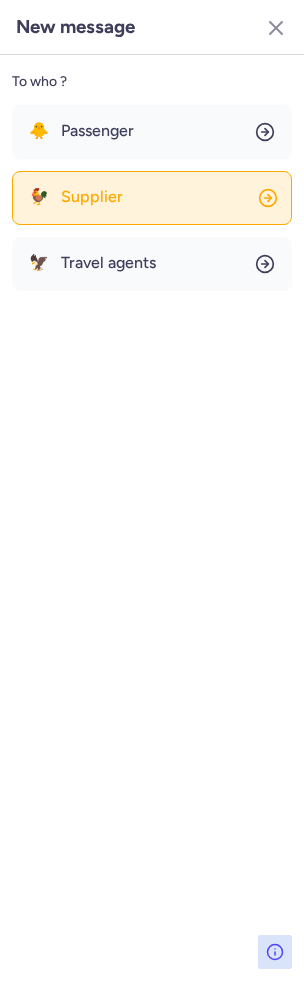 click on "🐓 Supplier" 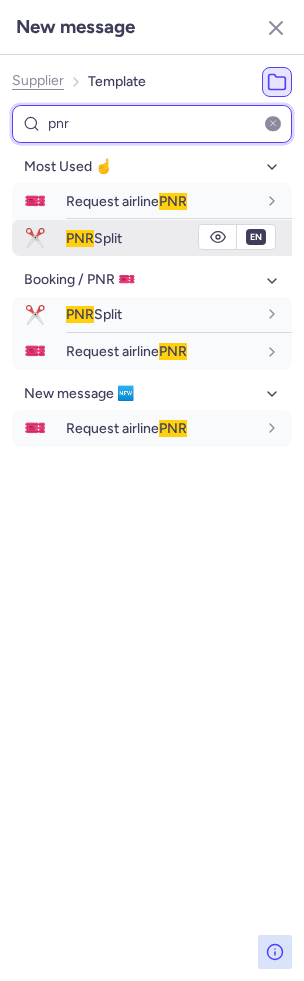 type on "pnr" 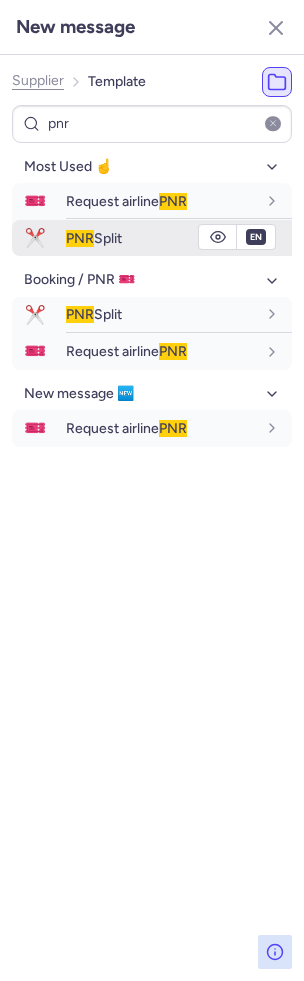 click on "✂️ PNR  Split" at bounding box center (152, 238) 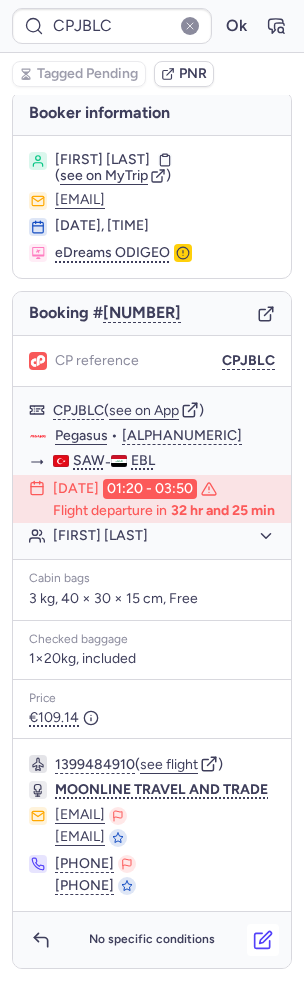 click 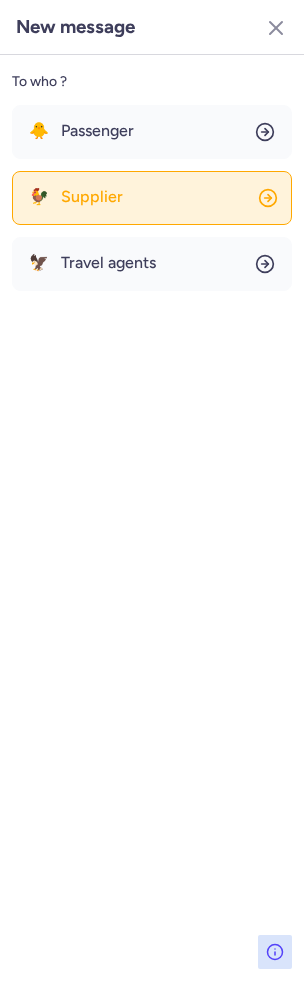 click on "🐓 Supplier" 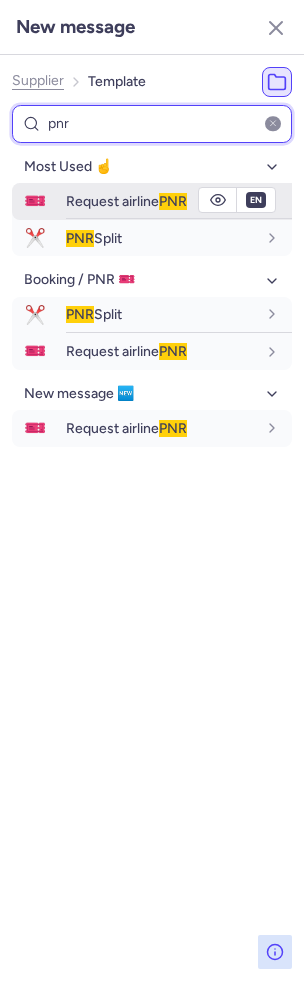 type on "pnr" 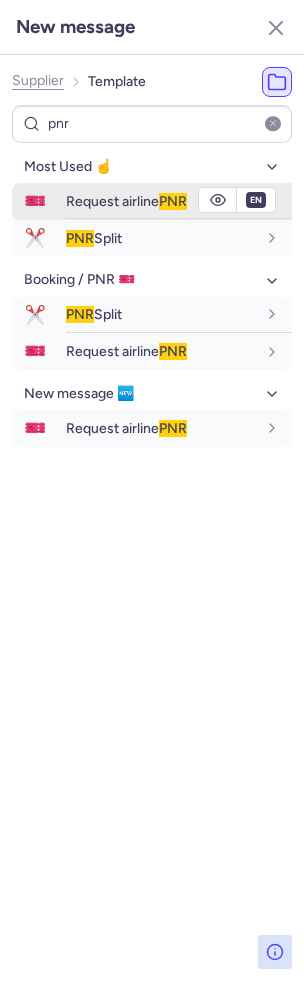 click on "Request airline  PNR" at bounding box center (126, 201) 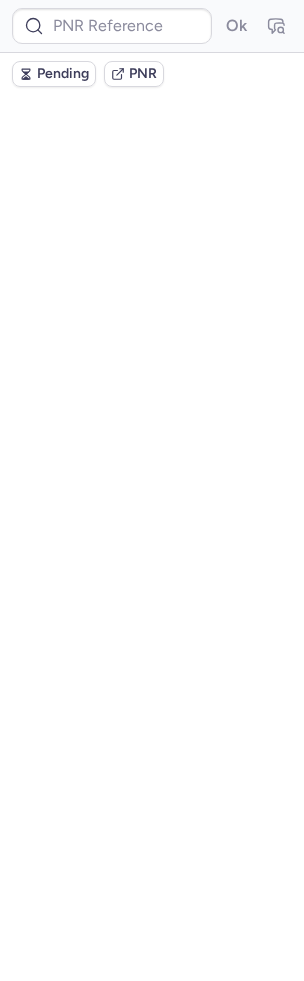 scroll, scrollTop: 0, scrollLeft: 0, axis: both 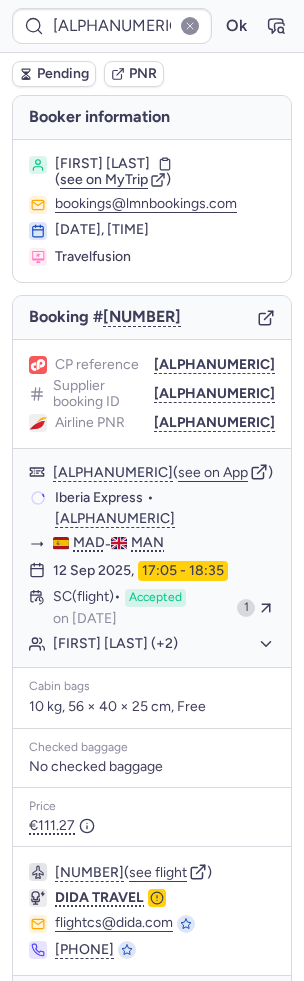 type on "[FLIGHT_NUMBER]" 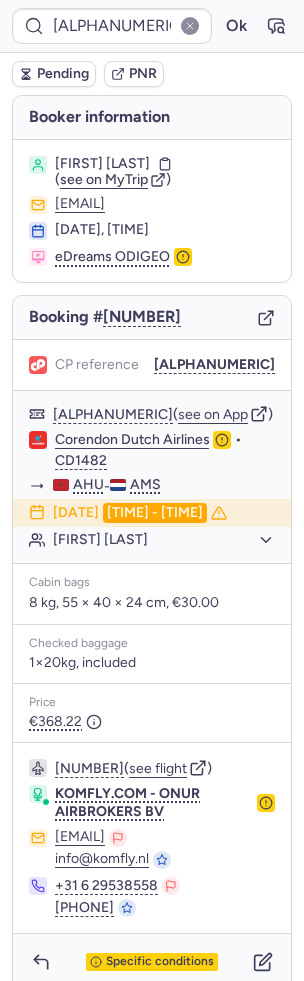 type on "CP3YGJ" 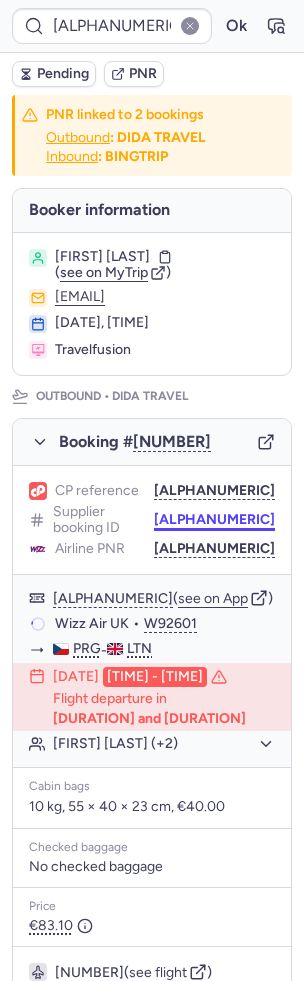 click on "DT1750932110299211" at bounding box center (214, 520) 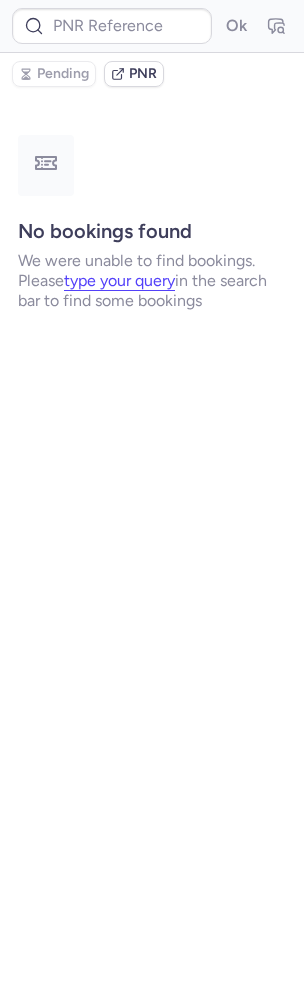 scroll, scrollTop: 0, scrollLeft: 0, axis: both 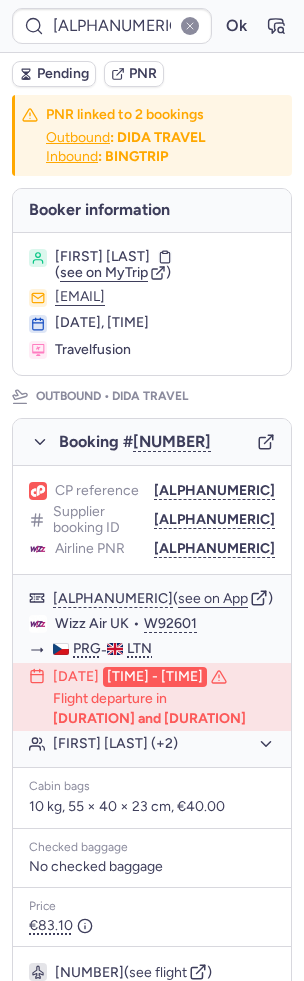 type on "CPJBLC" 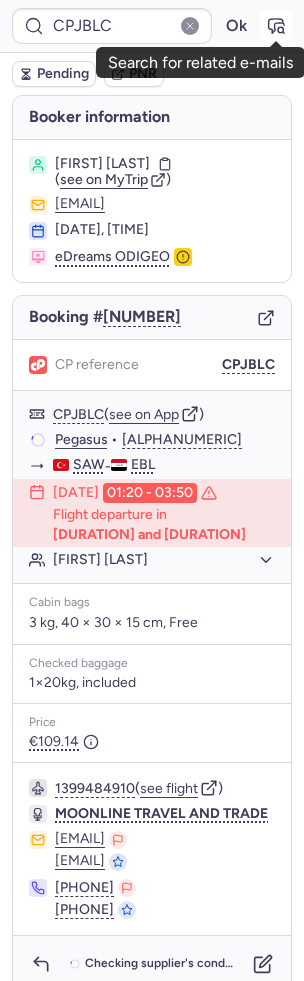 click 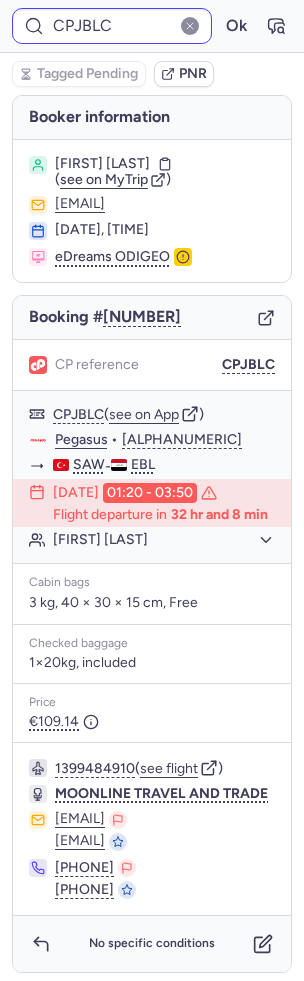 type on "CPJAZO" 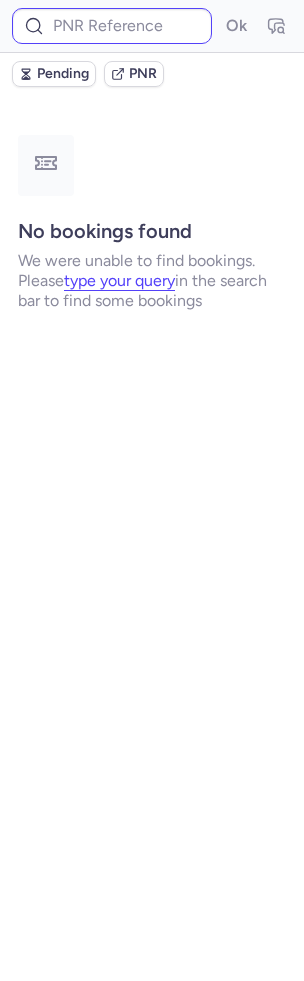type on "CP5FA5" 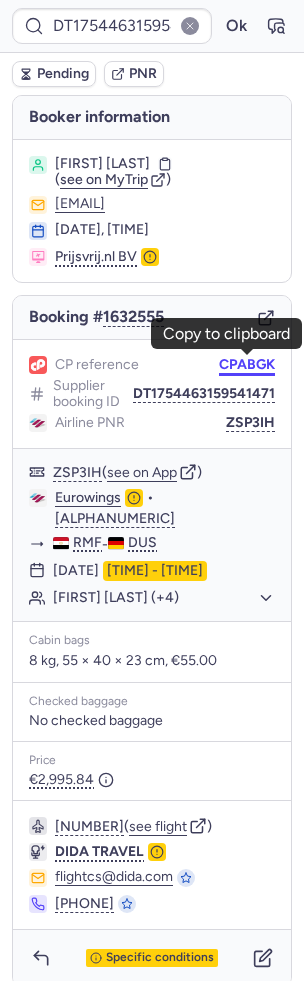 click on "CPABGK" at bounding box center (247, 365) 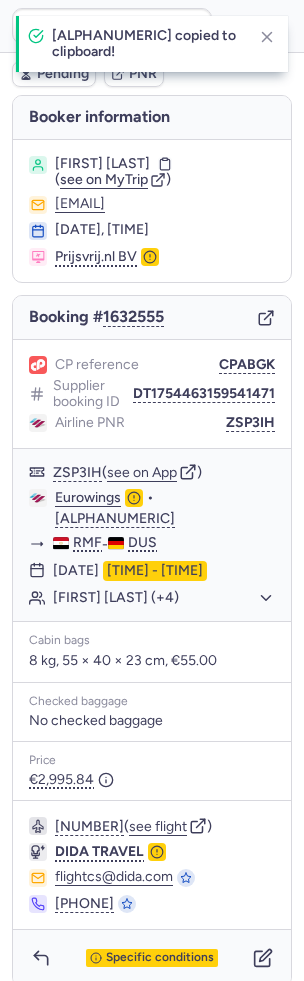 type on "CPABGK" 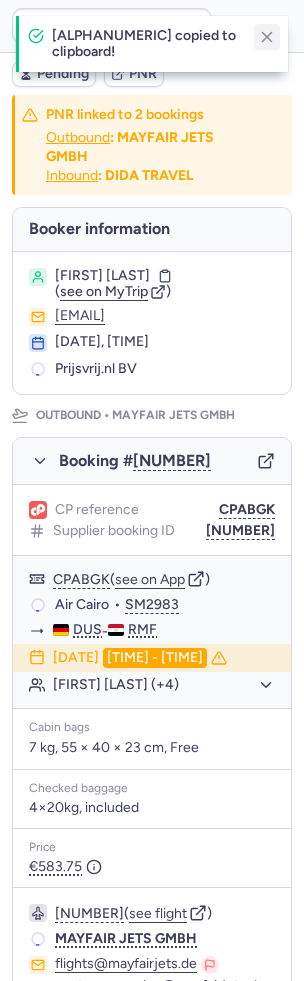 click 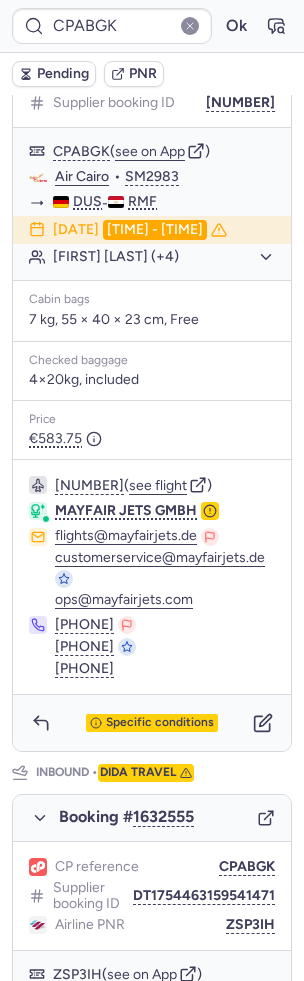 scroll, scrollTop: 182, scrollLeft: 0, axis: vertical 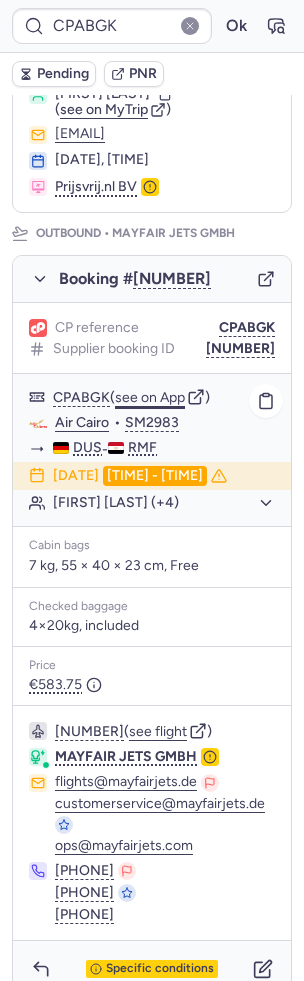 click on "see on App" 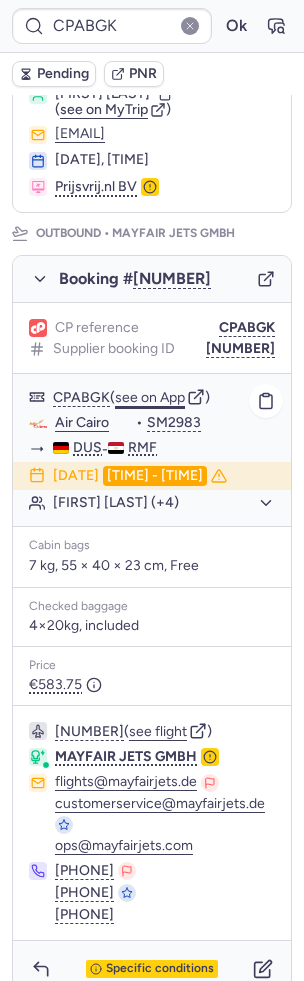 type 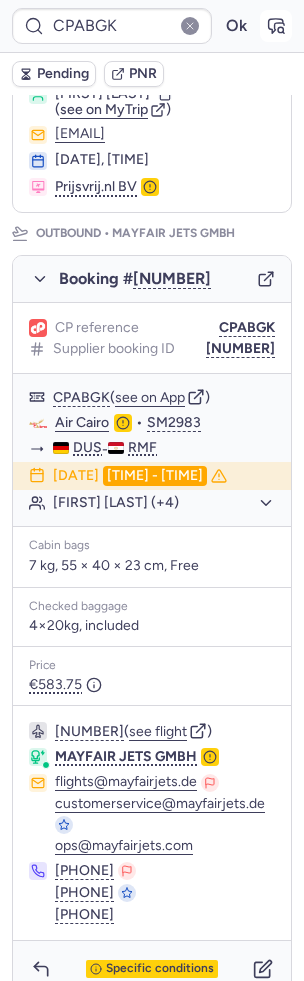 click 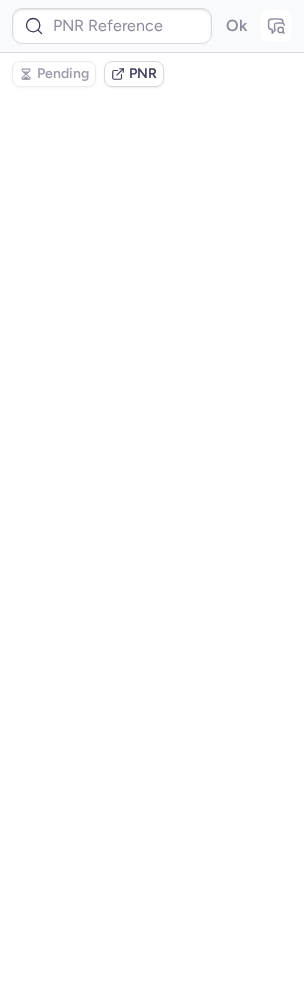 type on "CPABGK" 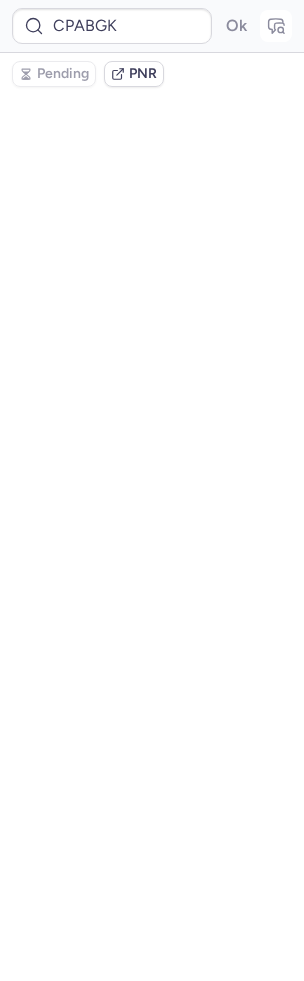 scroll, scrollTop: 0, scrollLeft: 0, axis: both 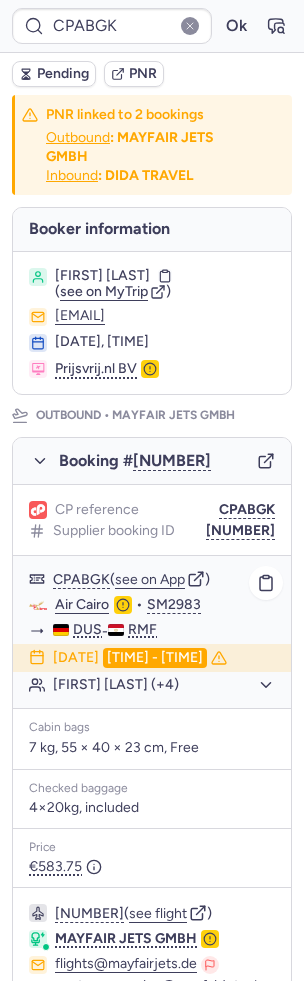 click on "Fatiha MHAND YAMNA (+4)" 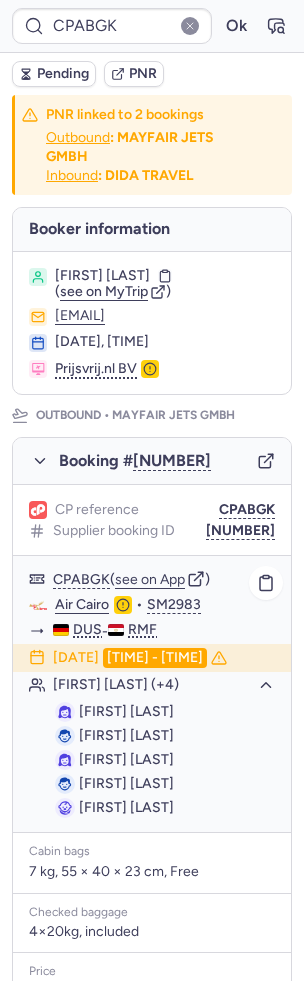 scroll, scrollTop: 138, scrollLeft: 0, axis: vertical 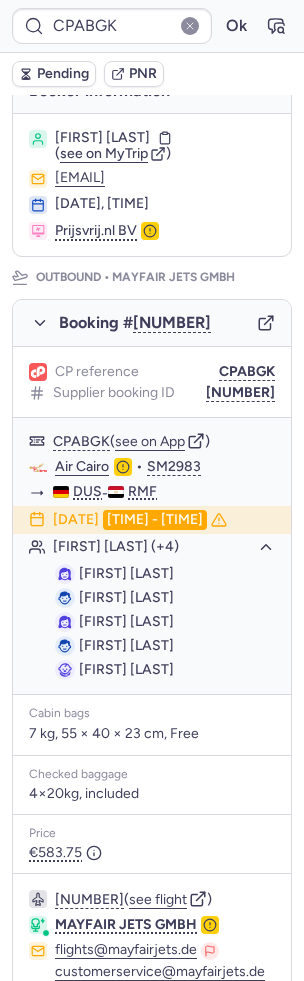 type 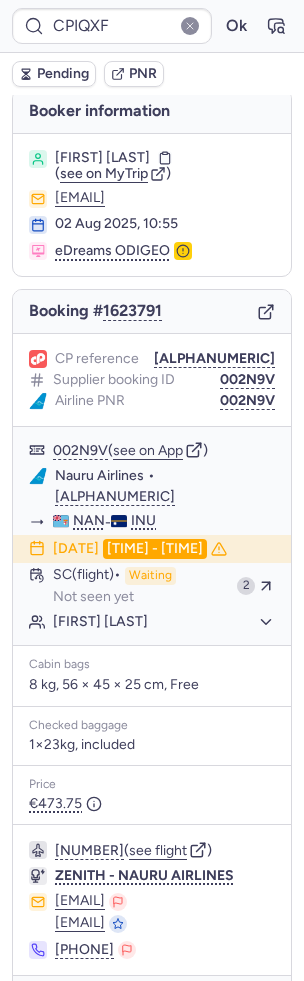 scroll, scrollTop: 86, scrollLeft: 0, axis: vertical 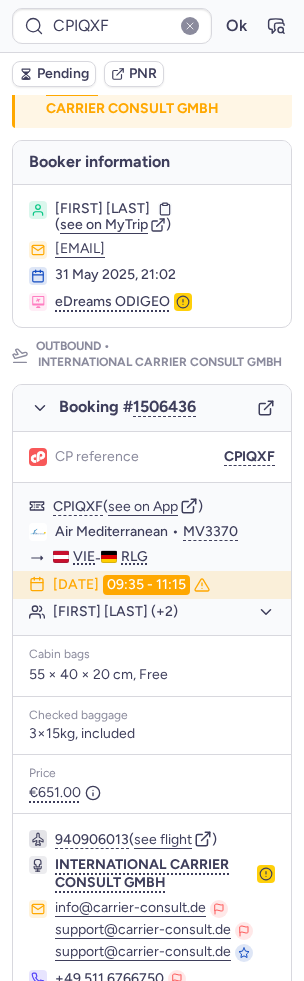 type on "CP3YGJ" 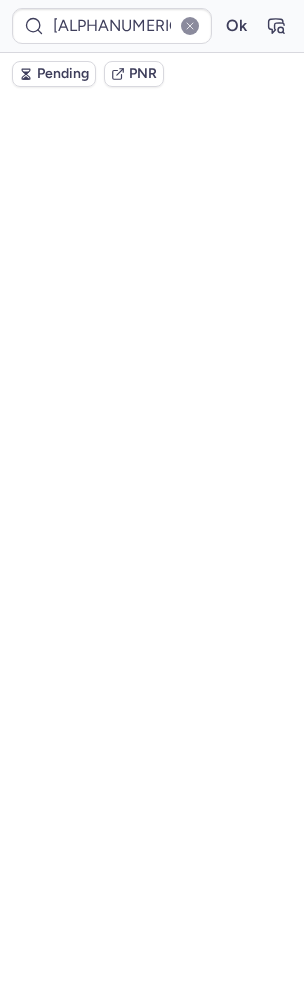 scroll, scrollTop: 126, scrollLeft: 0, axis: vertical 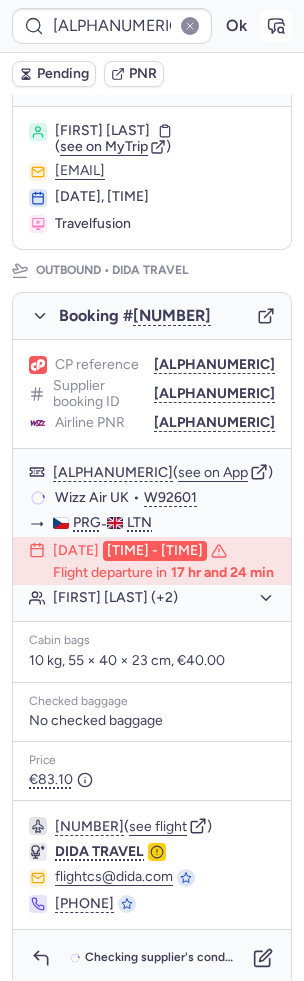 click 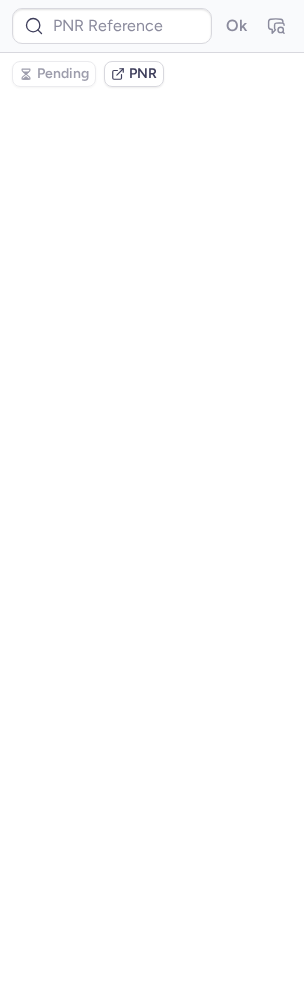 scroll, scrollTop: 0, scrollLeft: 0, axis: both 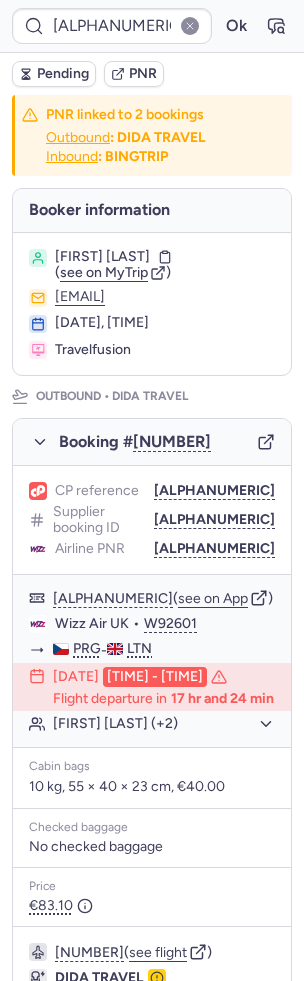 type on "CPTUUU" 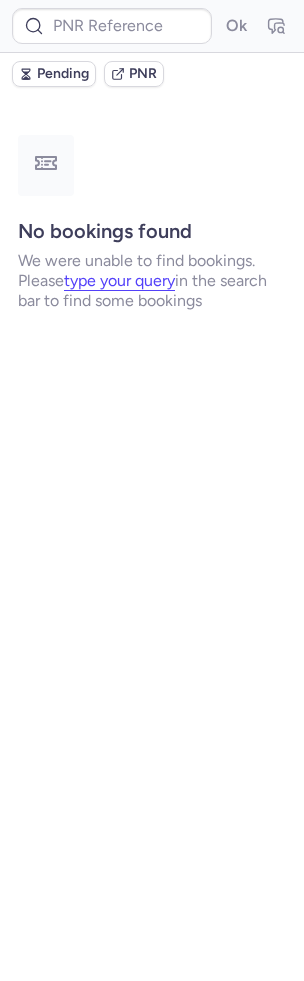 type on "CP6GT5" 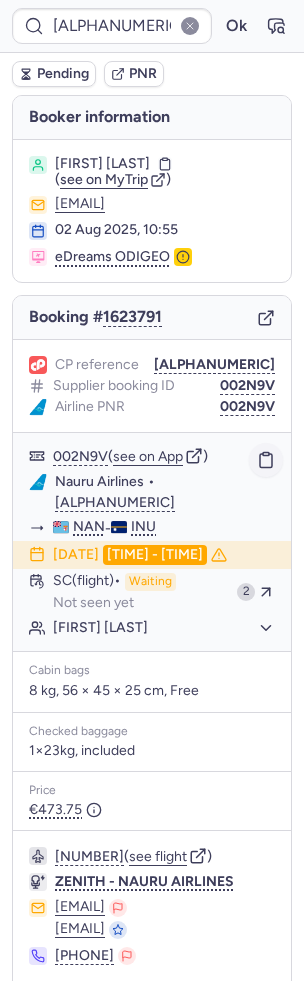 click 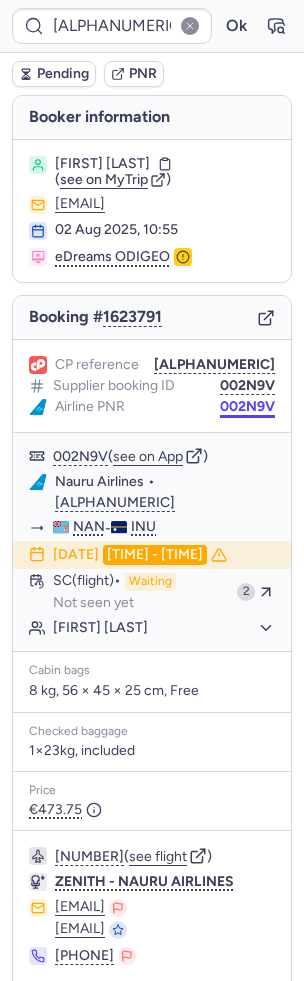 click on "002N9V" at bounding box center (247, 407) 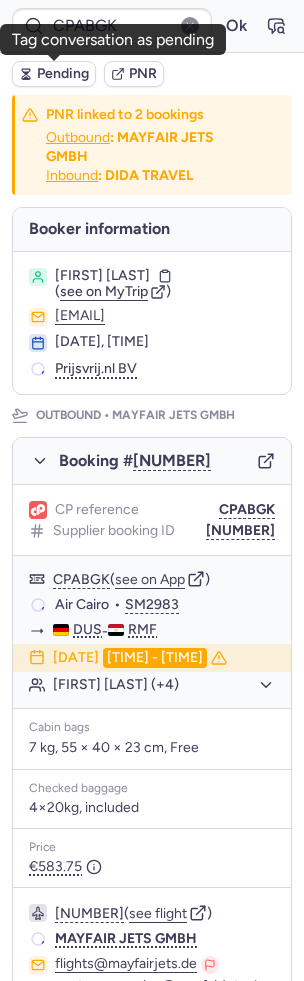 click on "Pending" at bounding box center (63, 74) 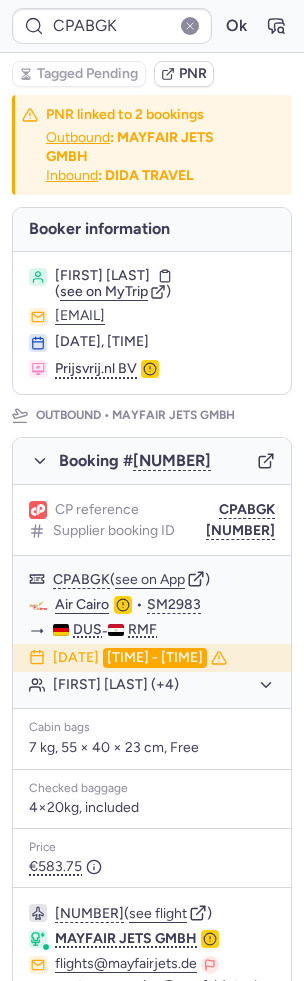 type on "CPYYWR" 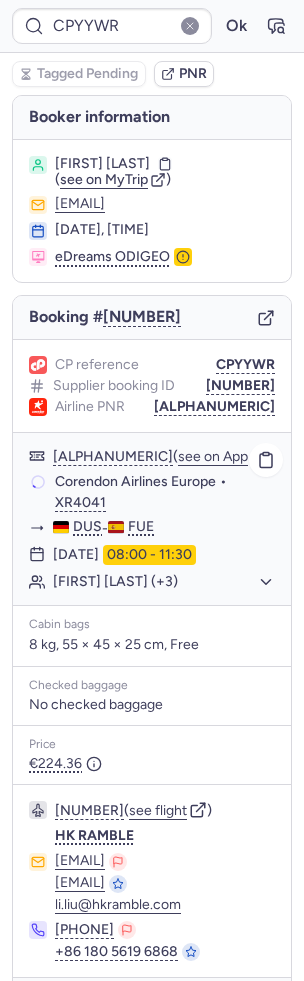click on "[FIRST] [LAST] (+3)" 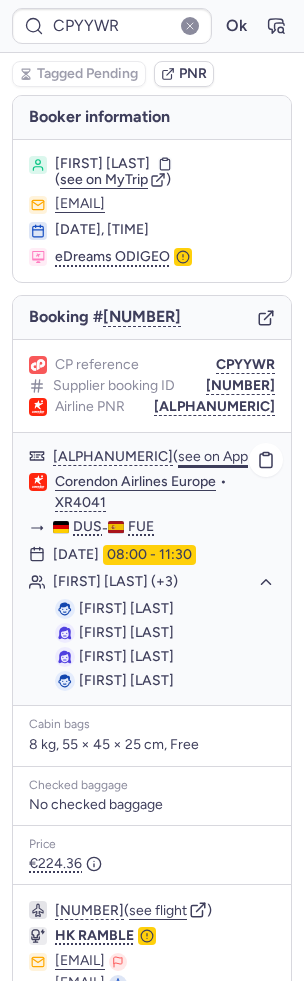 click on "see on App" 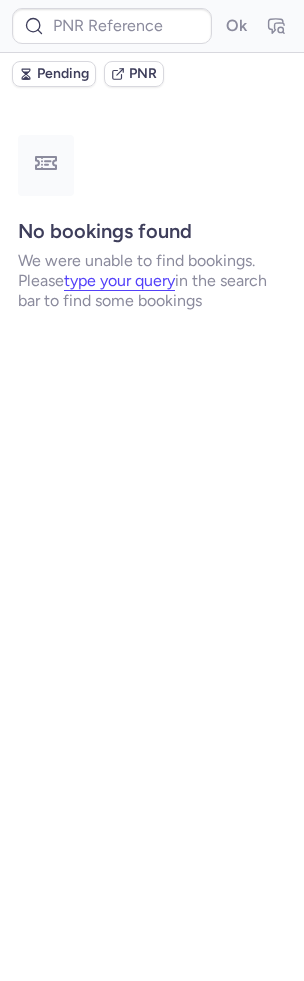 type on "CPYYWR" 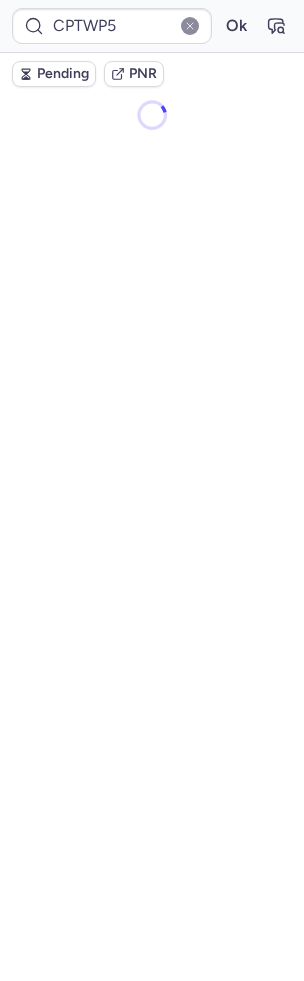 type on "CP3JZH" 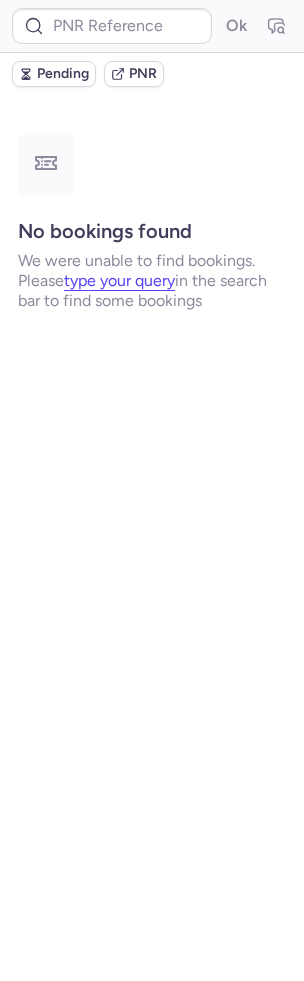 type on "[BOOKING_ID]" 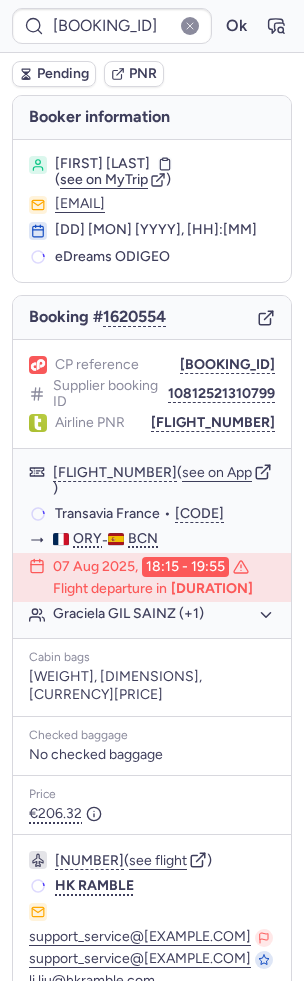 scroll, scrollTop: 116, scrollLeft: 0, axis: vertical 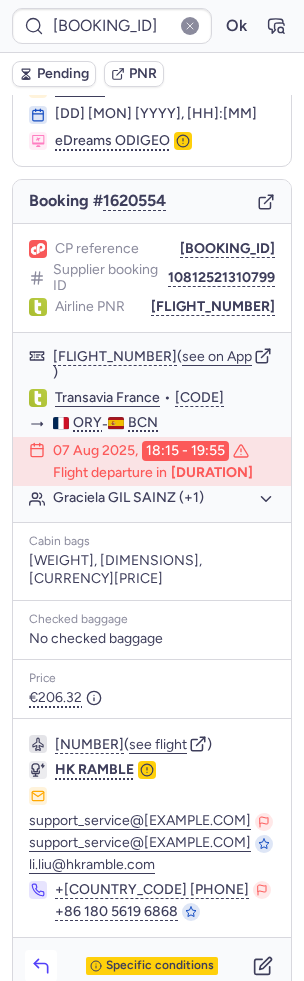 click at bounding box center [41, 966] 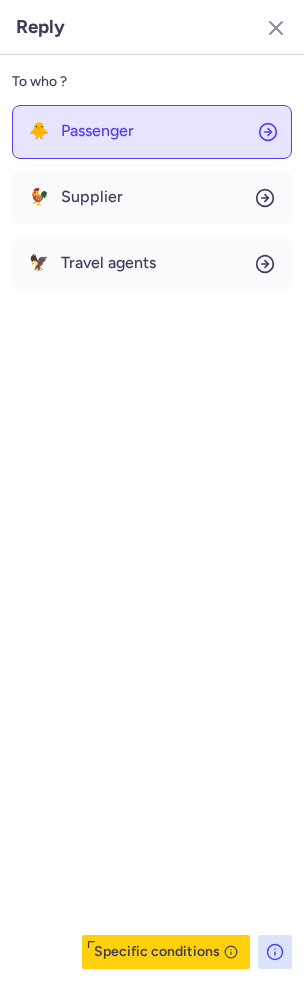 click on "Passenger" at bounding box center (97, 131) 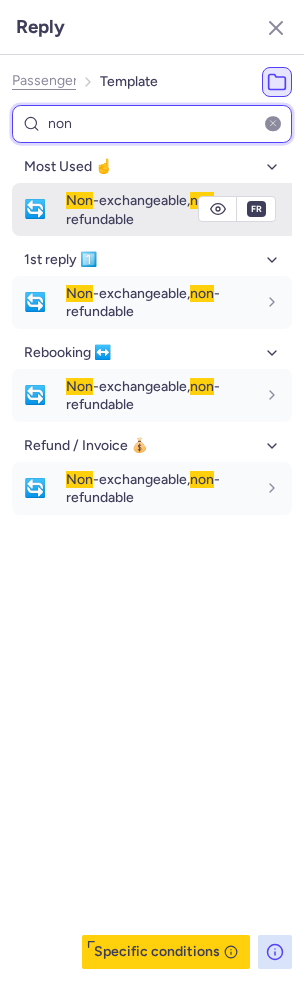 type on "non" 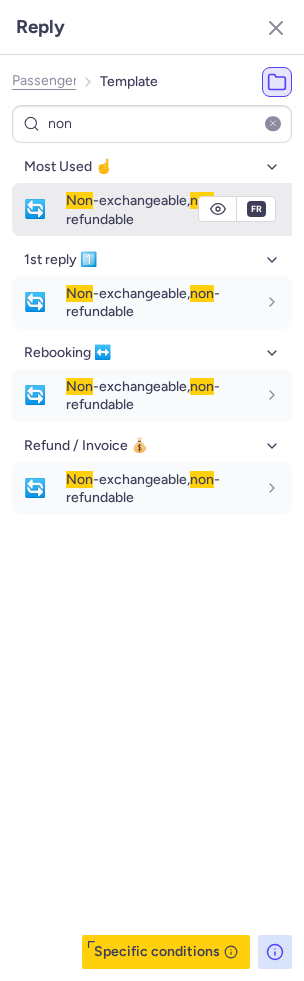 click on "Non -exchangeable,  non -refundable" at bounding box center [143, 209] 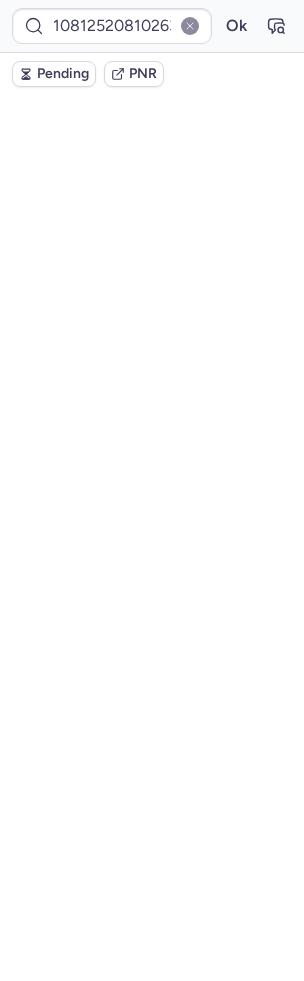 scroll, scrollTop: 0, scrollLeft: 0, axis: both 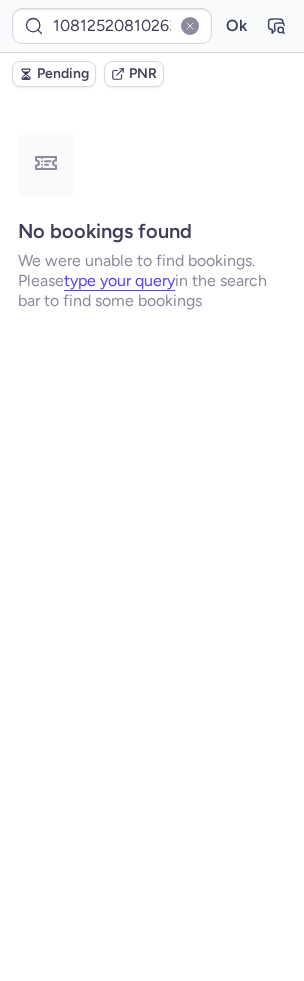 type on "CPYYWR" 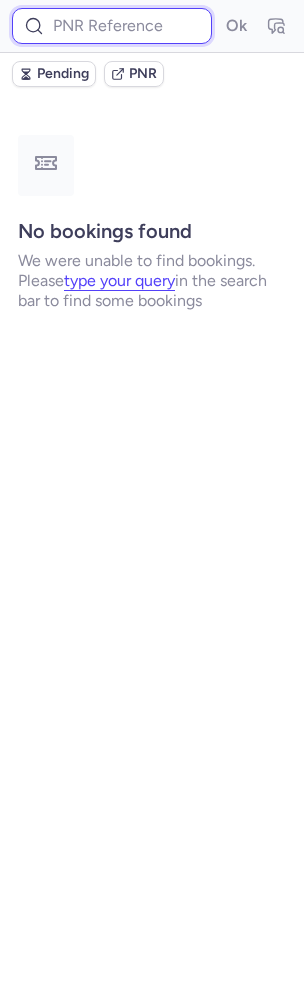 click at bounding box center [112, 26] 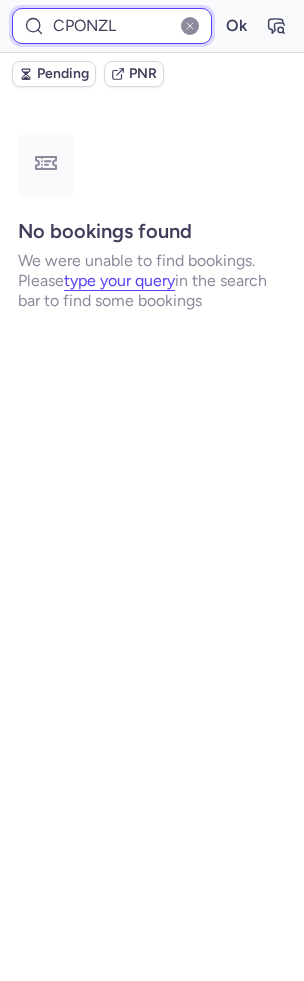 click on "Ok" at bounding box center [236, 26] 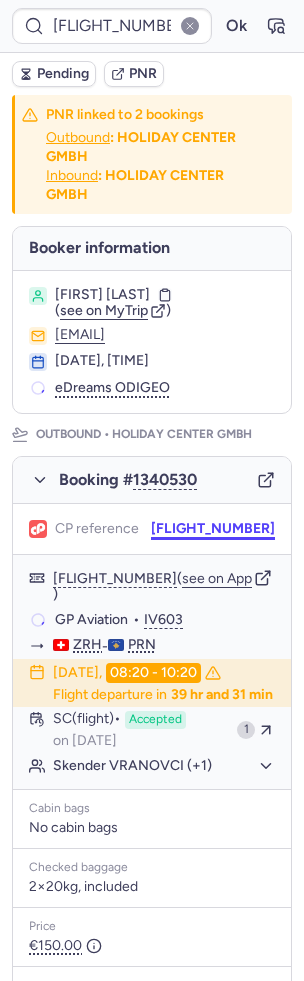 click on "[FLIGHT_NUMBER]" at bounding box center (213, 529) 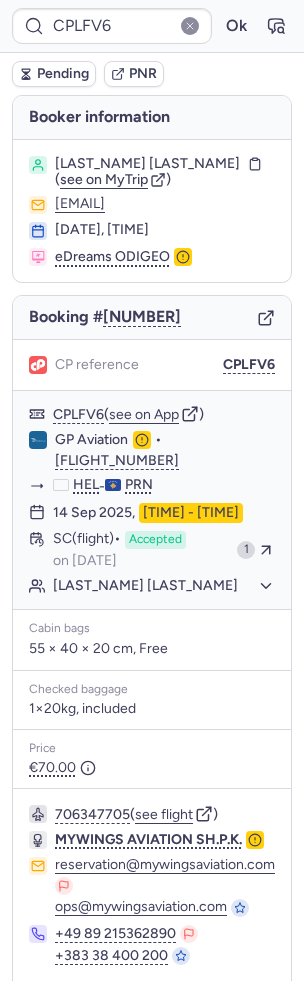 scroll, scrollTop: 44, scrollLeft: 0, axis: vertical 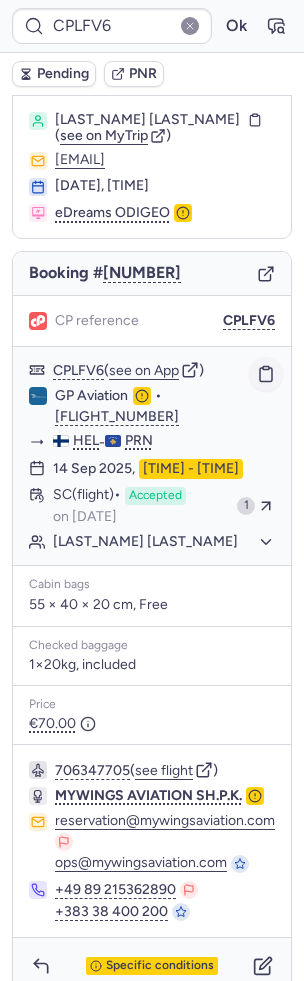 click 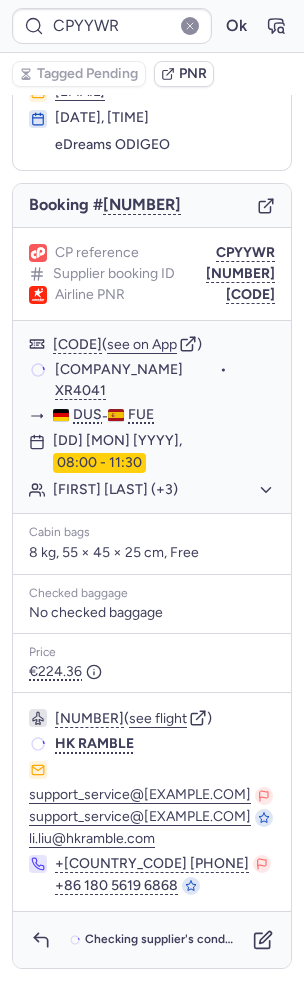 scroll, scrollTop: 116, scrollLeft: 0, axis: vertical 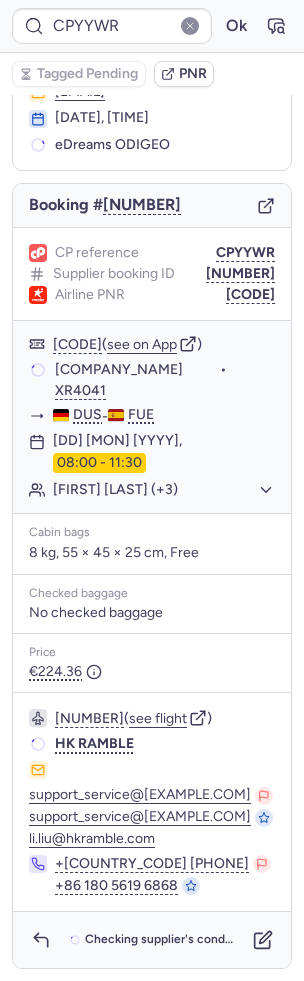 type on "CPTWP5" 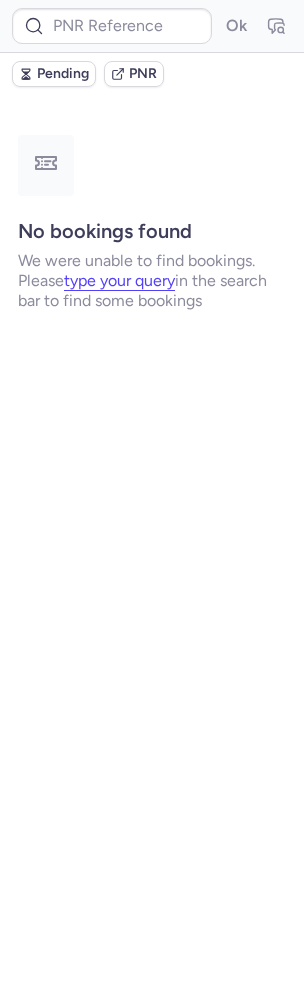 scroll, scrollTop: 0, scrollLeft: 0, axis: both 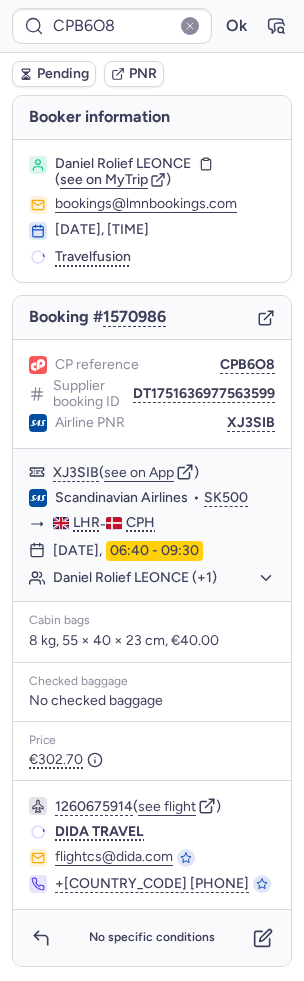 type on "CPZTOH" 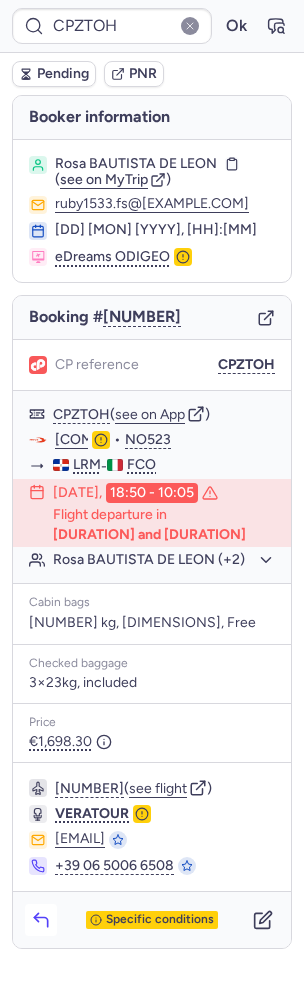 click 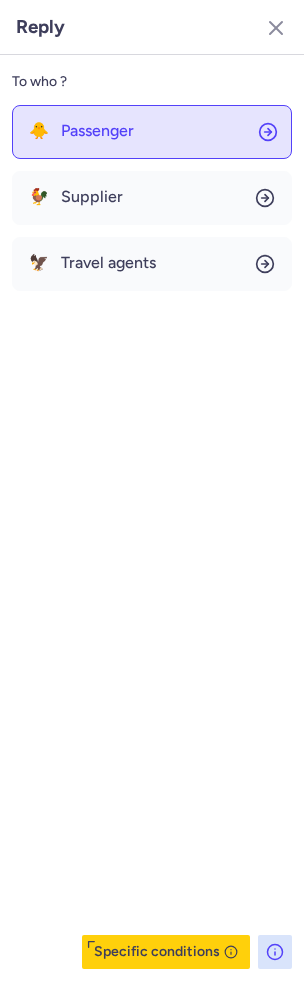 click on "🐥 Passenger" 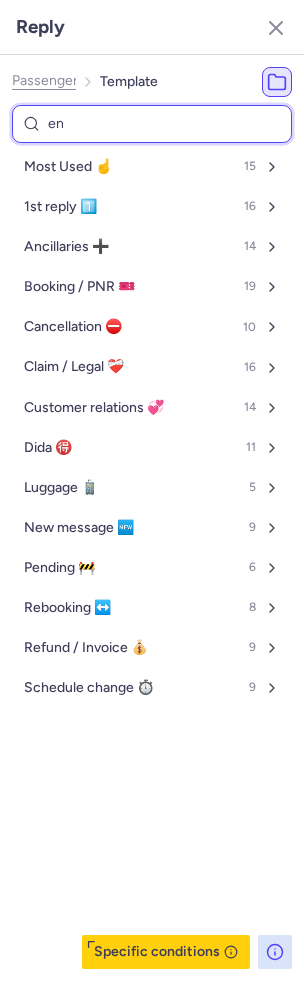 type on "end" 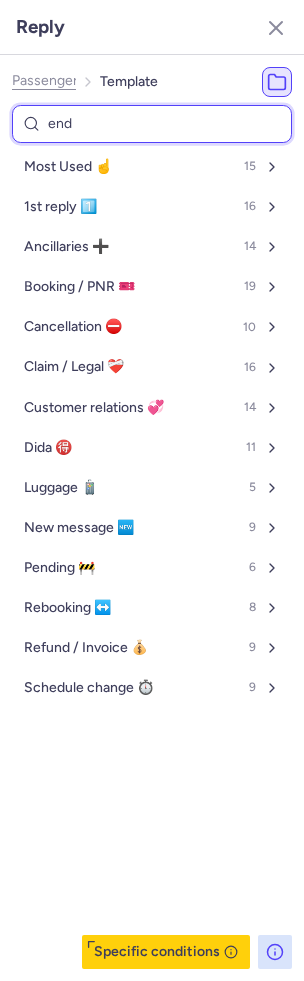 select on "it" 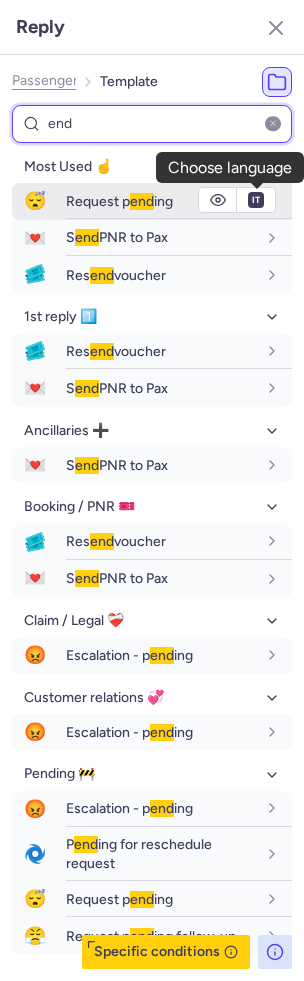 type on "end" 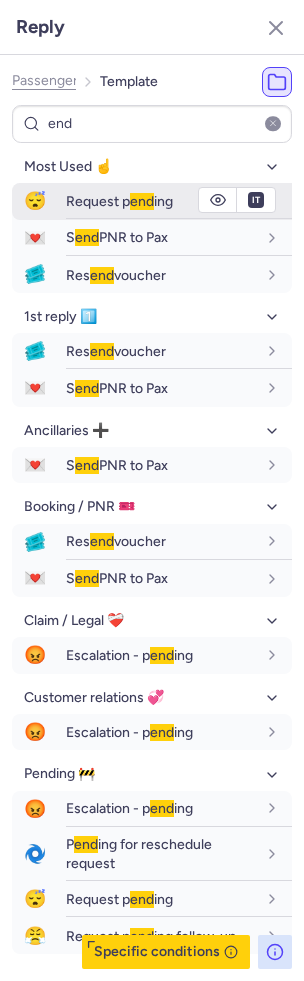 click on "end" at bounding box center (142, 201) 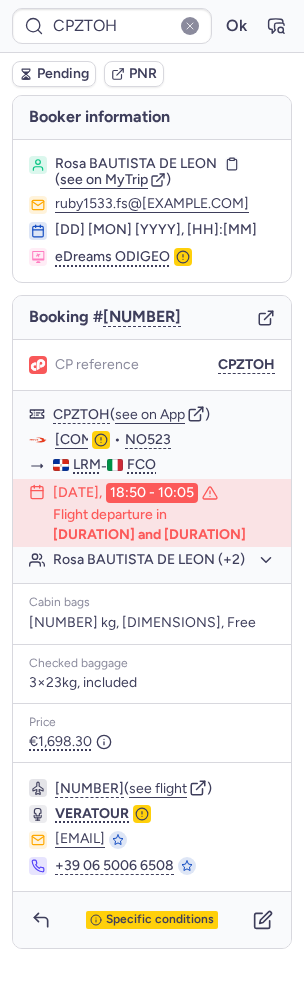 click on "Pending" at bounding box center [54, 74] 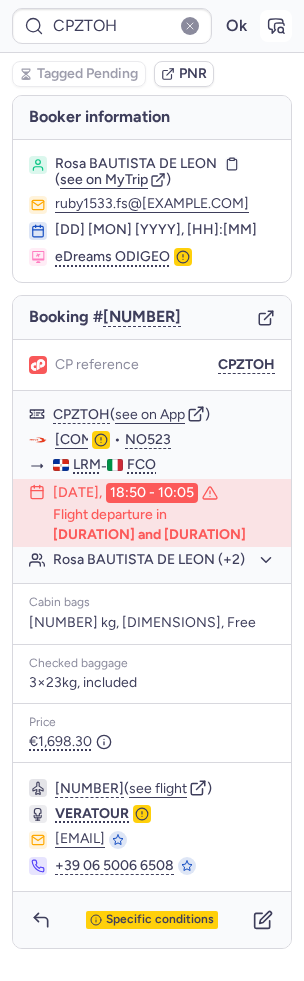 click at bounding box center [276, 26] 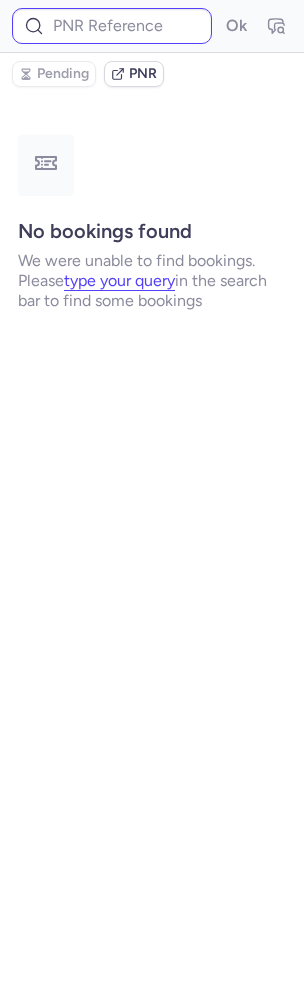 type on "CPZTOH" 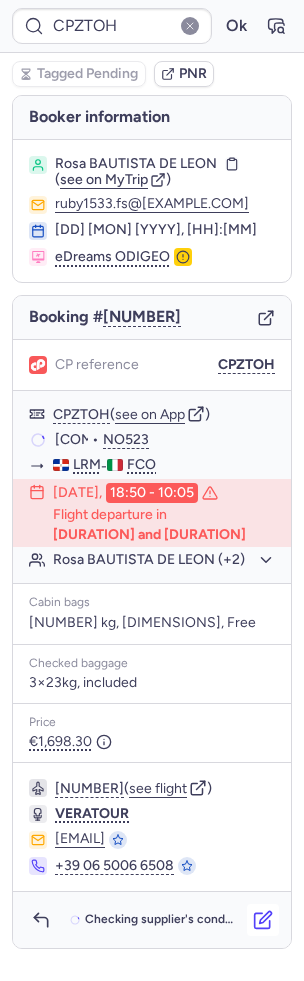 click 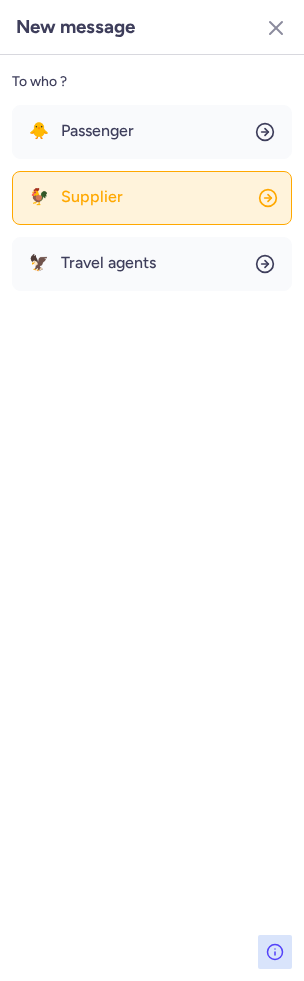 click on "Supplier" at bounding box center (92, 197) 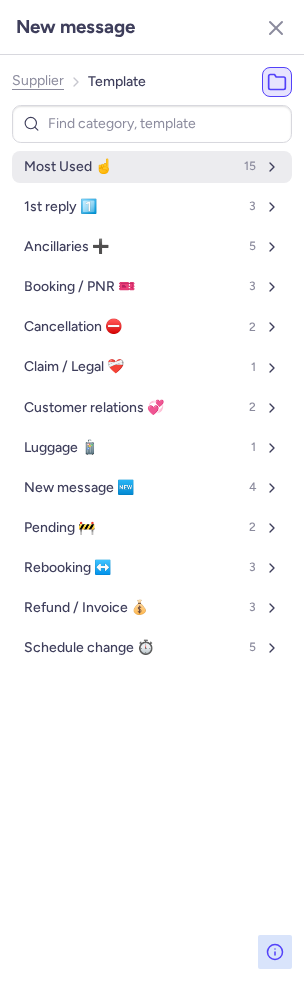 click on "Most Used ☝️ 15" at bounding box center (152, 167) 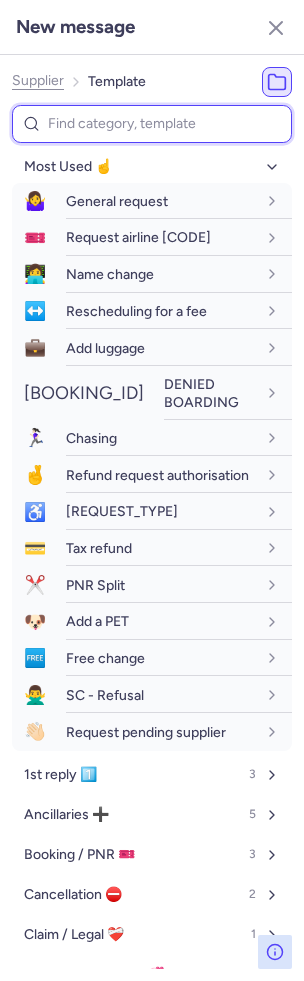 click at bounding box center [152, 124] 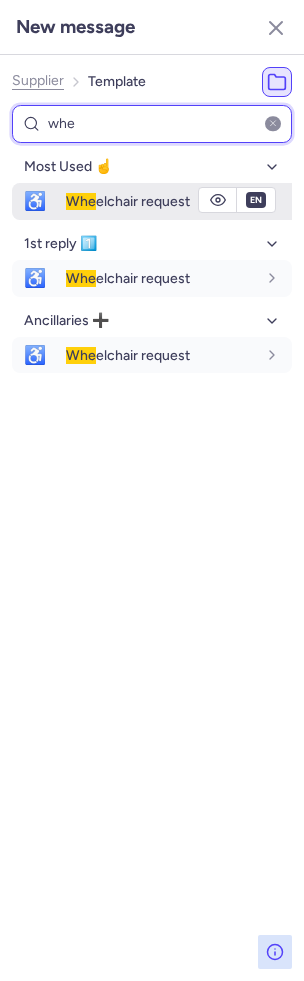 type on "whe" 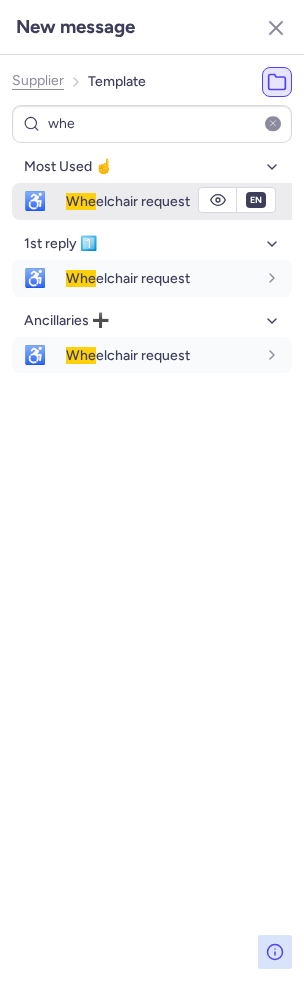 click on "Whe elchair request" at bounding box center [128, 201] 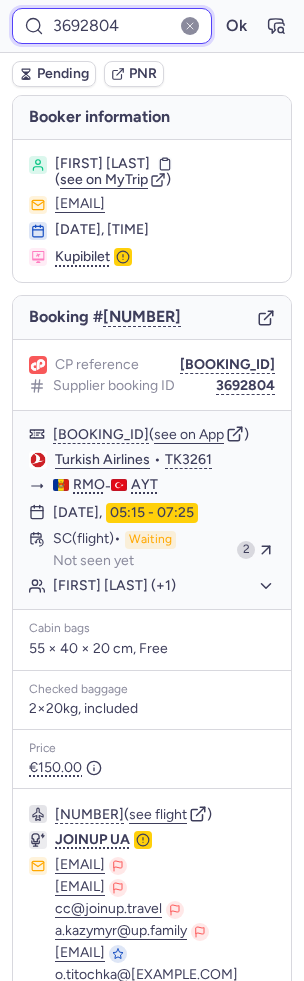 type on "3637474" 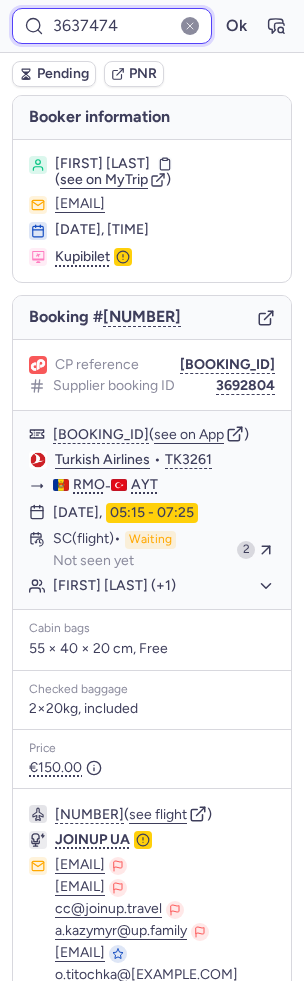 click on "3637474" at bounding box center [112, 26] 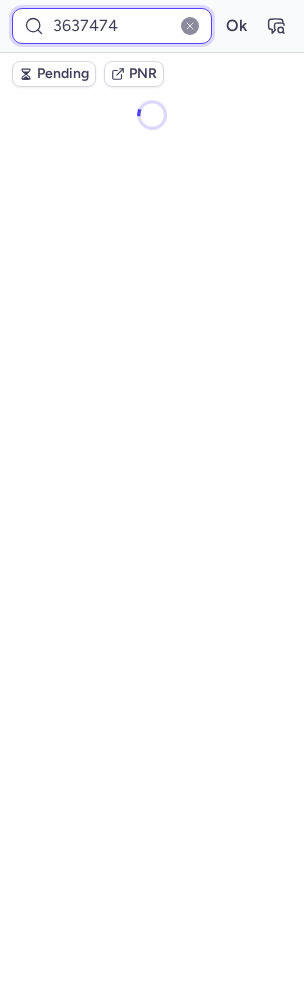 click on "3637474" at bounding box center [112, 26] 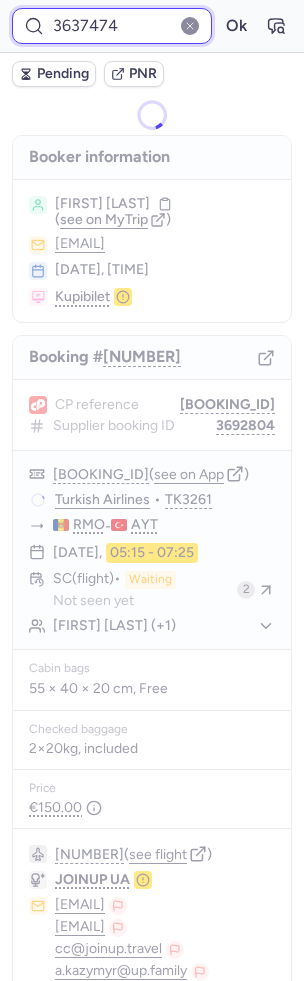 click on "Ok" at bounding box center [236, 26] 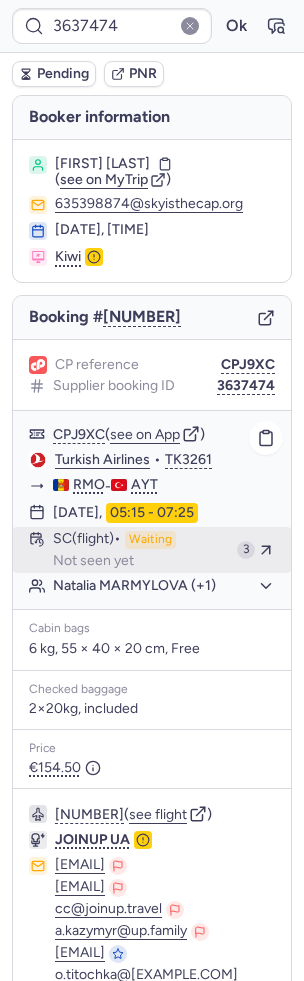 click on "Waiting" at bounding box center (150, 540) 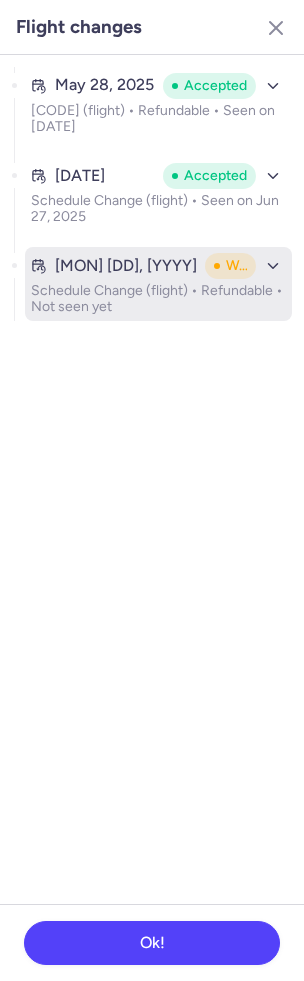 click on "Schedule Change (flight) • Refundable • Not seen yet" at bounding box center [158, 299] 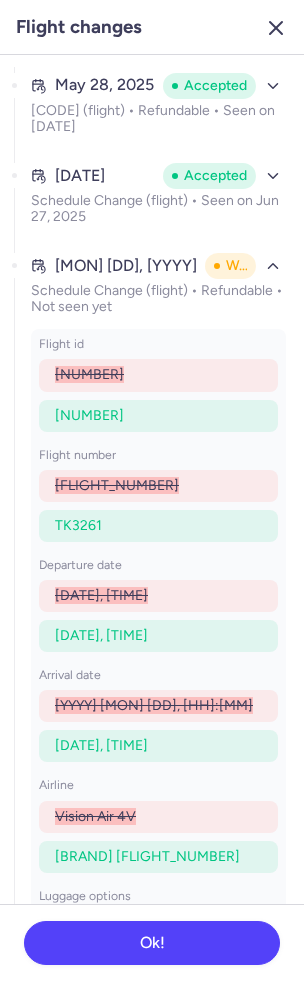 click 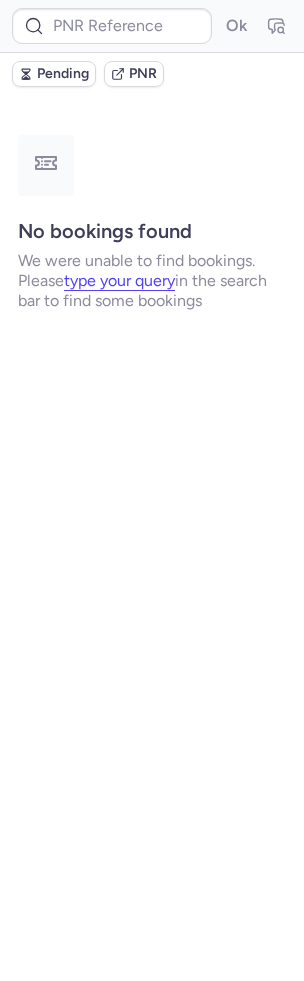 type on "CPTWP5" 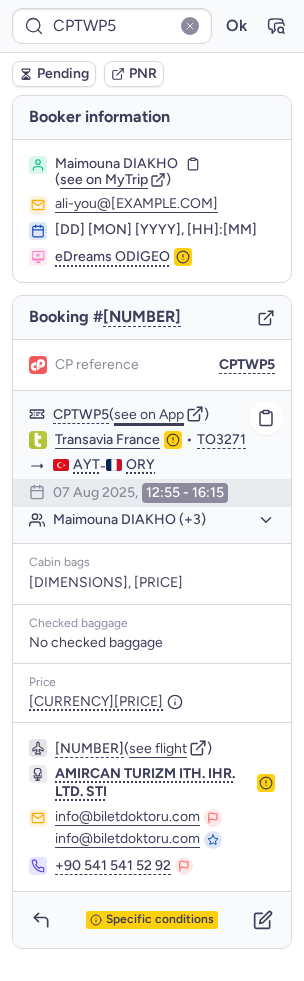 click on "see on App" 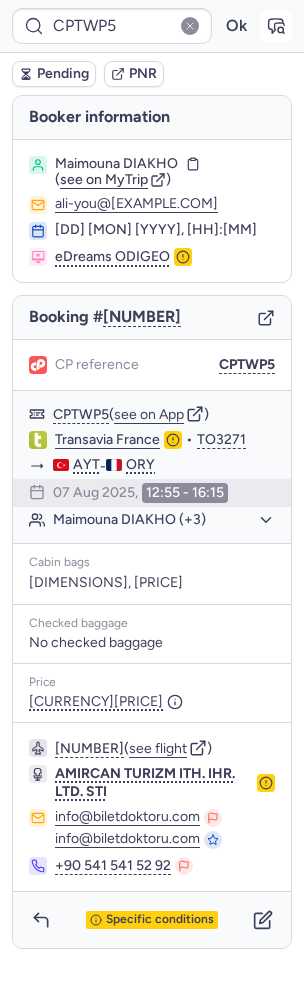 click 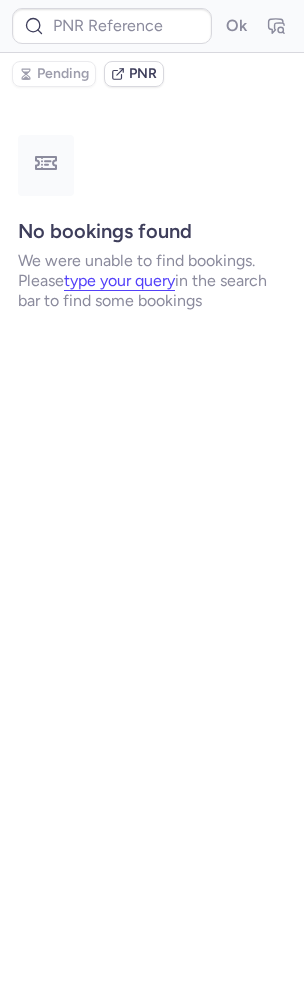 type on "CPTWP5" 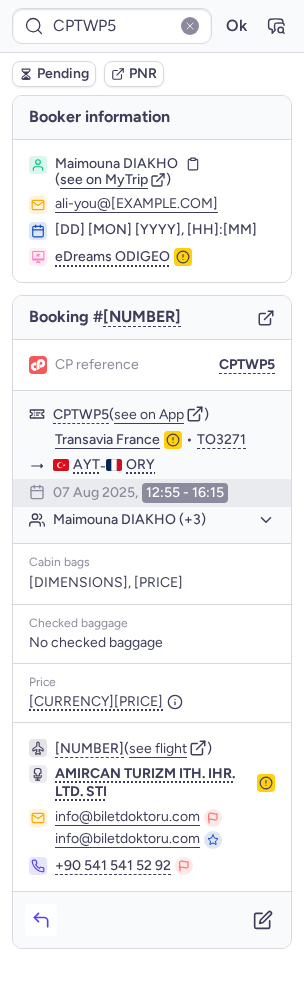 click at bounding box center [41, 920] 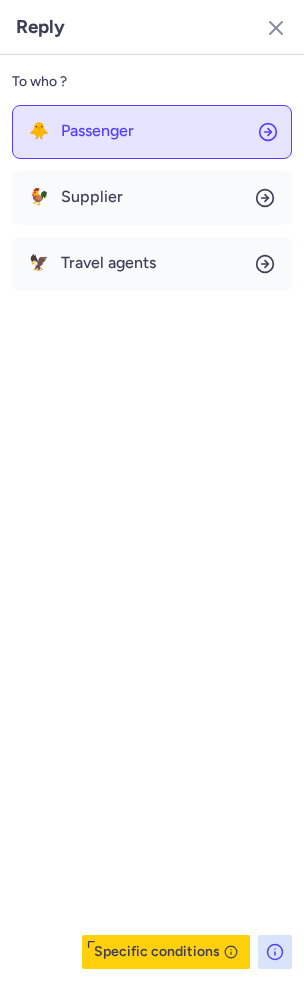 click on "🐥 Passenger" 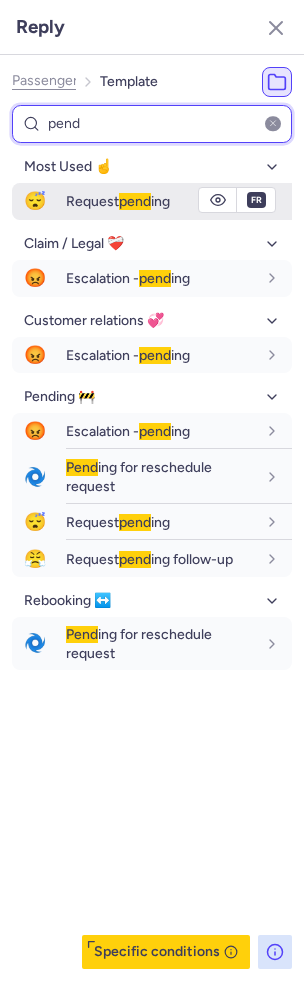 type on "pend" 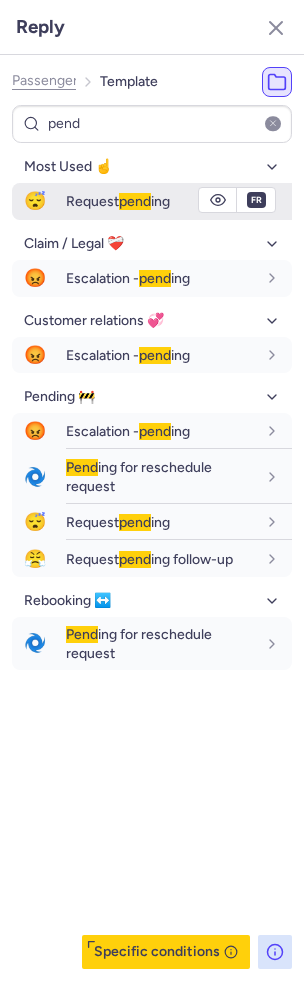click on "Request  pend ing" at bounding box center [179, 201] 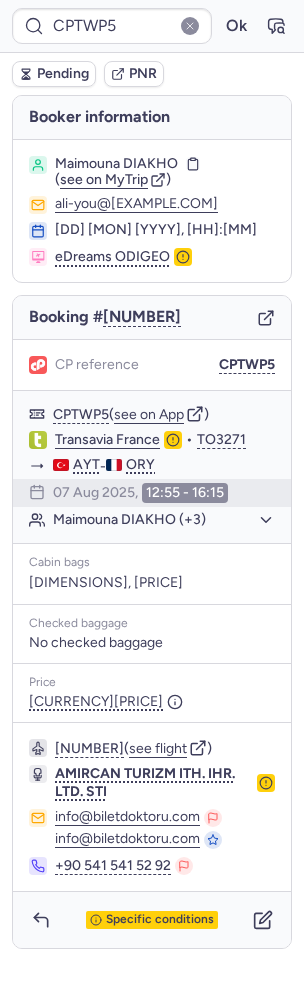click on "Pending" at bounding box center (63, 74) 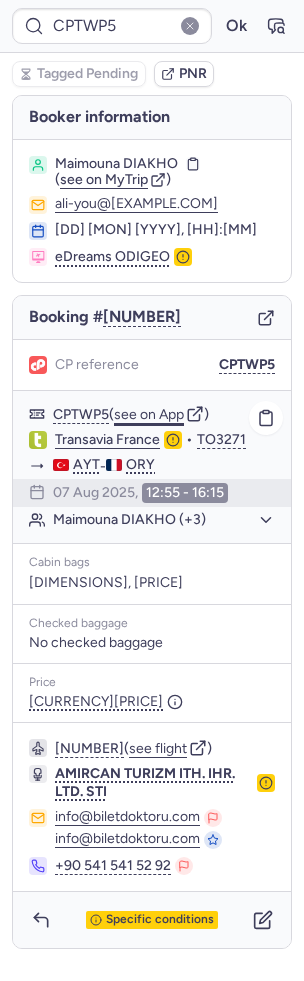 click on "see on App" 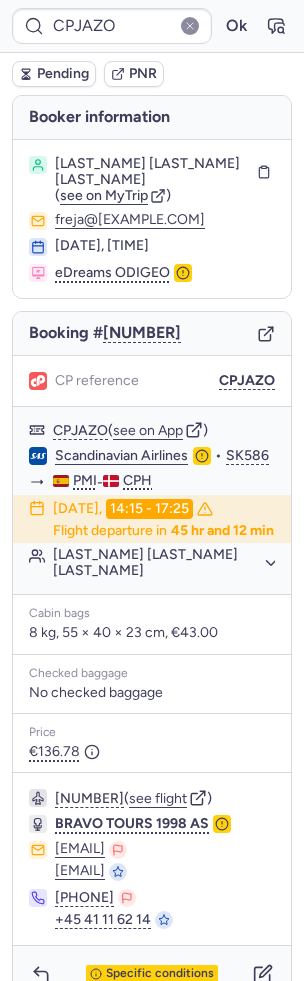type on "3637474" 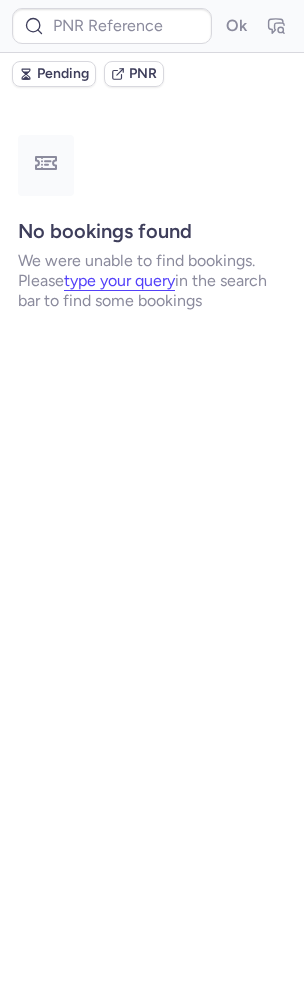 type on "AA923982" 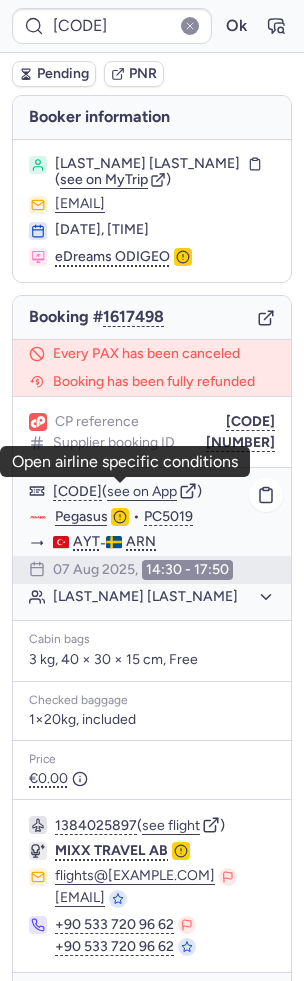 scroll, scrollTop: 55, scrollLeft: 0, axis: vertical 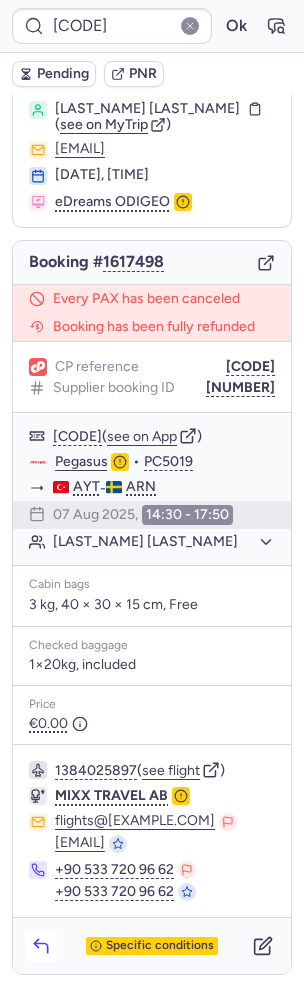 click 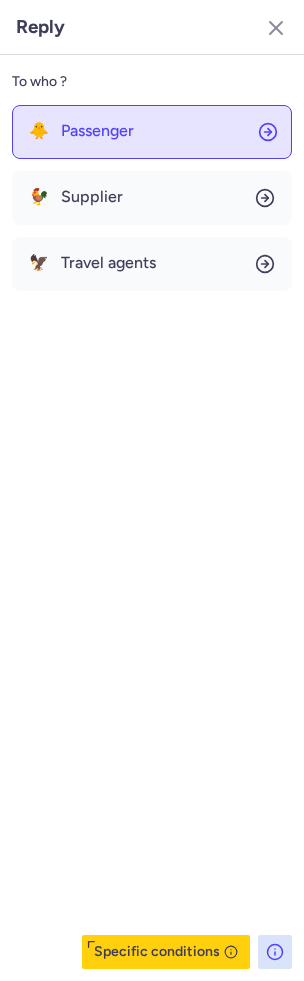 click on "🐥 Passenger" 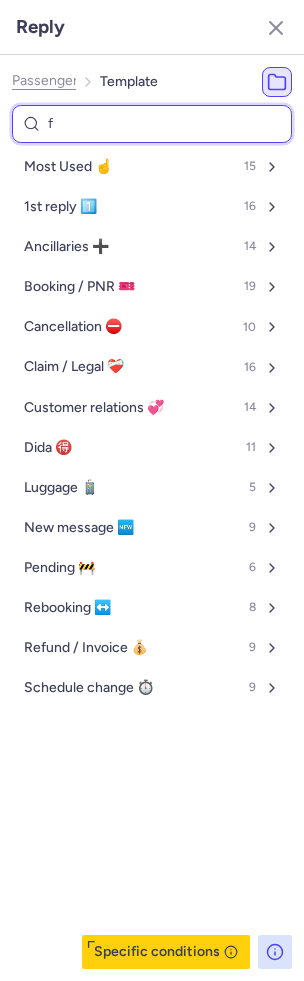type on "fo" 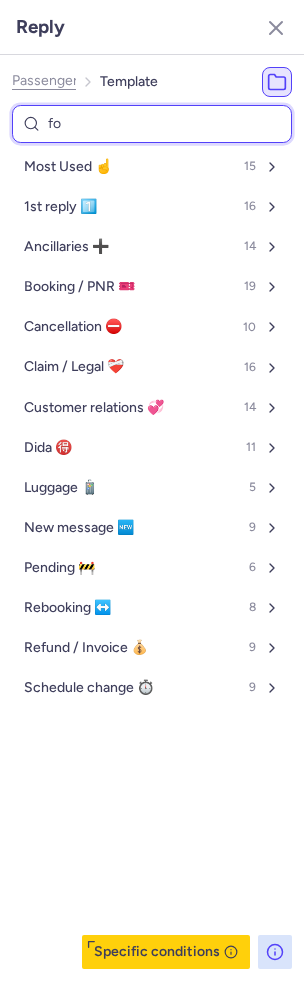 select on "en" 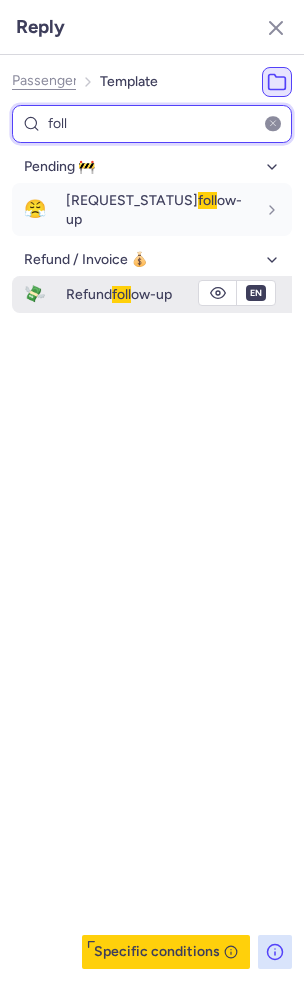 type on "foll" 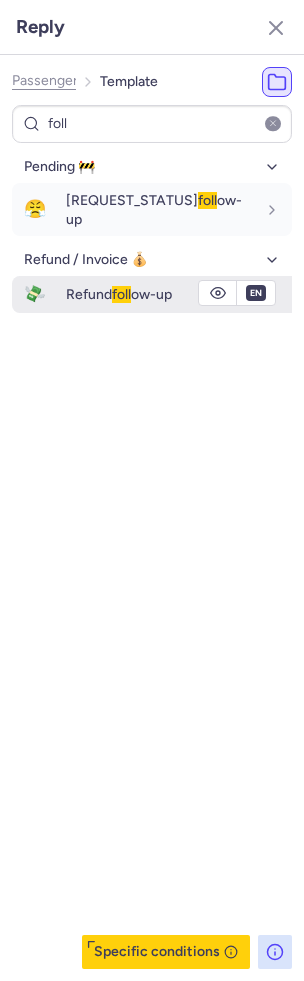 click on "foll" at bounding box center (121, 294) 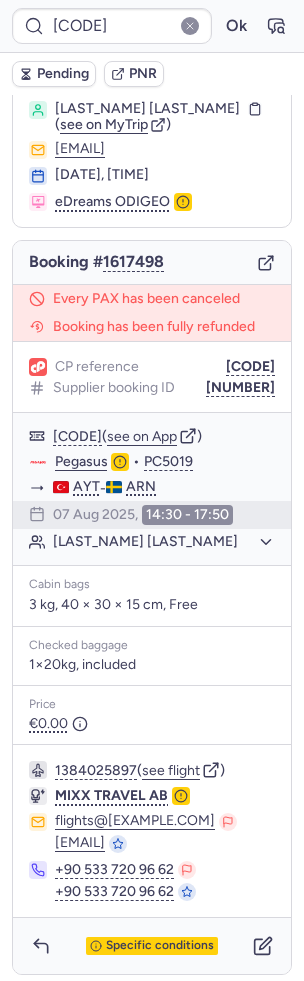 type on "CP6GT5" 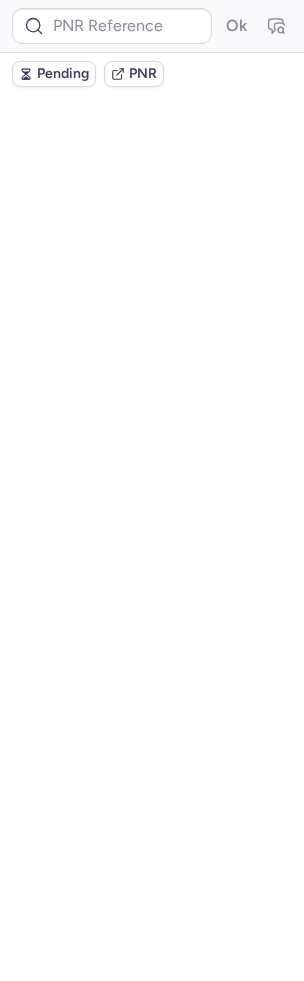 scroll, scrollTop: 0, scrollLeft: 0, axis: both 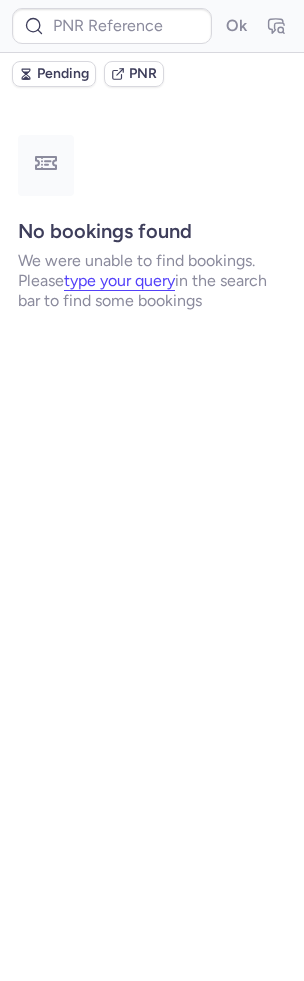 type on "CP9WDF" 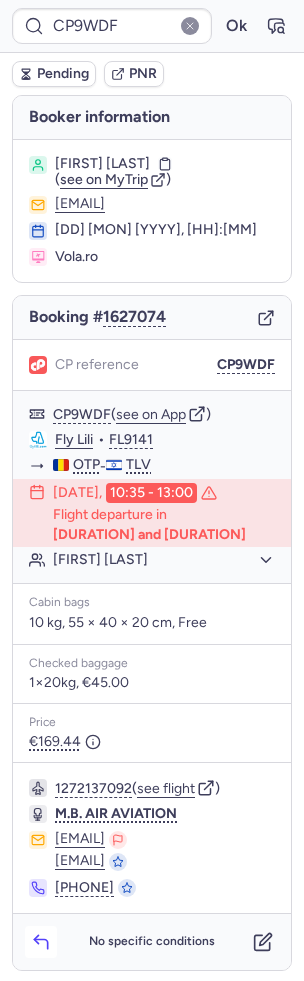 click 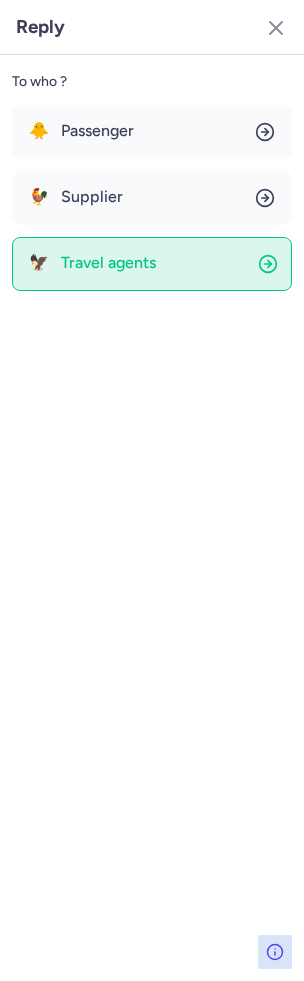 click on "🦅 Travel agents" 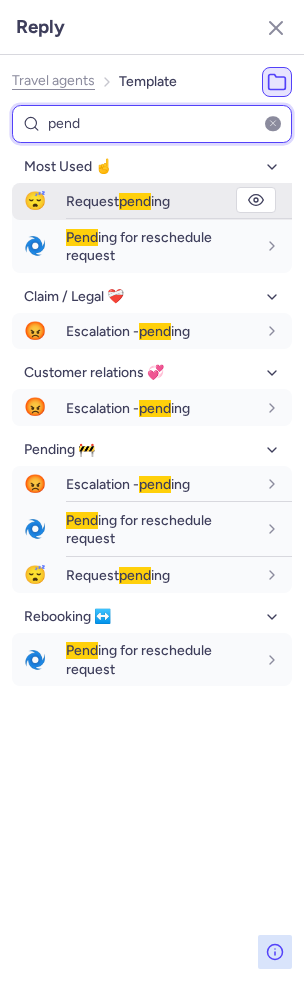 type on "pend" 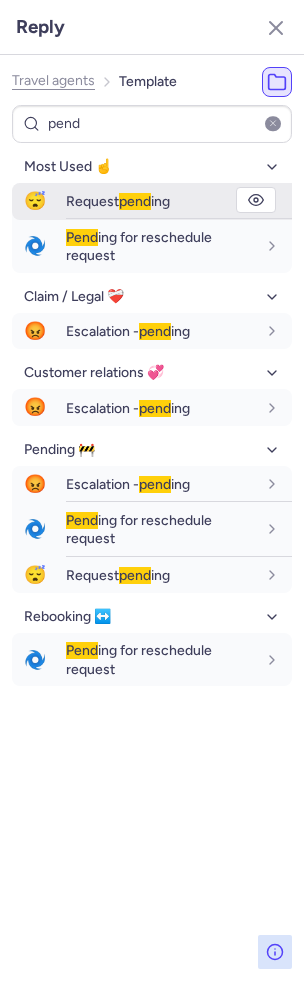 click on "Request  pend ing" at bounding box center [179, 201] 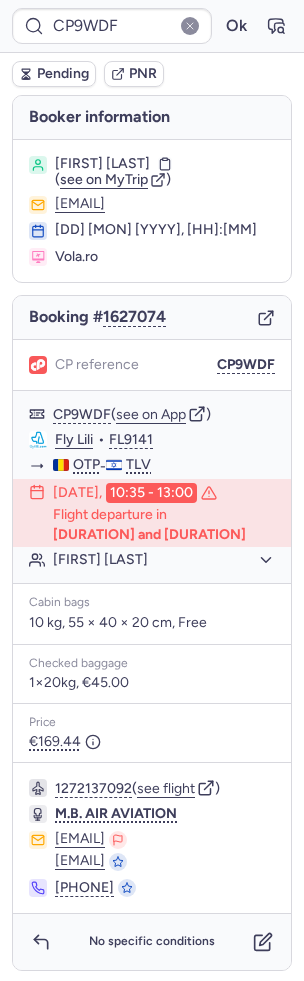 click on "Pending" at bounding box center [63, 74] 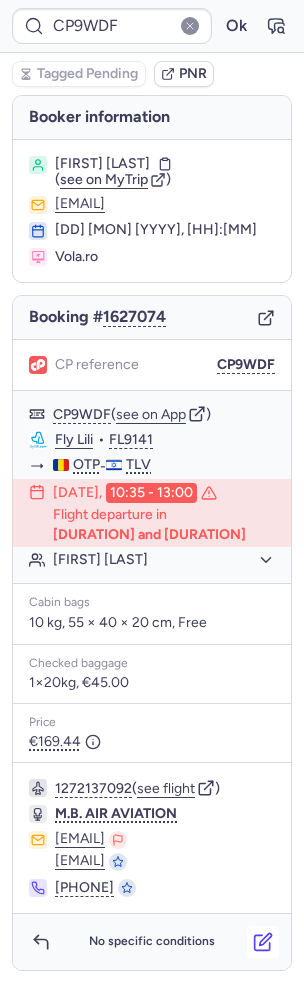 click 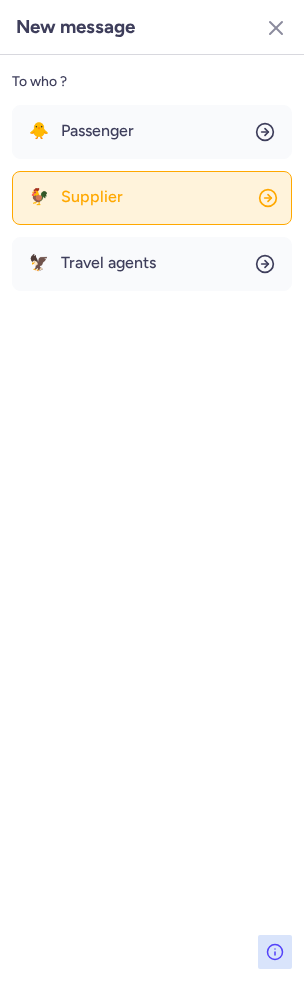 click on "Supplier" at bounding box center (92, 197) 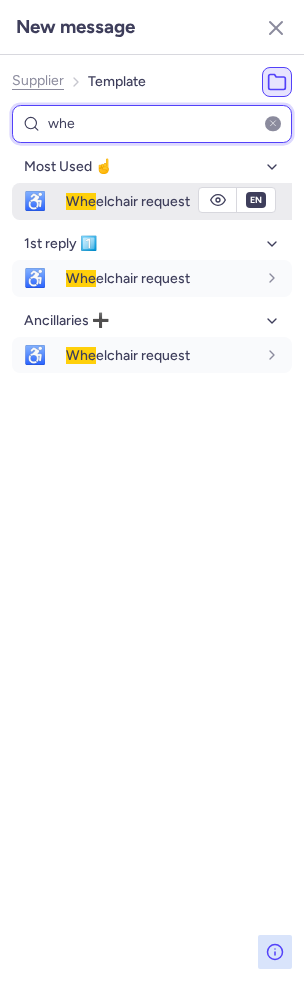 type on "whe" 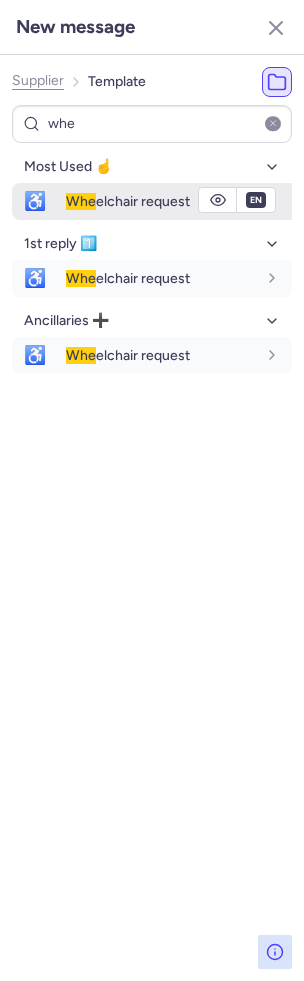 click on "Whe elchair request" at bounding box center (179, 201) 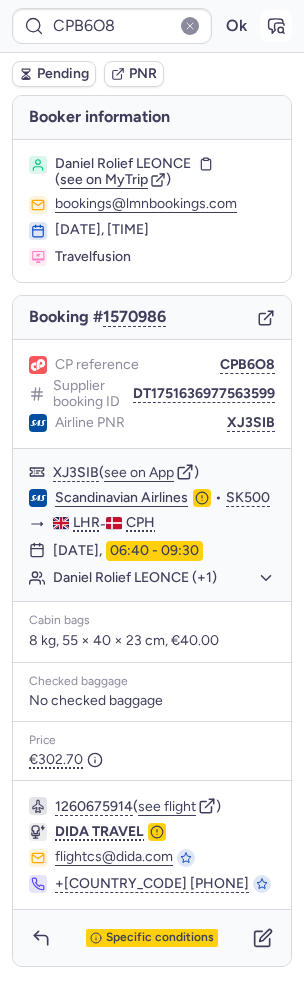 click 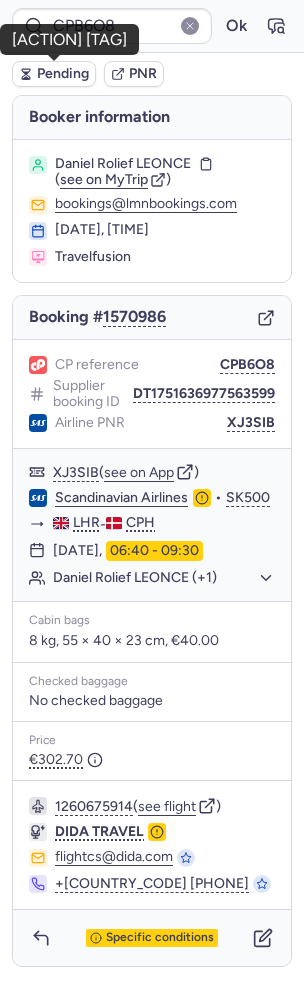 click on "Pending" at bounding box center (63, 74) 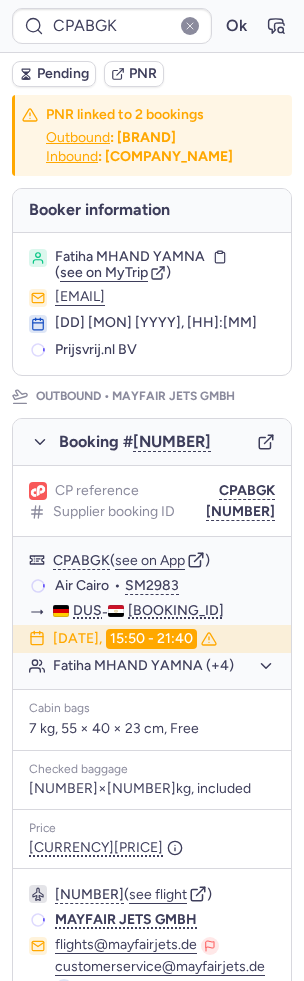 type on "CPTUUU" 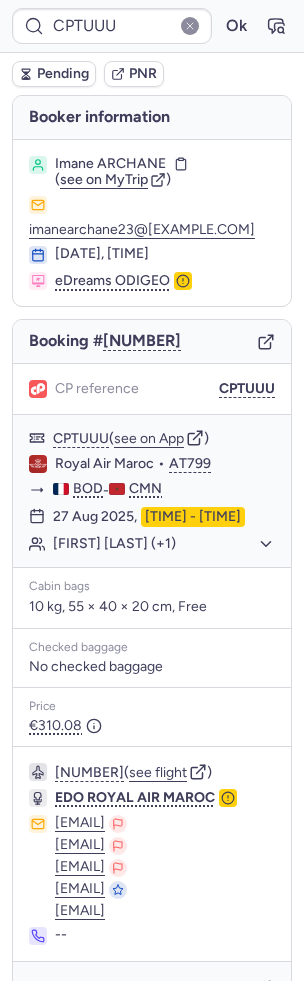 scroll, scrollTop: 46, scrollLeft: 0, axis: vertical 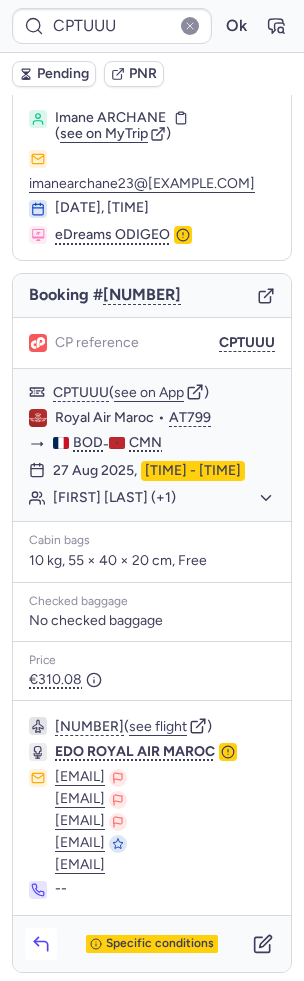 click 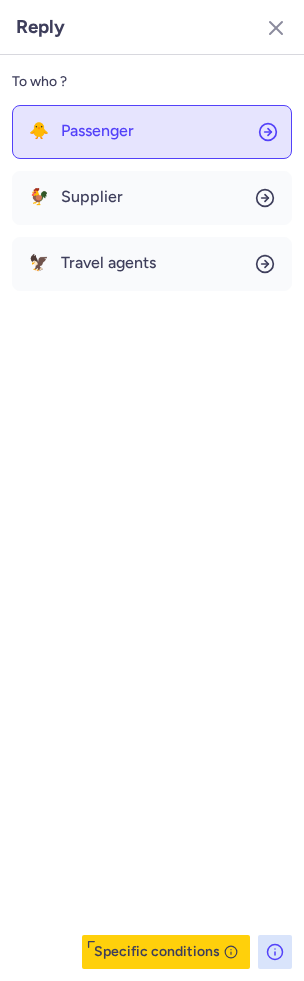 click on "Passenger" at bounding box center (97, 131) 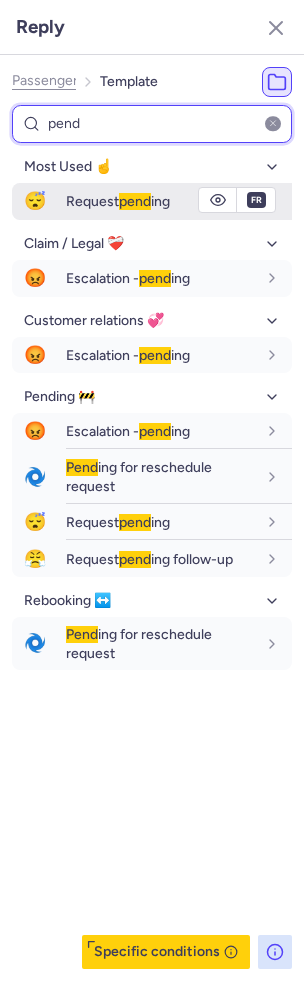 type on "pend" 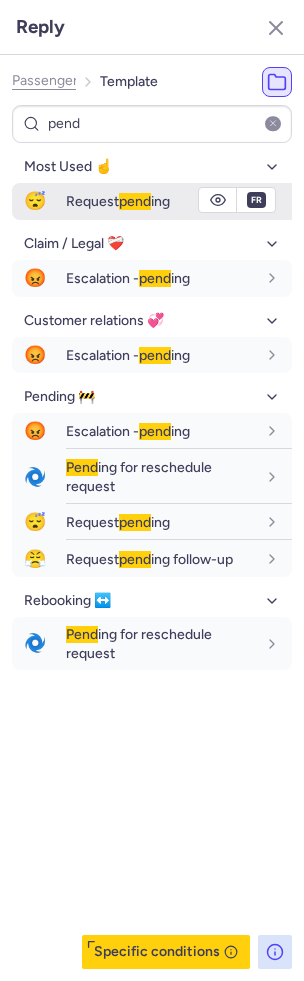 click on "Request  pend ing" at bounding box center (118, 201) 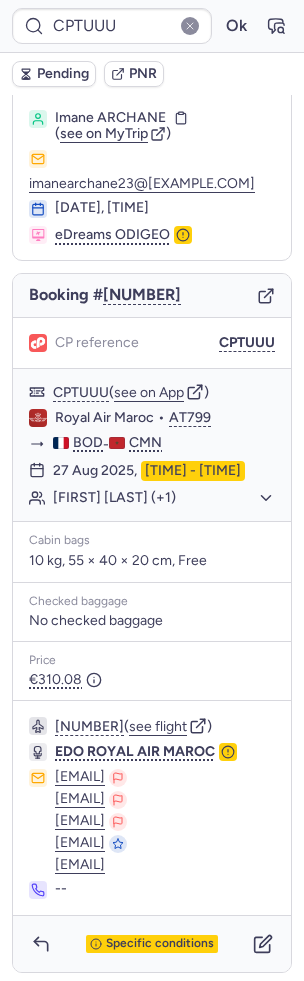 click on "Pending" at bounding box center (54, 74) 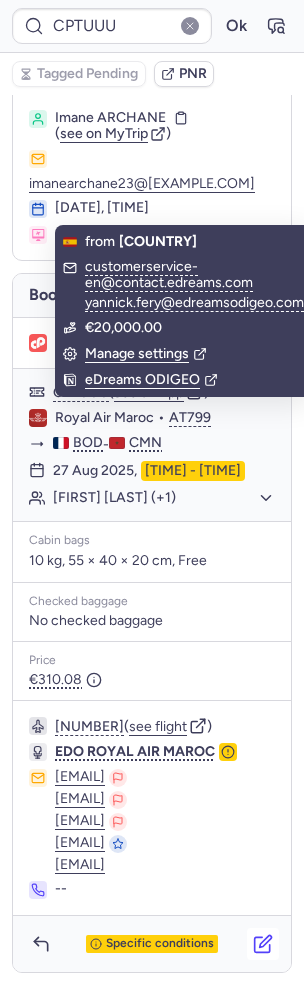 click at bounding box center (263, 944) 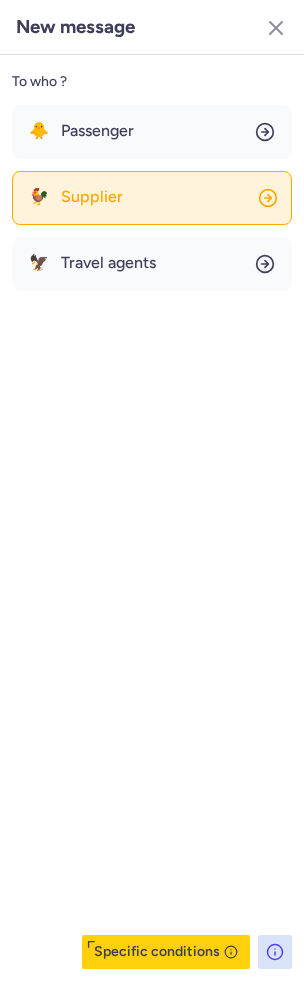 click on "🐓 Supplier" 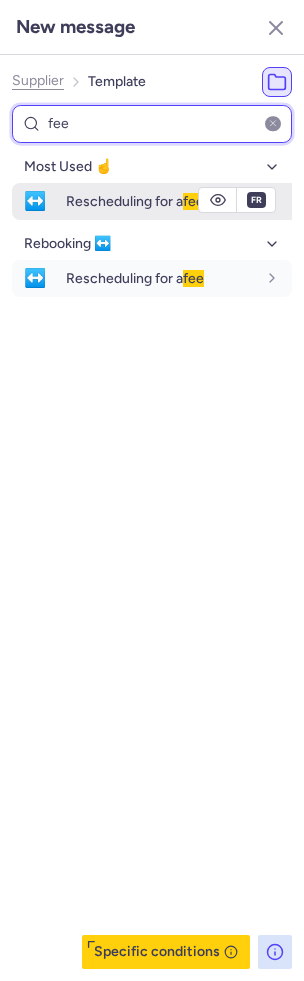 type on "fee" 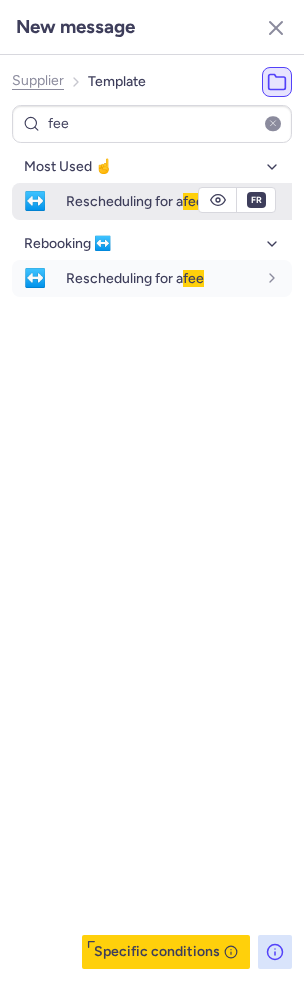click on "Rescheduling for a  fee" at bounding box center (135, 201) 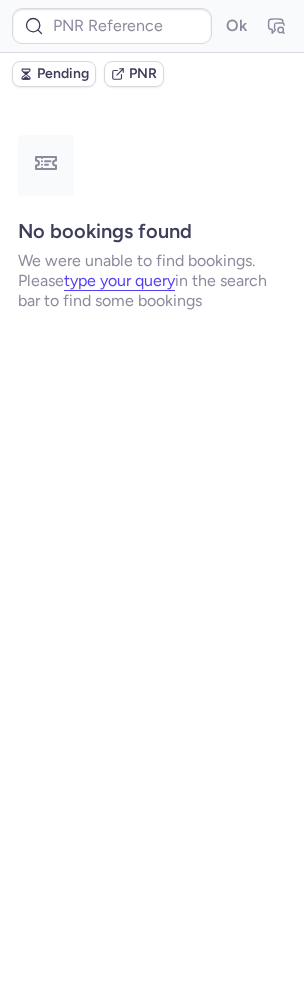 scroll, scrollTop: 0, scrollLeft: 0, axis: both 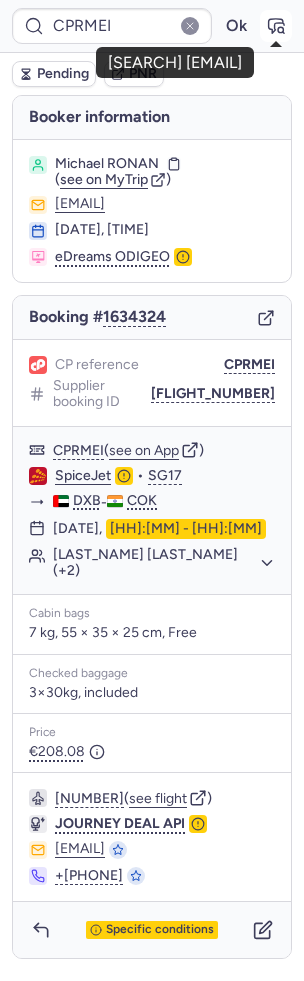 click at bounding box center (276, 26) 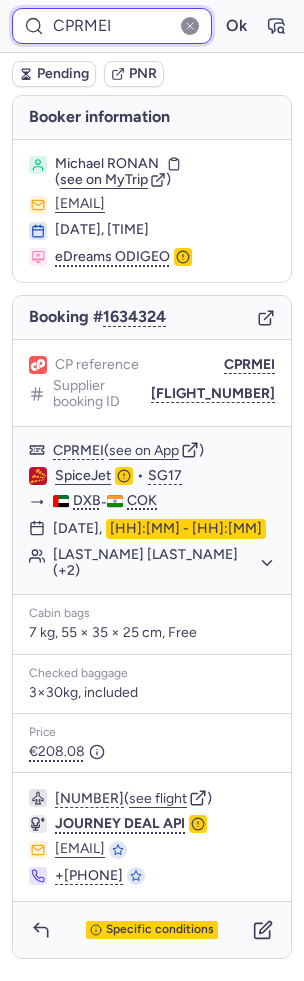 click on "CPRMEI" at bounding box center [112, 26] 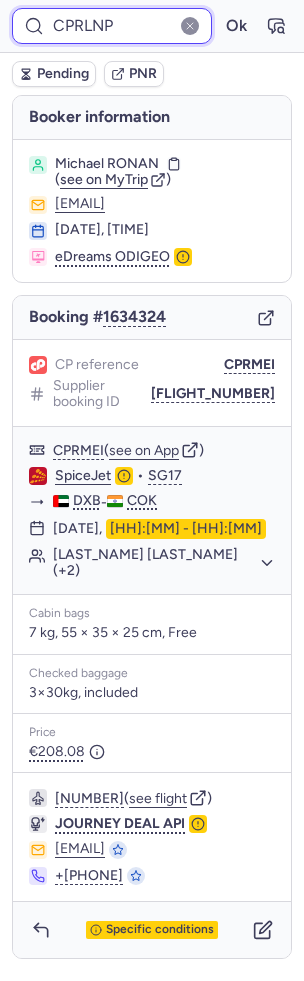 click on "Ok" at bounding box center (236, 26) 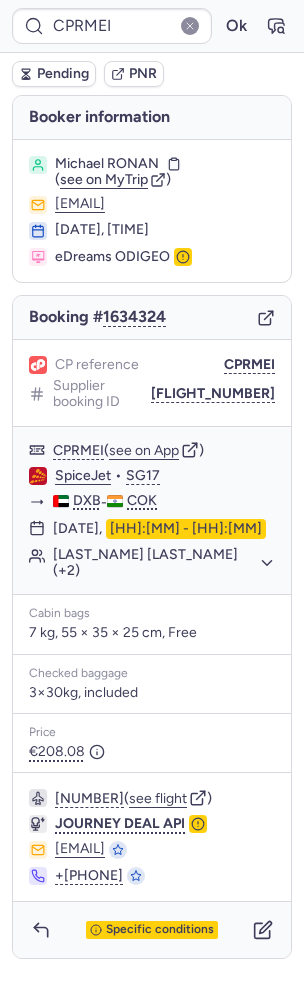 click on "Pending" at bounding box center (63, 74) 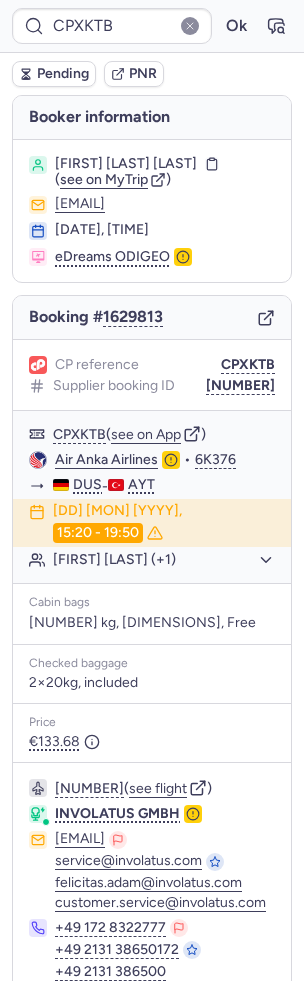 click on "Pending" at bounding box center (63, 74) 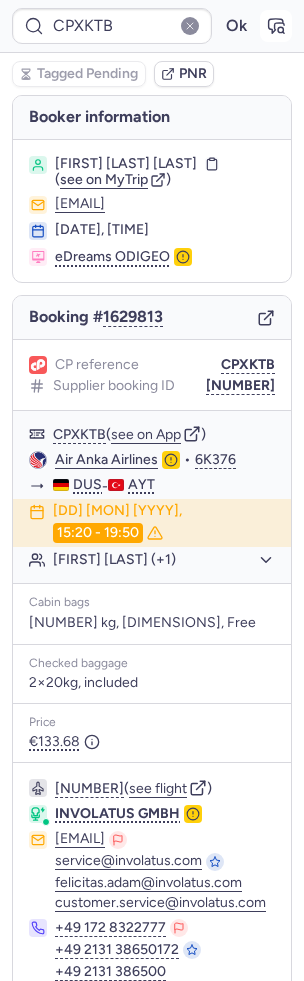 click 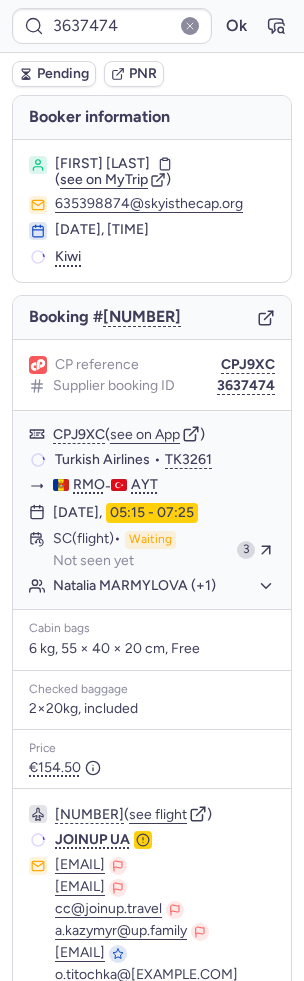 type on "CPJAZO" 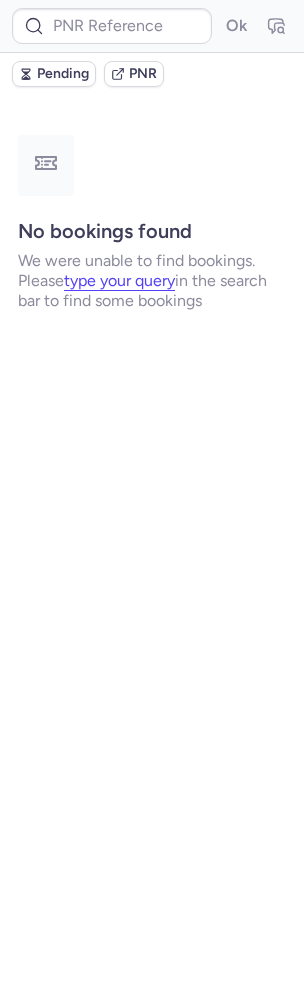 type on "CPABGK" 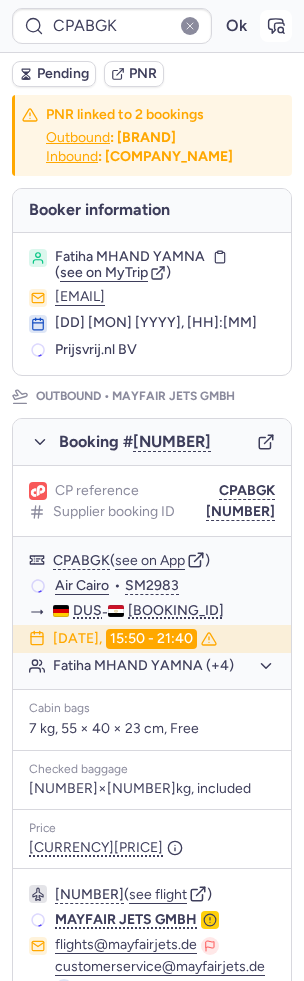click at bounding box center (276, 26) 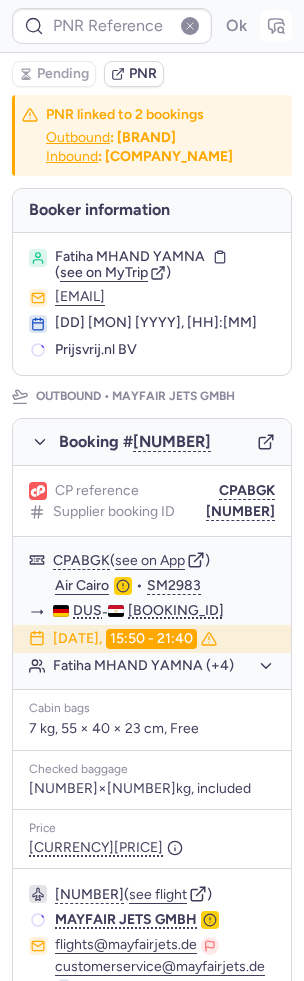 type on "CPABGK" 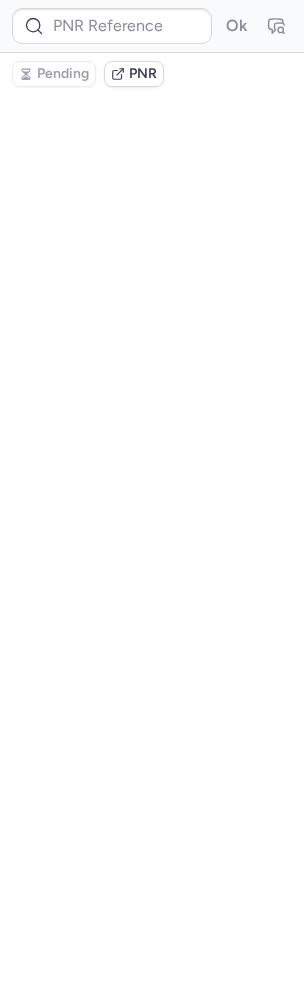 type on "CPABGK" 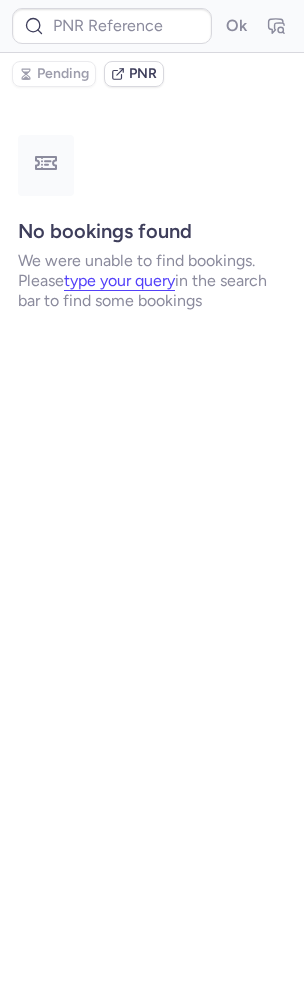 type on "CPABGK" 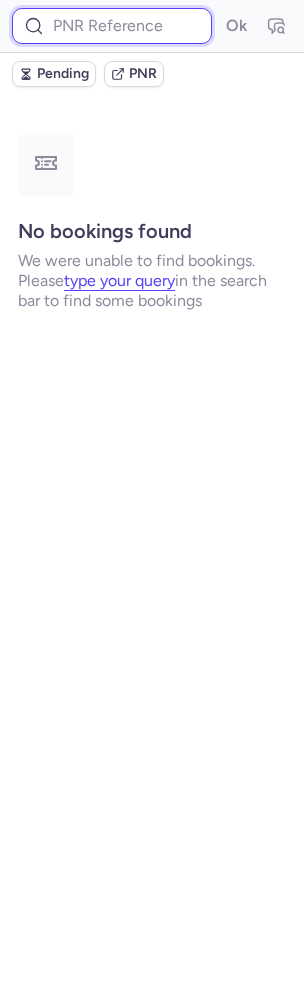 click at bounding box center (112, 26) 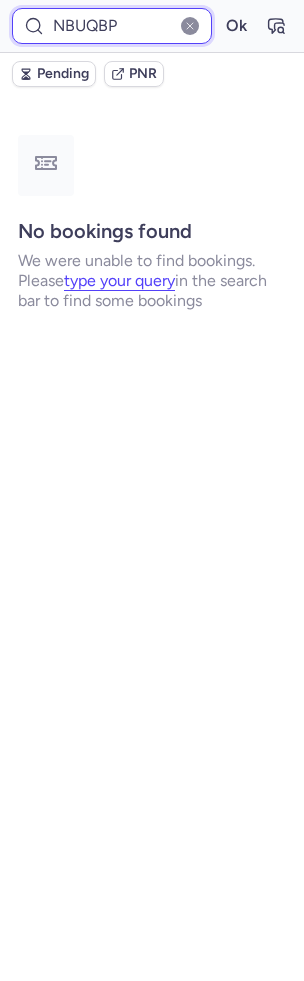 click on "Ok" at bounding box center (236, 26) 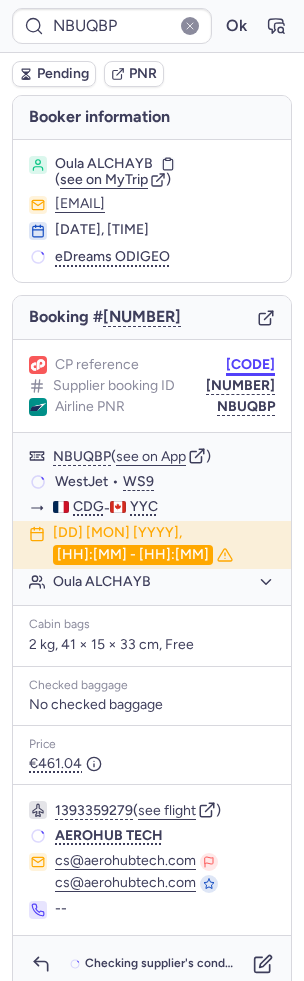 click on "[CODE]" at bounding box center (250, 365) 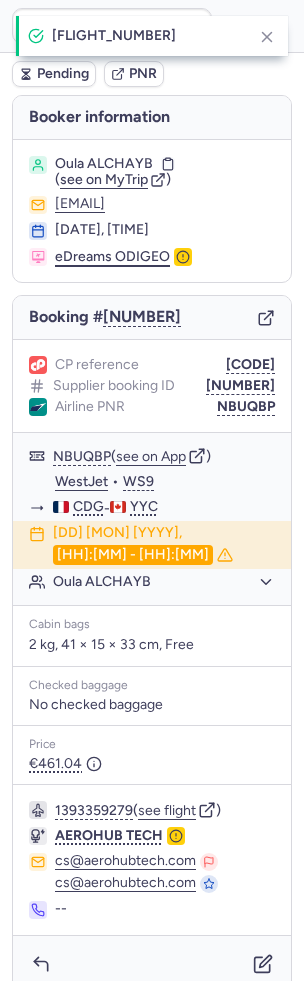 type on "[CODE]" 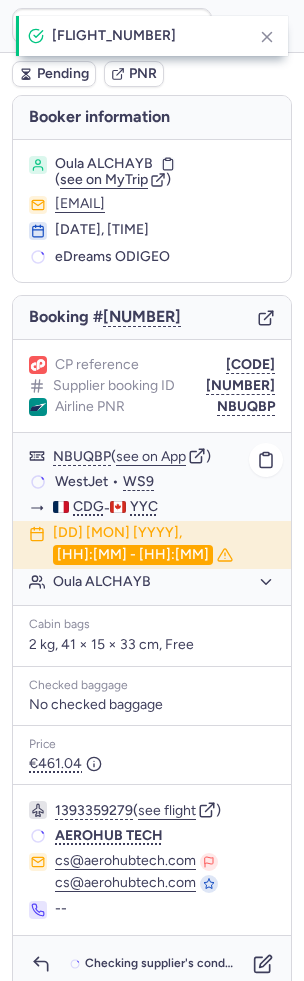 scroll, scrollTop: 14, scrollLeft: 0, axis: vertical 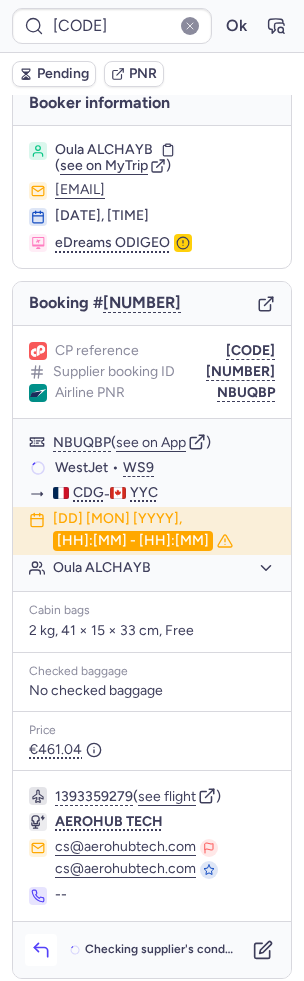 click 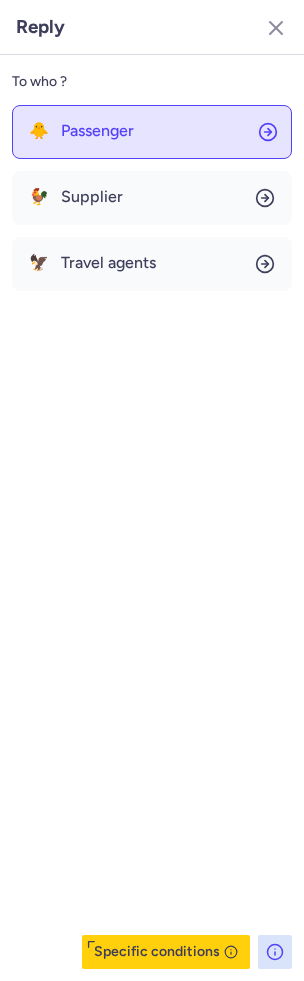 click on "🐥 Passenger" 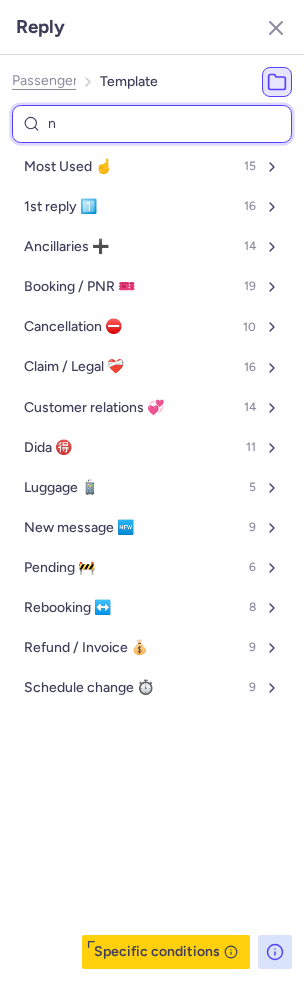 type on "no" 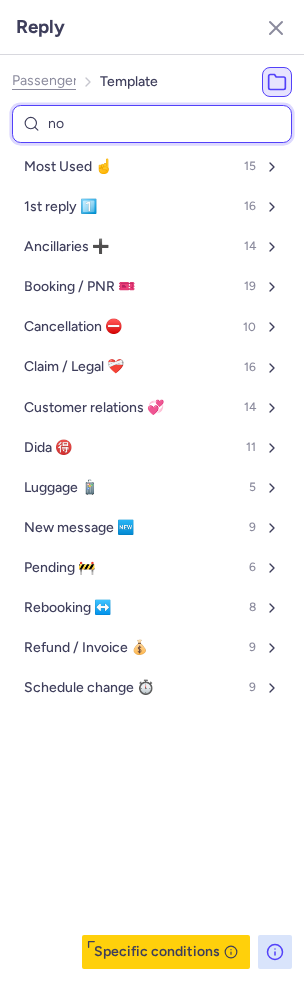 select on "en" 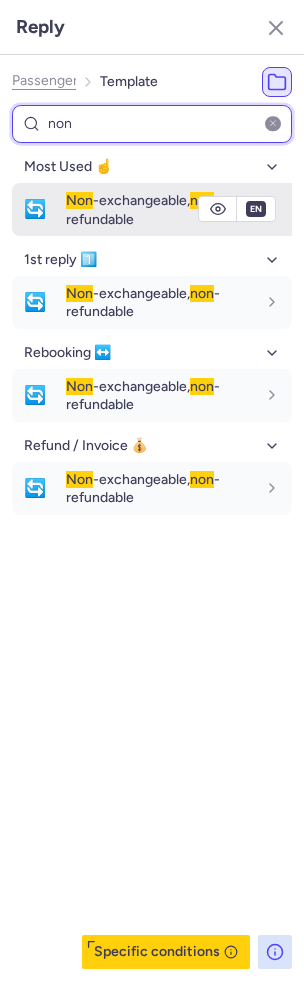 type on "non" 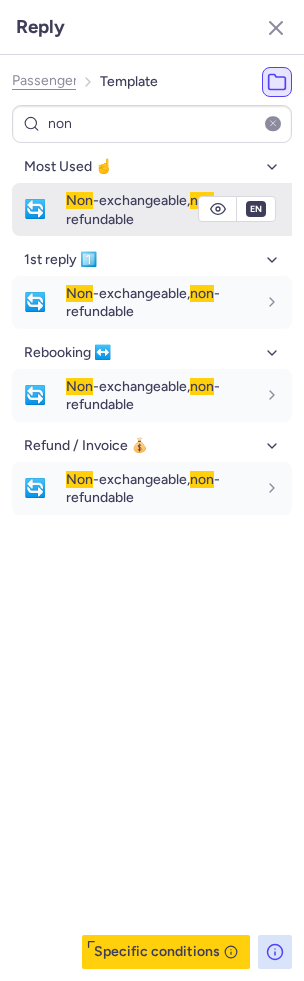 click on "Non -exchangeable,  non -refundable" at bounding box center (143, 209) 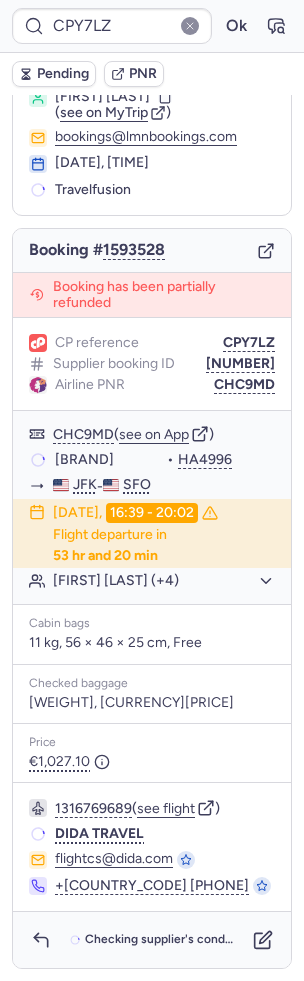 scroll, scrollTop: 77, scrollLeft: 0, axis: vertical 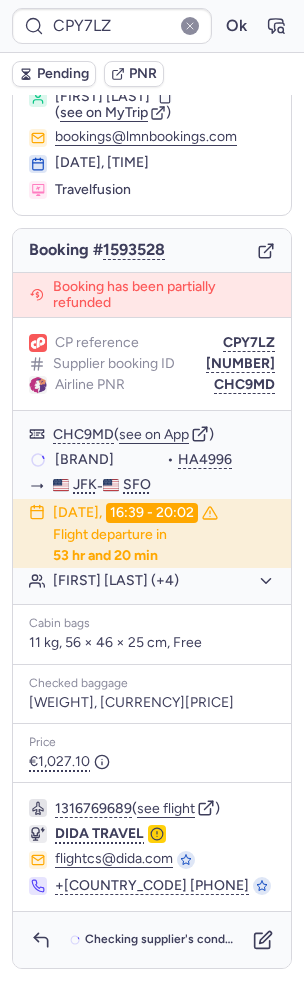 type on "[BOOKING_ID]" 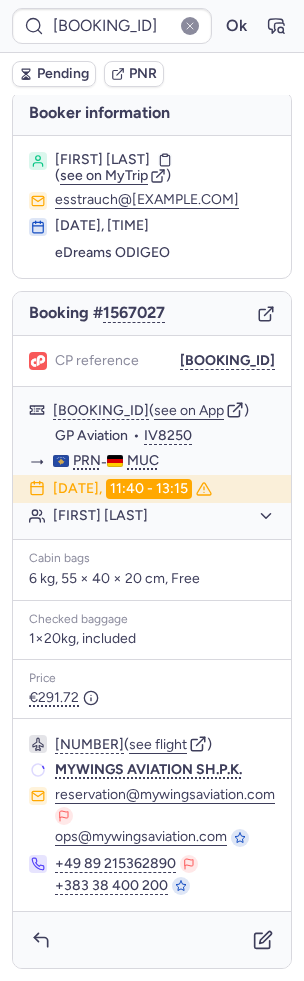 scroll, scrollTop: 0, scrollLeft: 0, axis: both 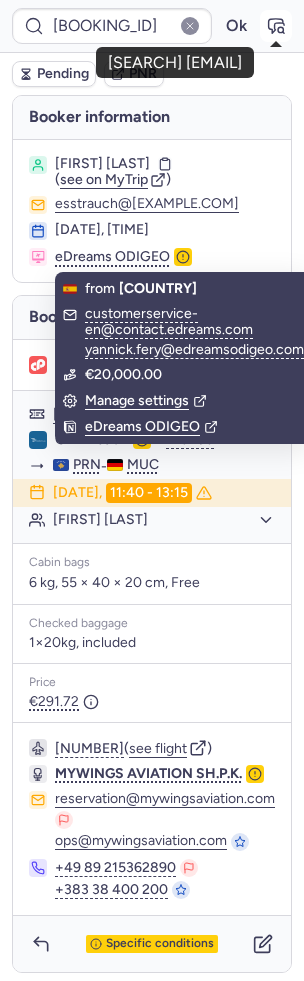 click 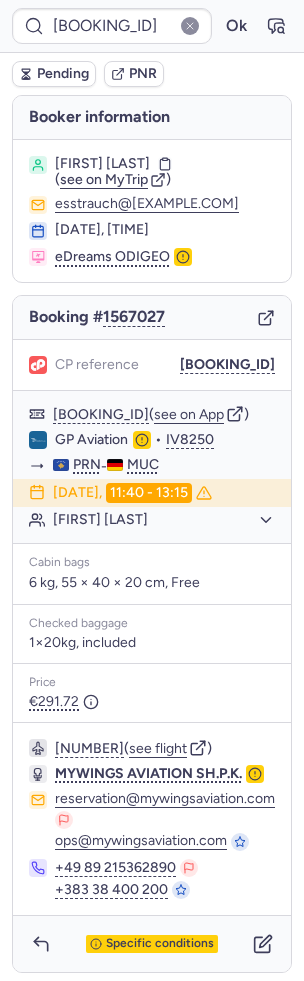 click on "Pending" at bounding box center (54, 74) 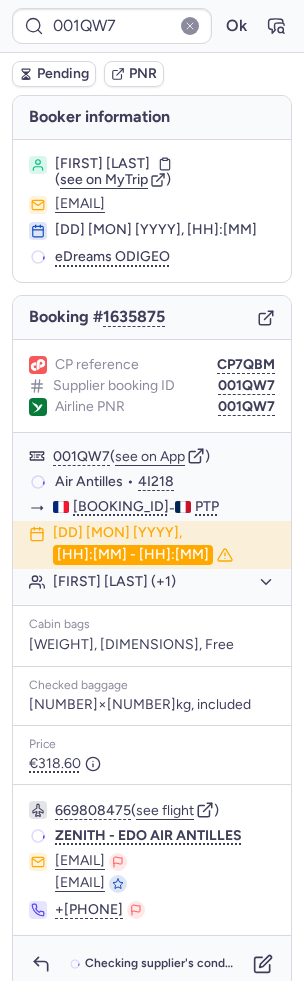 type on "CPXKTB" 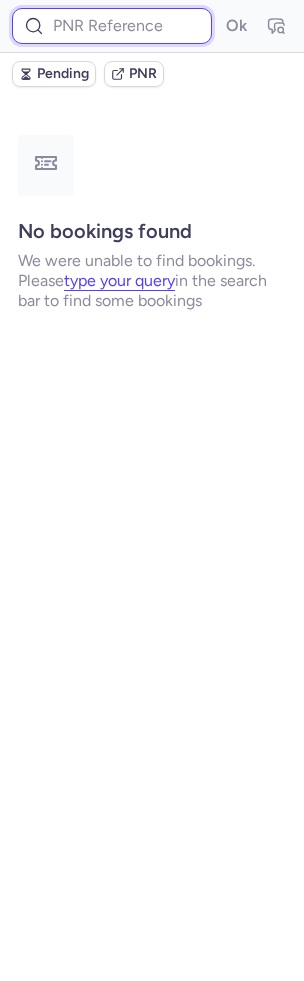 click at bounding box center [112, 26] 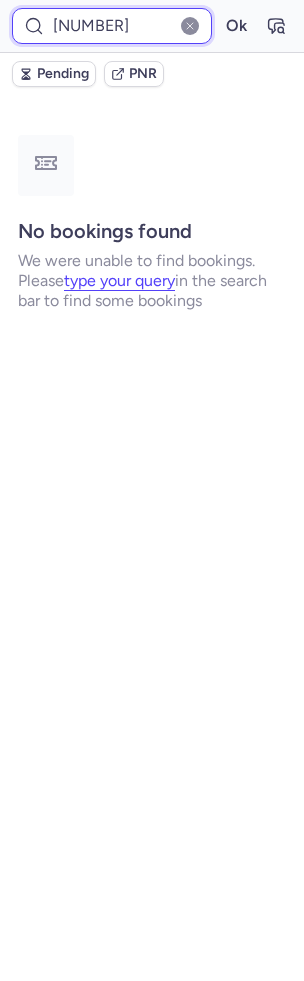 click on "Ok" at bounding box center [236, 26] 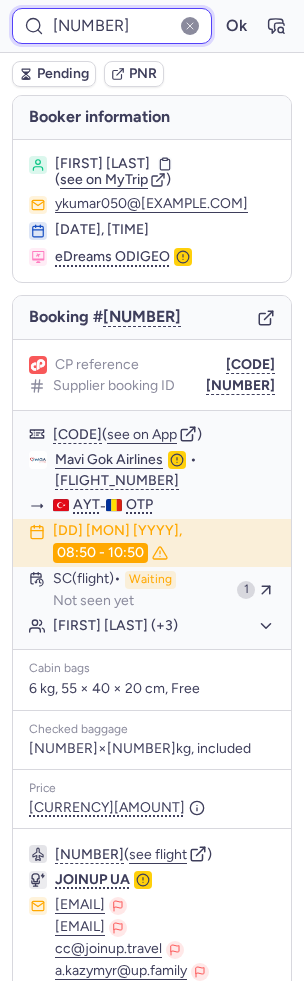 click on "[NUMBER]" at bounding box center (112, 26) 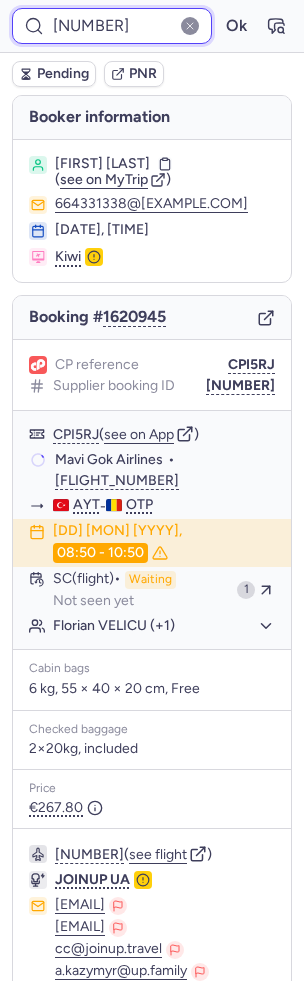 click on "[NUMBER]" at bounding box center [112, 26] 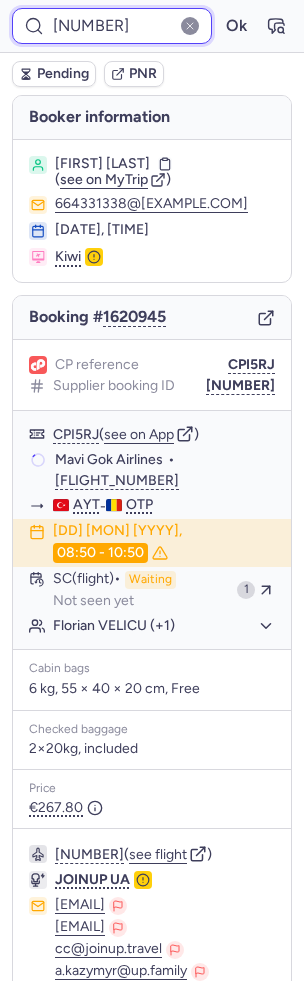 click on "[NUMBER]" at bounding box center (112, 26) 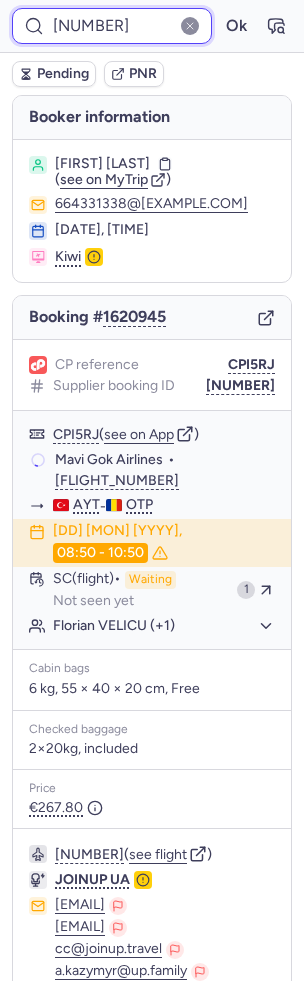 paste on "8420" 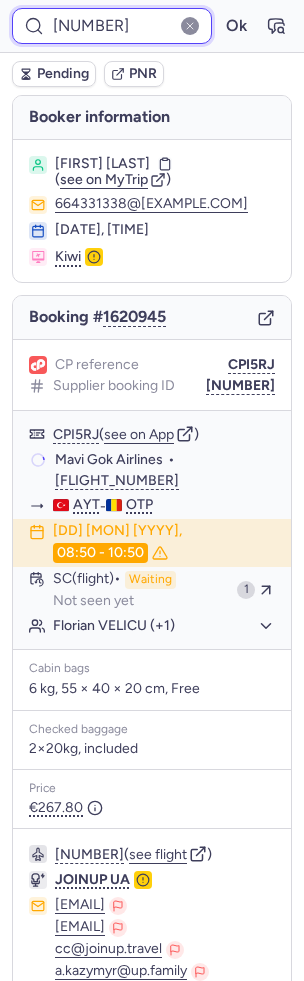 type on "[NUMBER]" 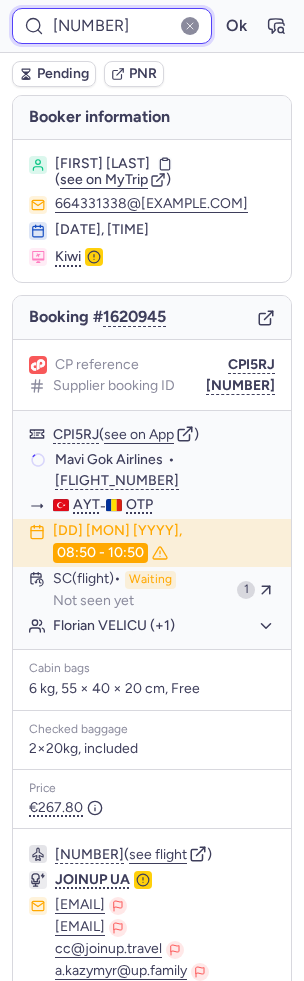 click on "Ok" at bounding box center [236, 26] 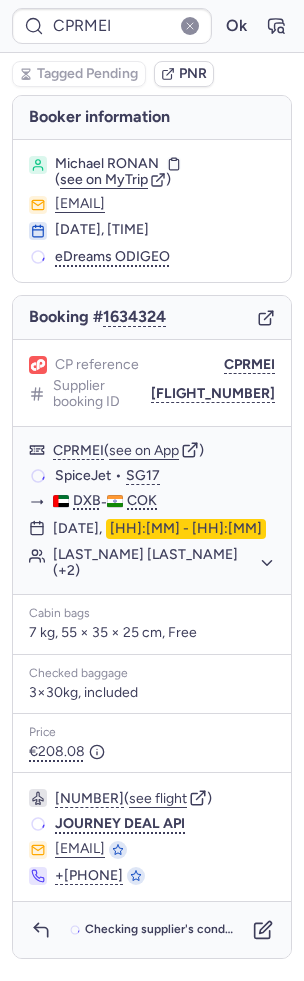 type on "[CODE]" 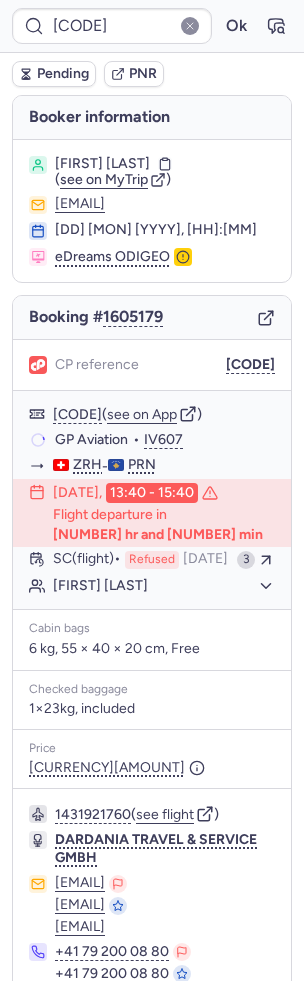 scroll, scrollTop: 124, scrollLeft: 0, axis: vertical 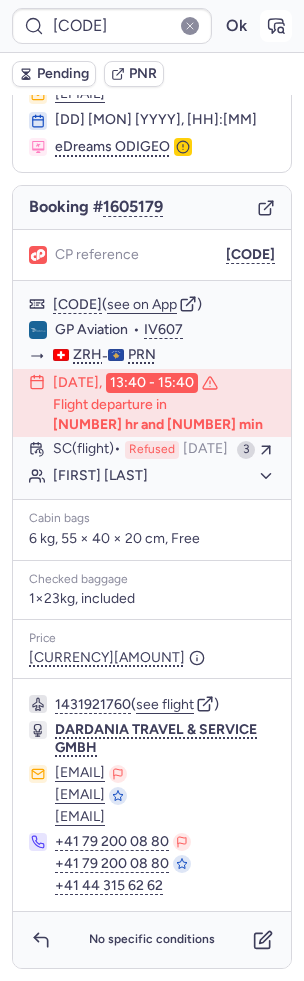 click 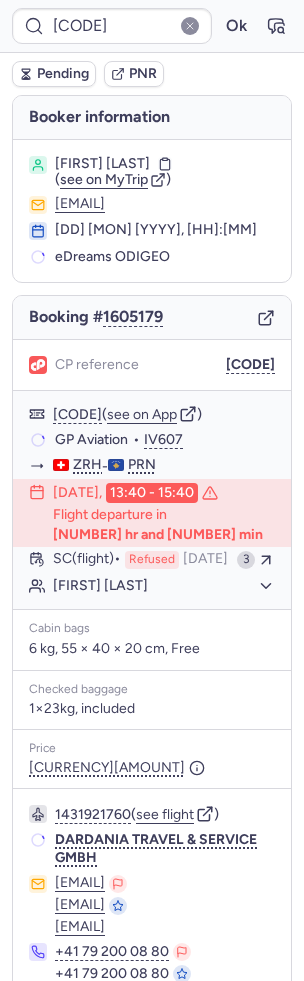scroll, scrollTop: 124, scrollLeft: 0, axis: vertical 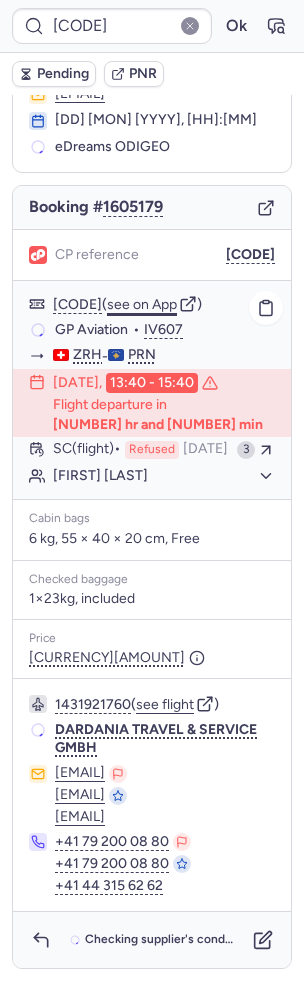 click on "see on App" 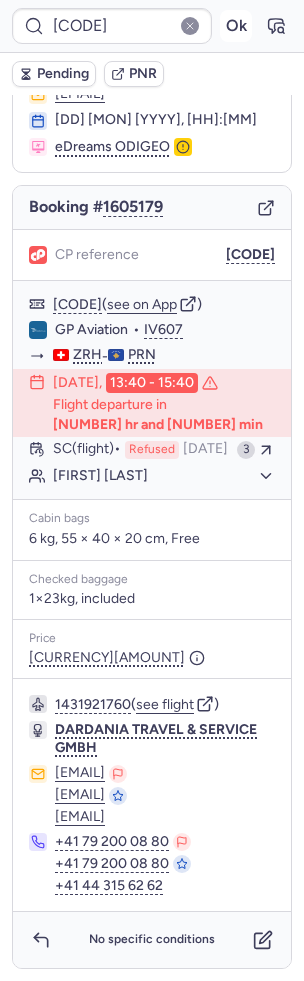 click on "Ok" at bounding box center [236, 26] 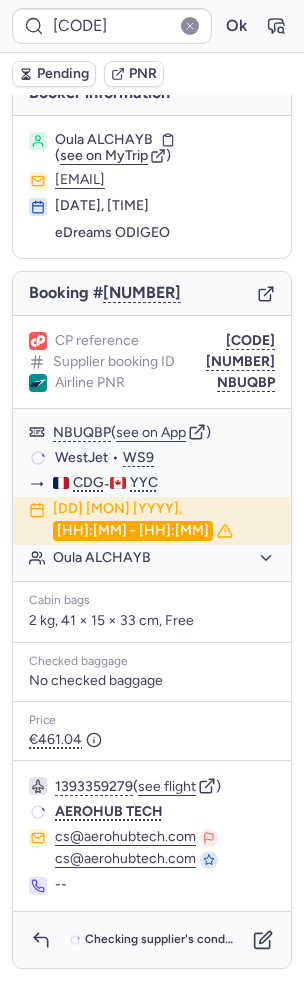 scroll, scrollTop: 14, scrollLeft: 0, axis: vertical 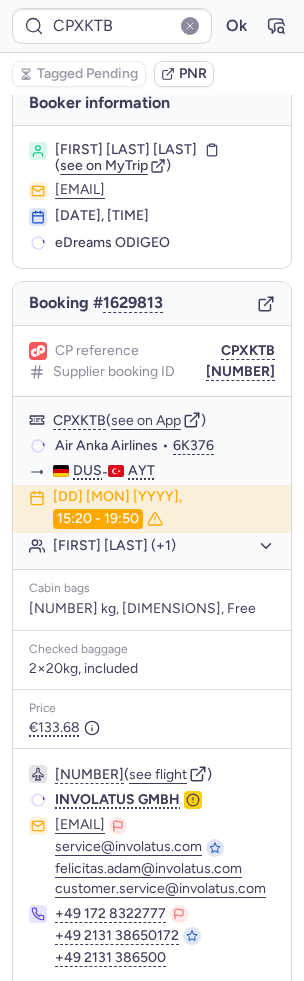 type on "[FLIGHT_NUMBER]" 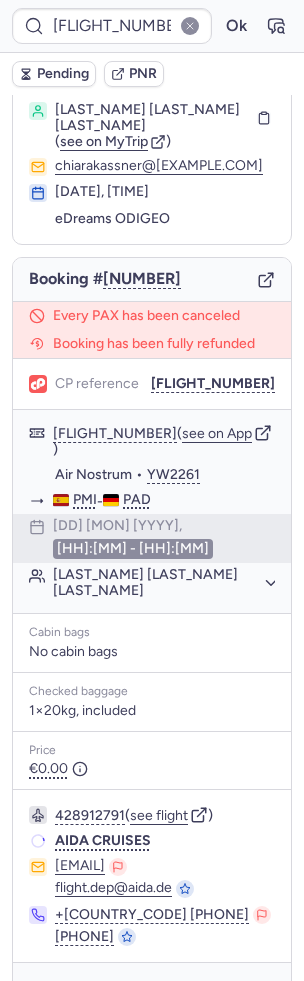 scroll, scrollTop: 33, scrollLeft: 0, axis: vertical 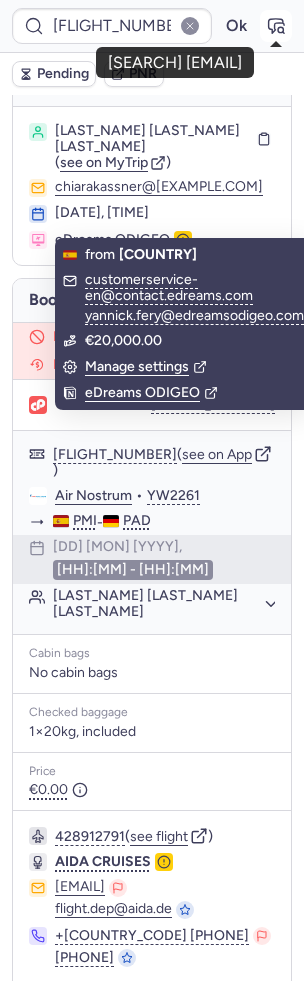 click 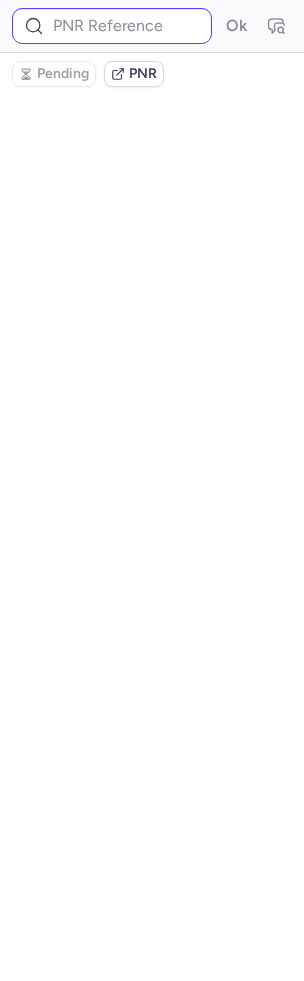 type on "[FLIGHT_NUMBER]" 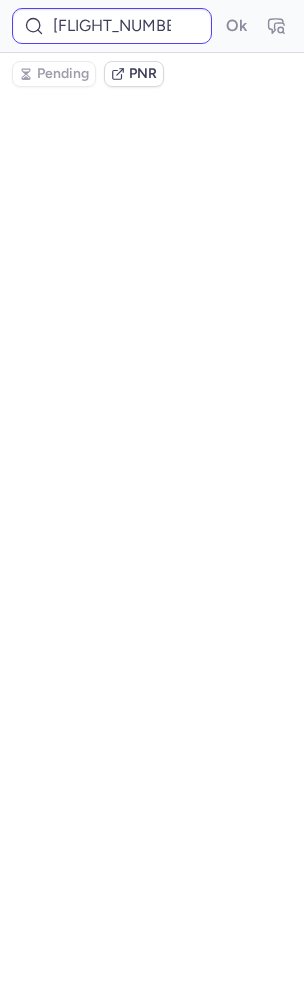 scroll, scrollTop: 0, scrollLeft: 0, axis: both 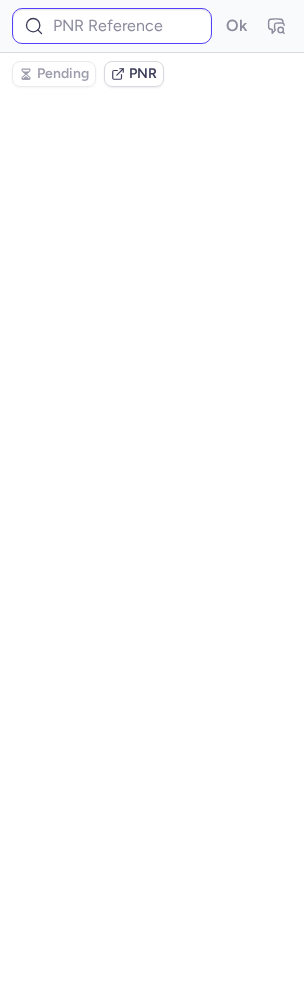 type on "[FLIGHT_NUMBER]" 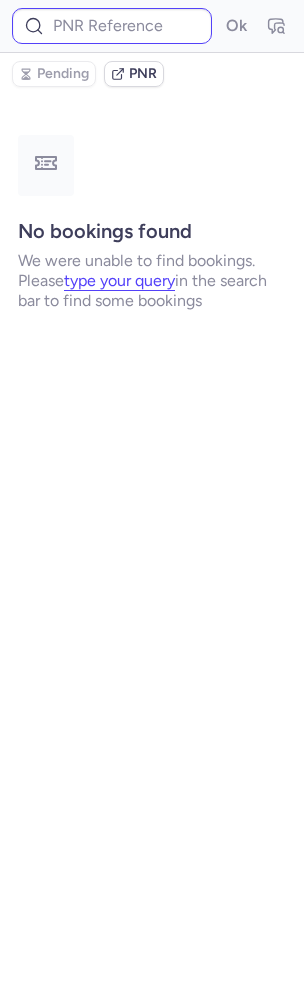 type on "[FLIGHT_NUMBER]" 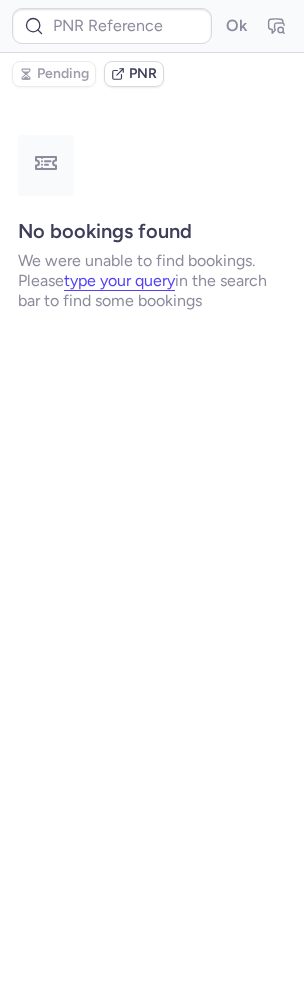 type on "[FLIGHT_NUMBER]" 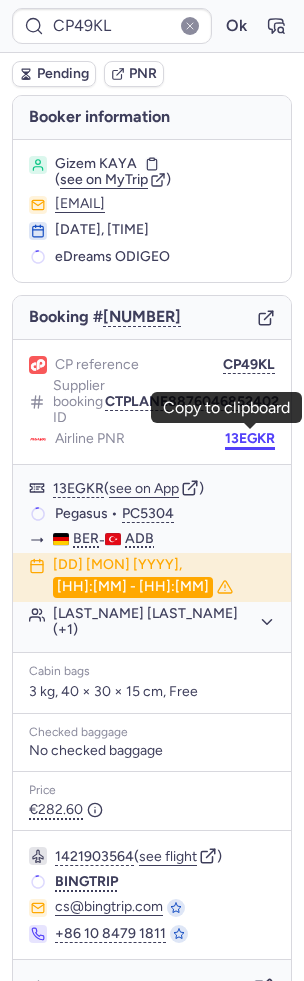 click on "13EGKR" at bounding box center (250, 439) 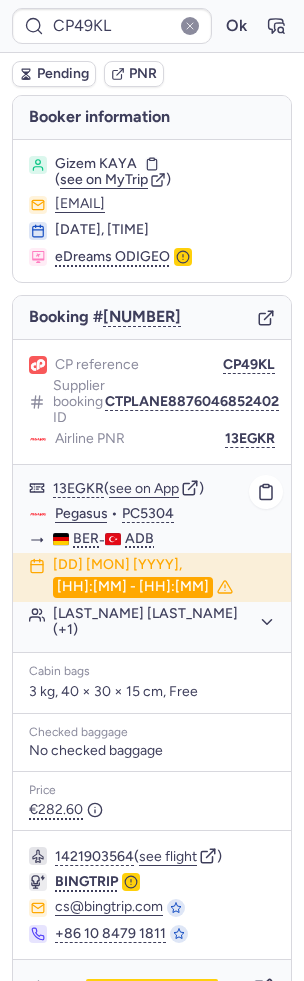 click on "Pegasus" 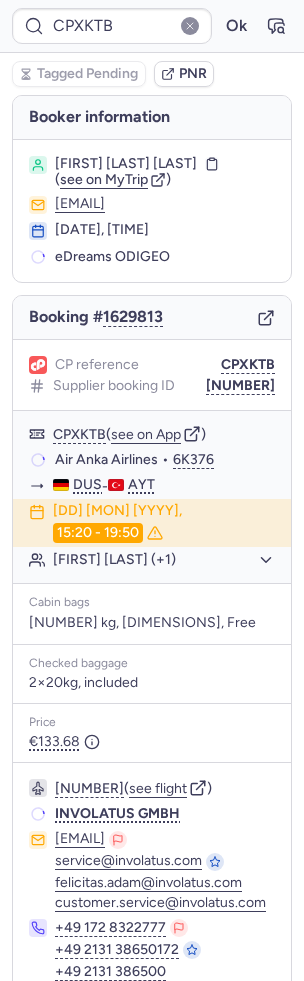 type on "[FLIGHT_NUMBER]" 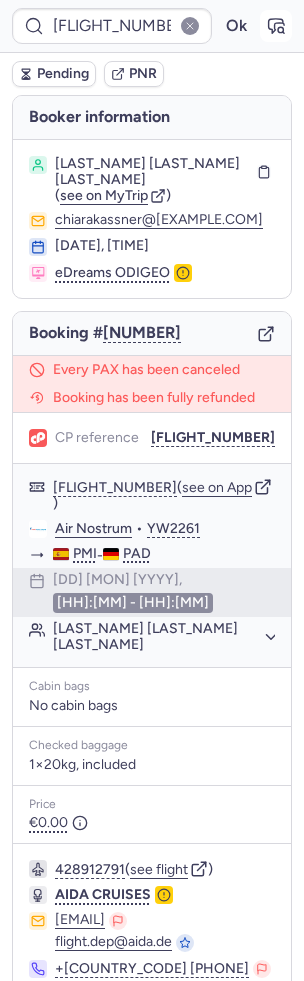 click at bounding box center [276, 26] 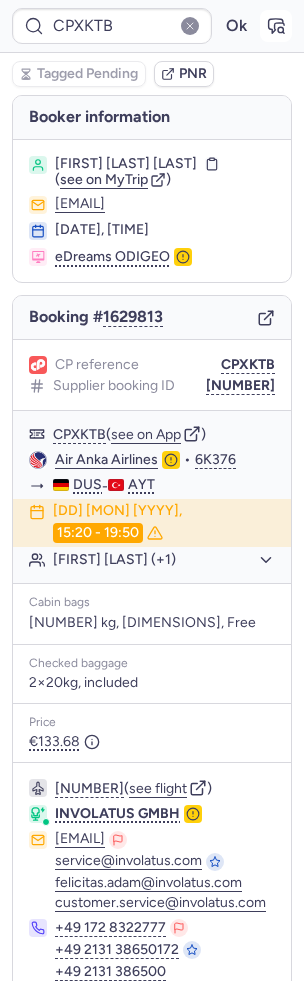 type on "[FLIGHT_NUMBER]" 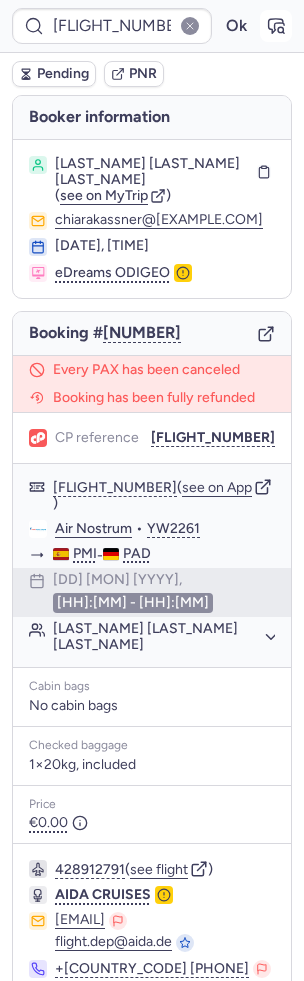 click 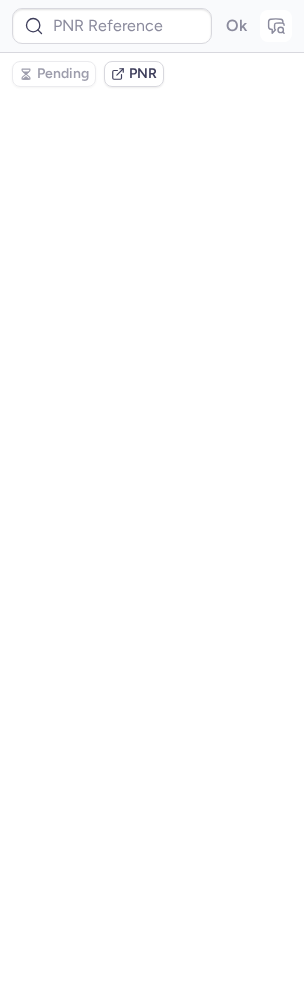 type on "[FLIGHT_NUMBER]" 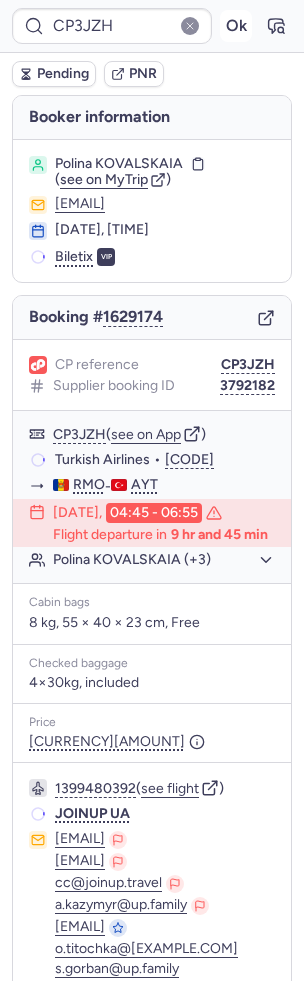 type on "[BOOKING_ID]" 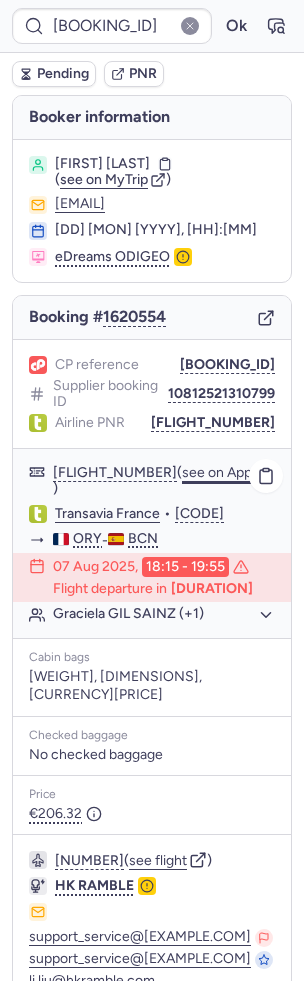 click on "see on App" 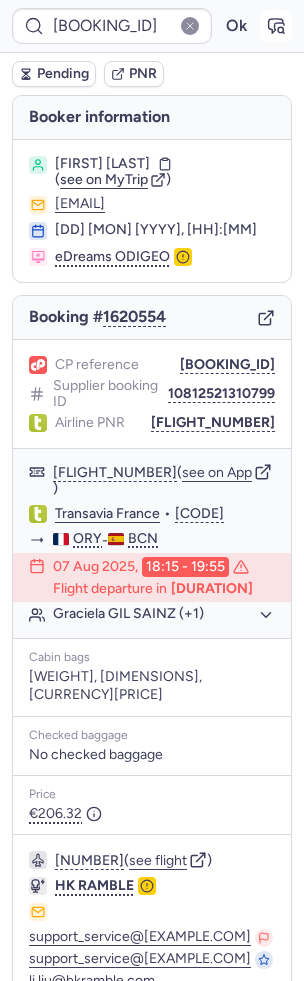 click 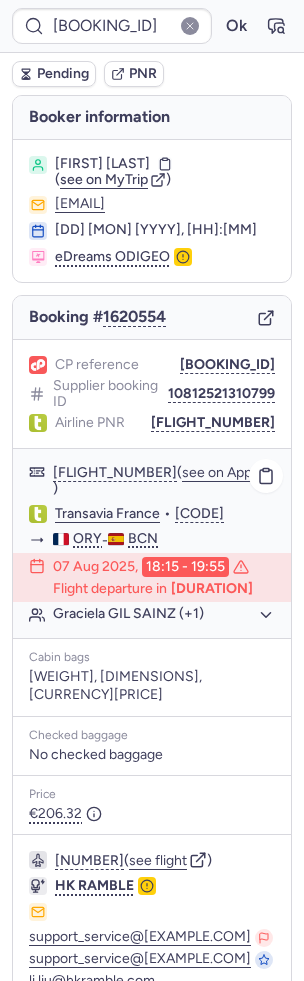 scroll, scrollTop: 116, scrollLeft: 0, axis: vertical 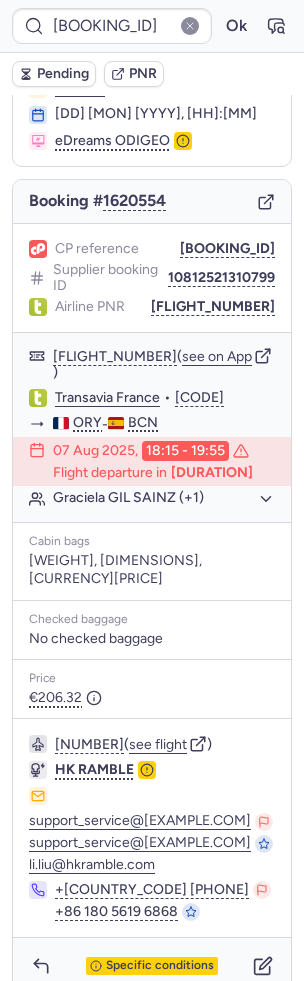 click on "Pending" at bounding box center [63, 74] 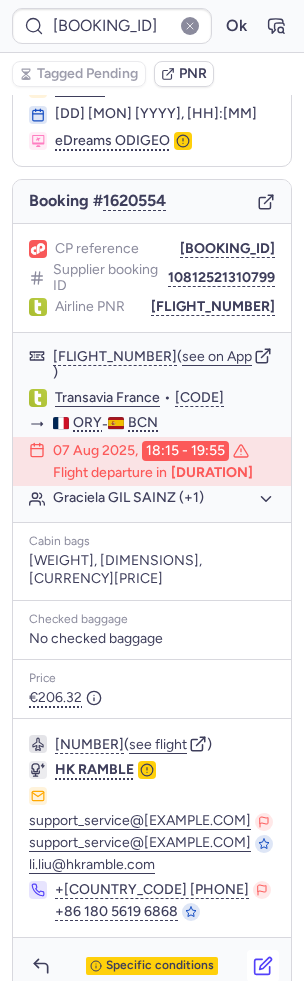 click 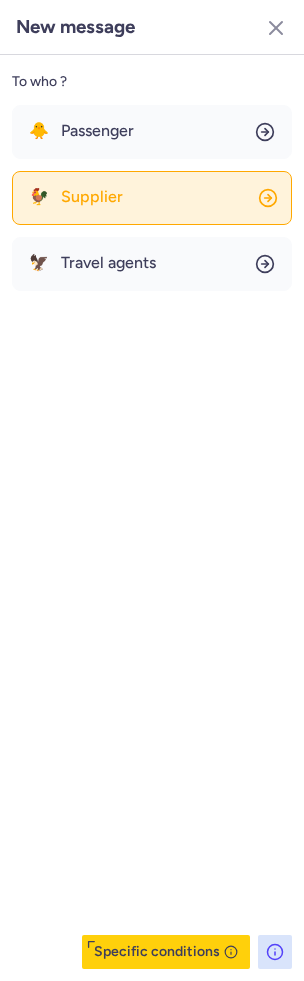 click on "🐓 Supplier" 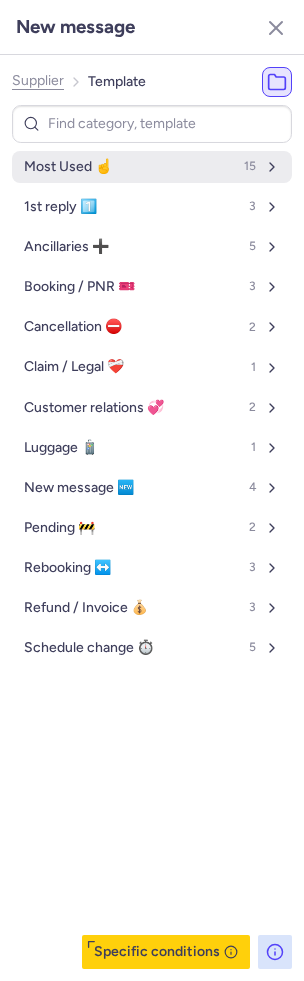 click on "Most Used ☝️" at bounding box center (68, 167) 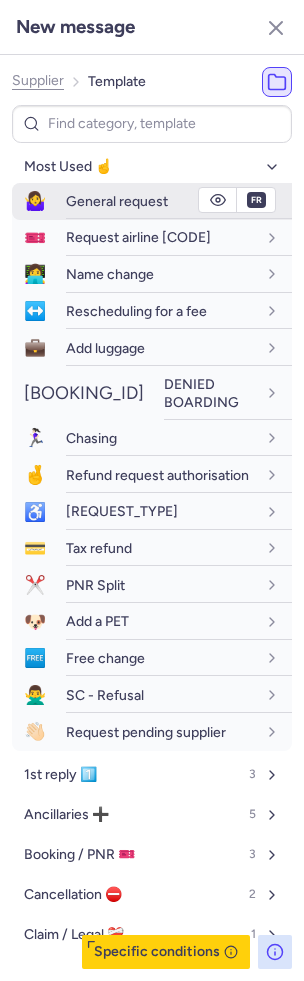 click on "General request" at bounding box center (117, 201) 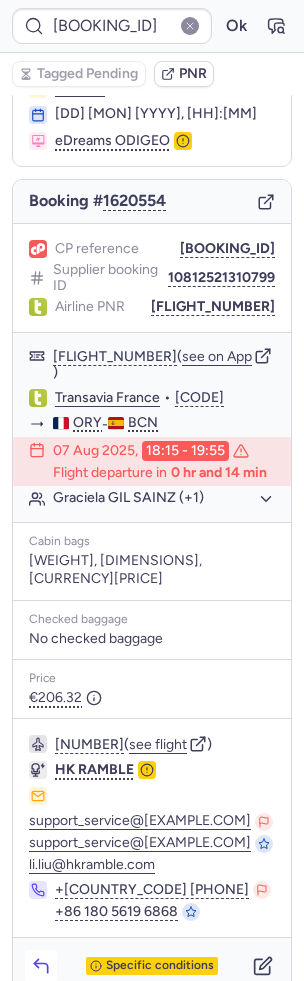 click 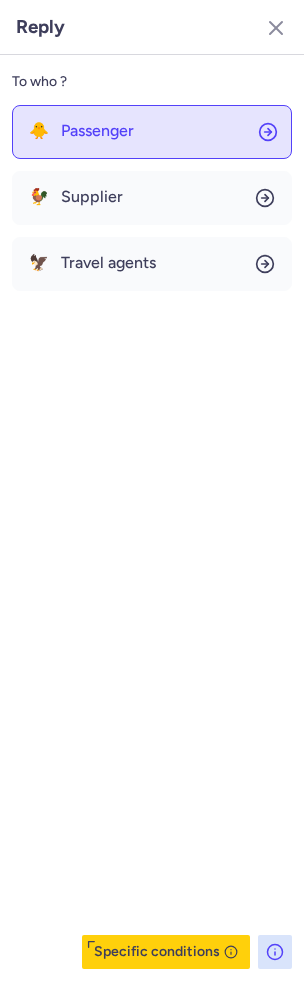 click on "🐥 Passenger" 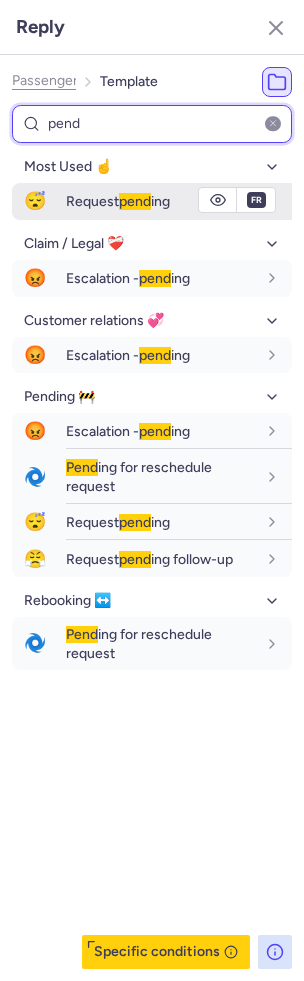 type on "pend" 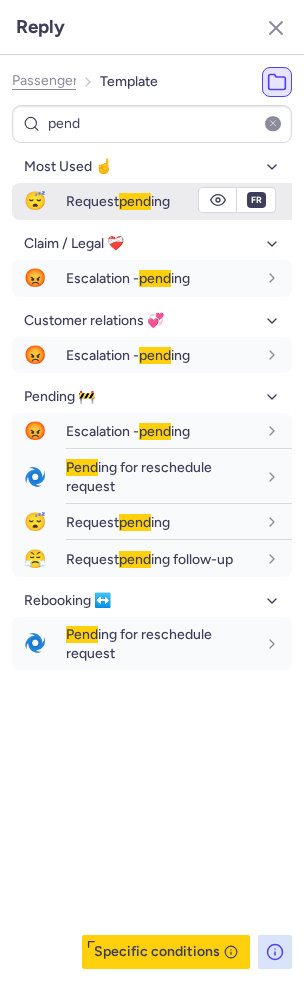 click on "pend" at bounding box center (135, 201) 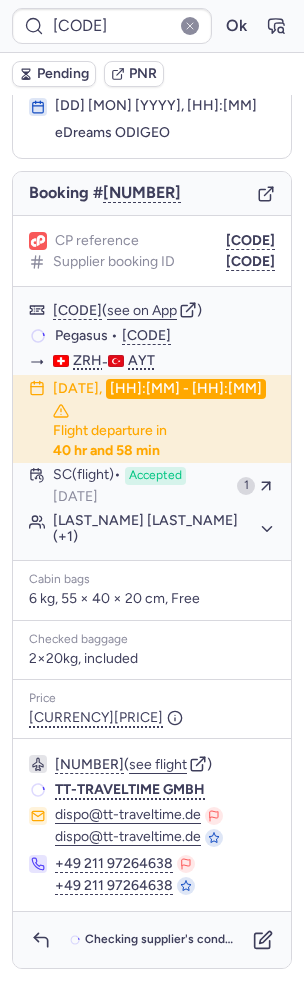 scroll, scrollTop: 84, scrollLeft: 0, axis: vertical 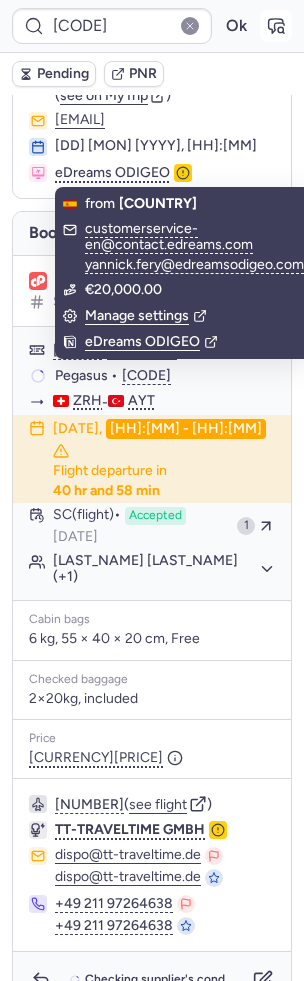click 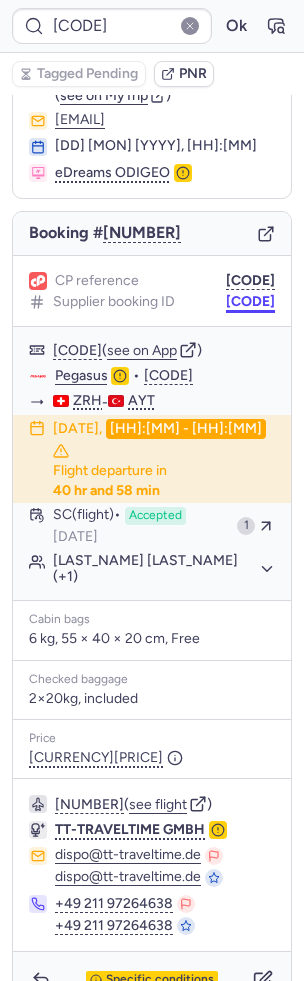 click on "[CODE]" at bounding box center (250, 302) 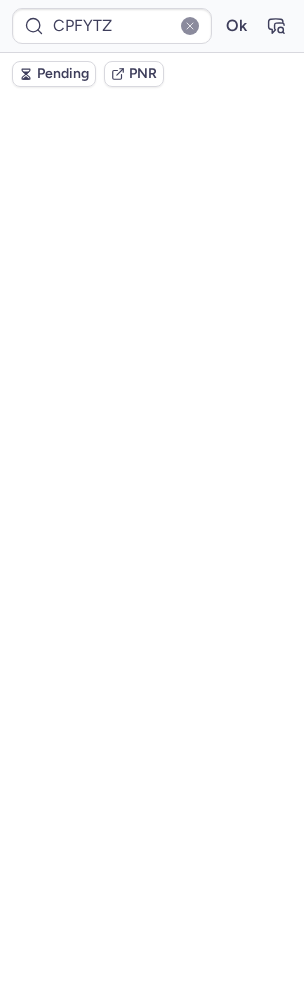 scroll, scrollTop: 124, scrollLeft: 0, axis: vertical 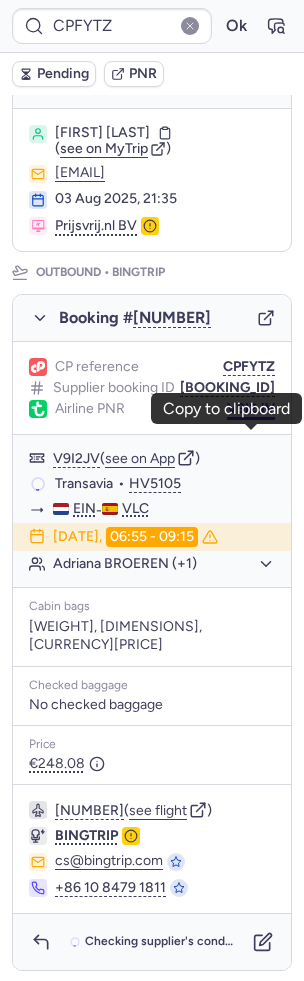 click on "V9I2JV" at bounding box center [251, 409] 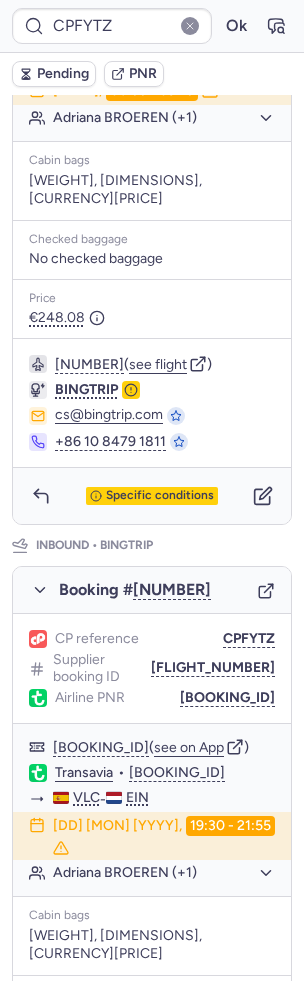 scroll, scrollTop: 863, scrollLeft: 0, axis: vertical 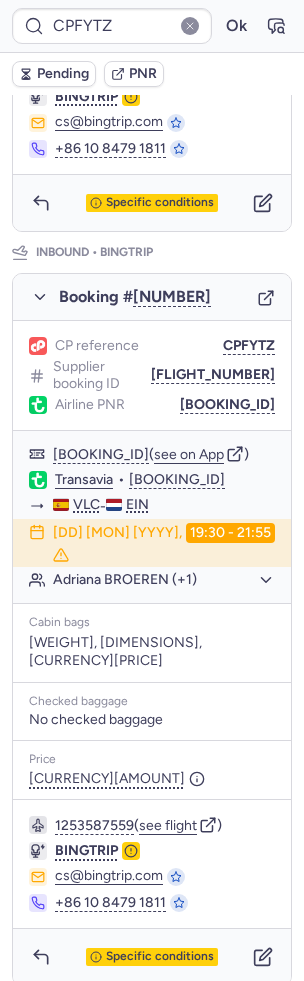 click on "CP reference CPFYTZ Supplier booking ID CTPLANE2277098793297 Airline PNR IE8ZGT" at bounding box center [152, 375] 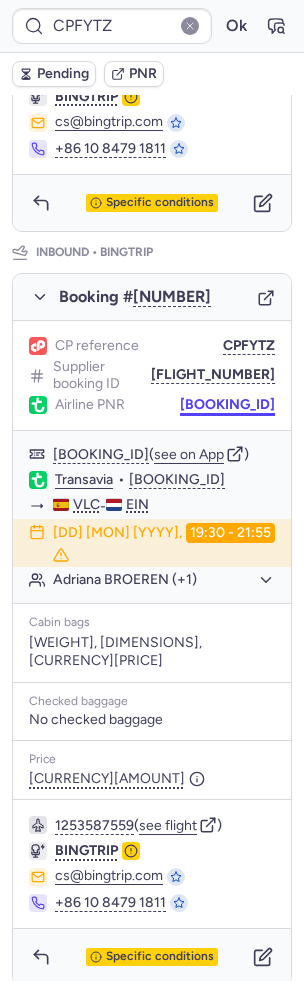 click on "[BOOKING_ID]" at bounding box center (227, 405) 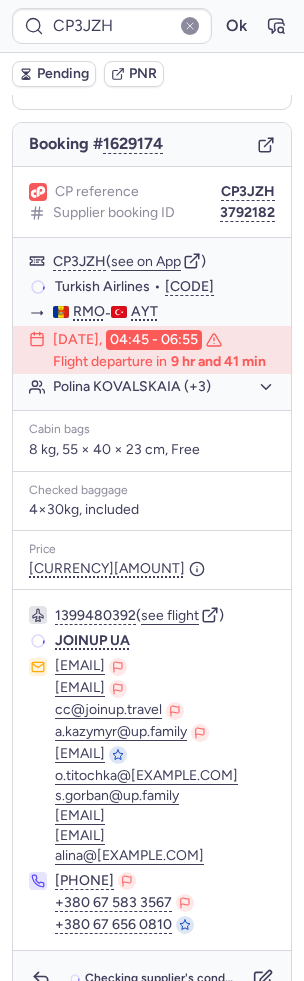scroll, scrollTop: 21, scrollLeft: 0, axis: vertical 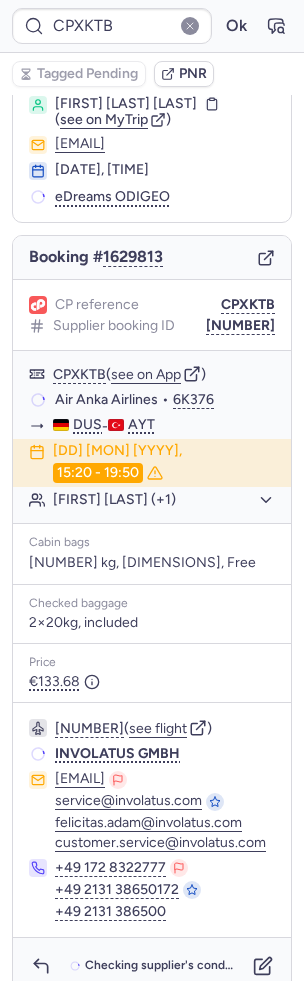 type on "CPO2FT" 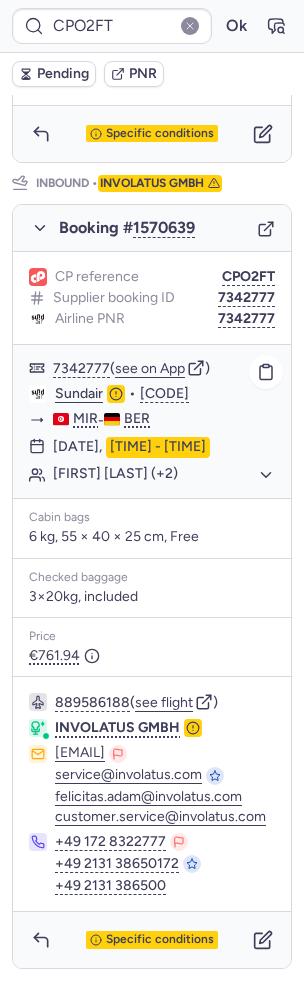 scroll, scrollTop: 664, scrollLeft: 0, axis: vertical 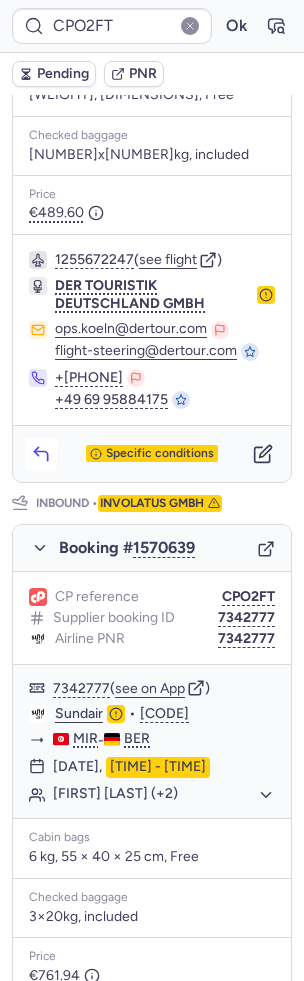 click 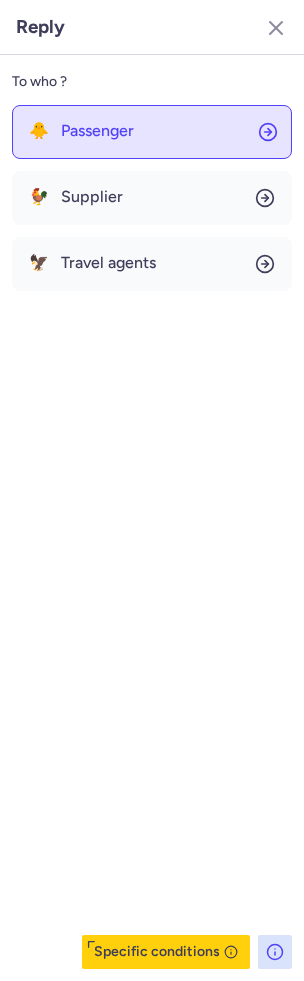 click on "🐥 Passenger" 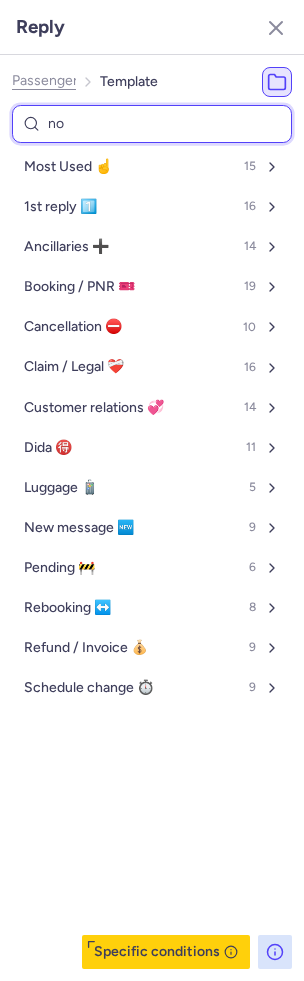type on "non" 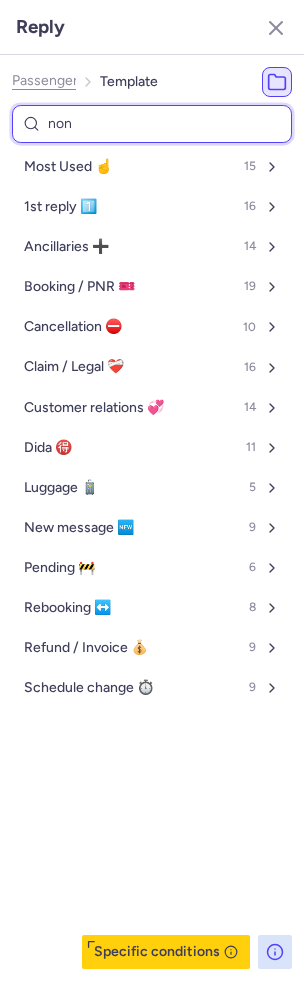 select on "en" 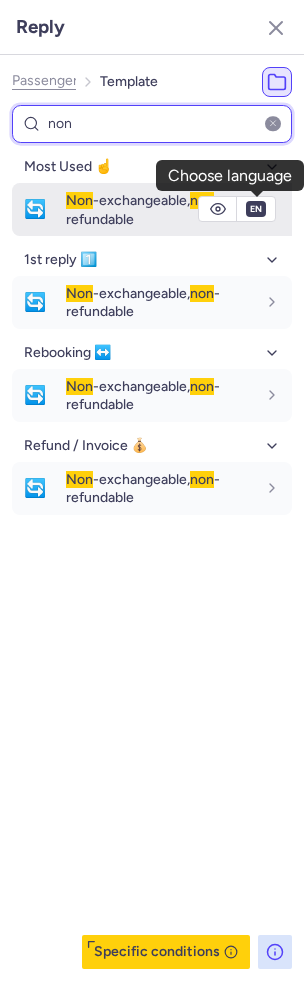 type on "non" 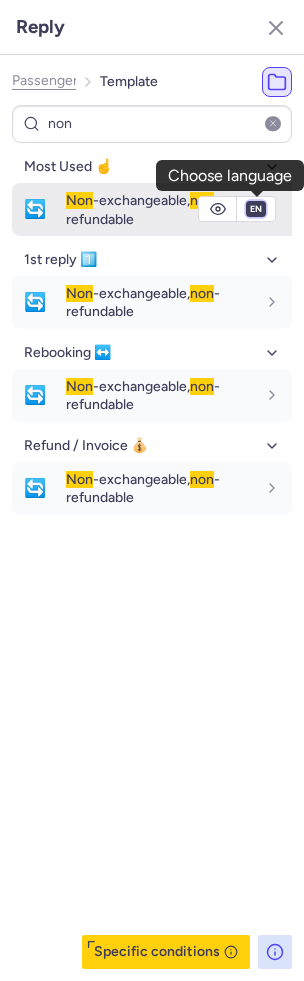 click on "fr en de nl pt es it ru" at bounding box center (256, 209) 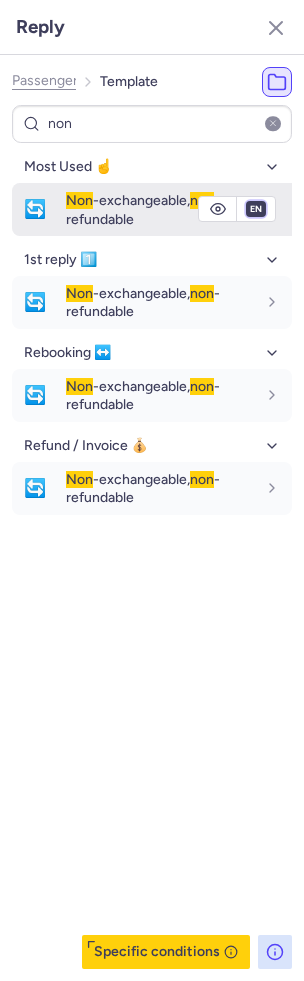 select on "de" 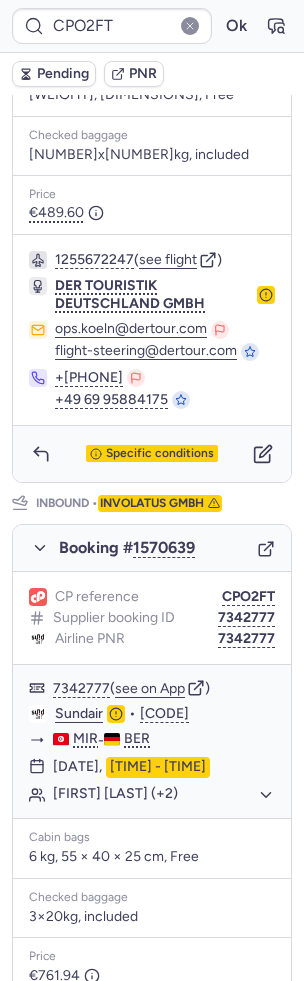 type on "CPXKTB" 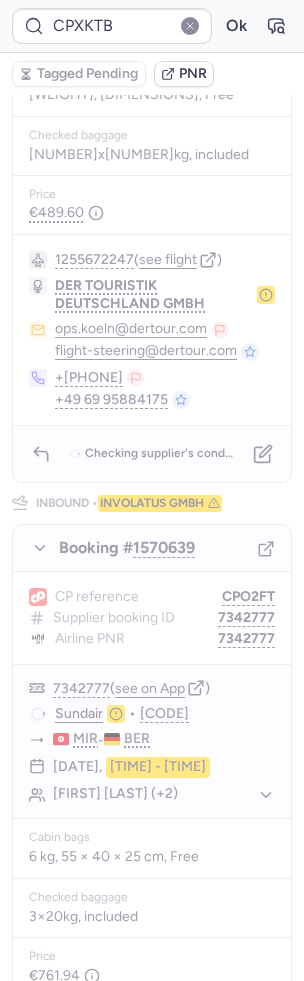 scroll, scrollTop: 0, scrollLeft: 0, axis: both 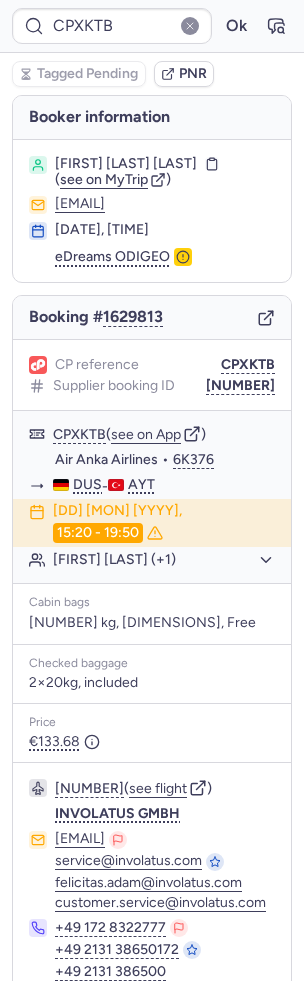 type on "CPIBLB" 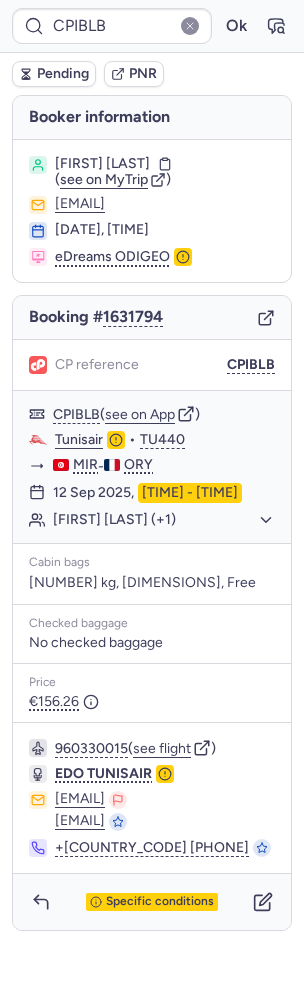 click on "Specific conditions" at bounding box center (152, 902) 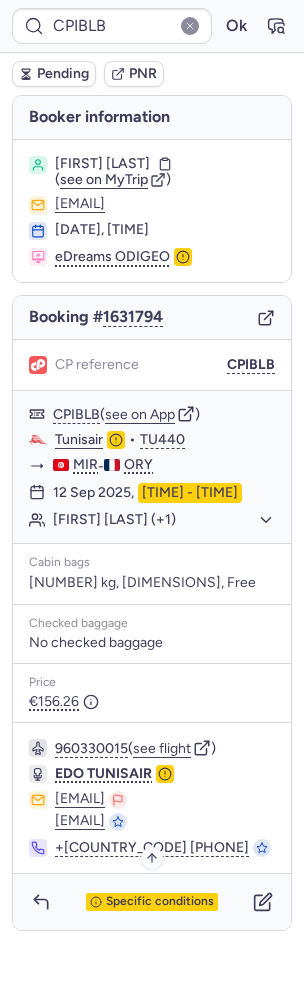 click on "Specific conditions" at bounding box center [160, 902] 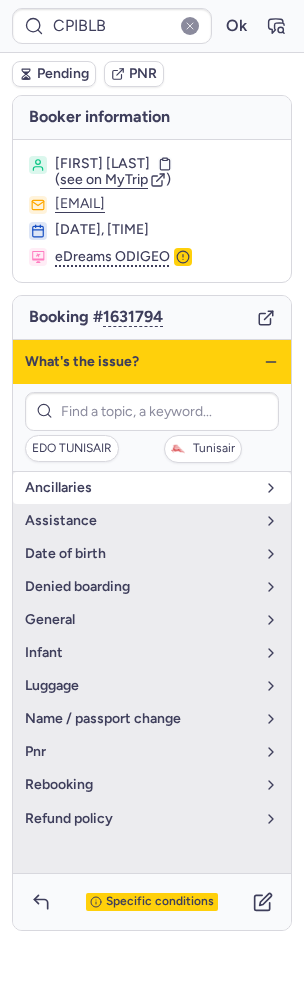 click on "Ancillaries" at bounding box center (140, 488) 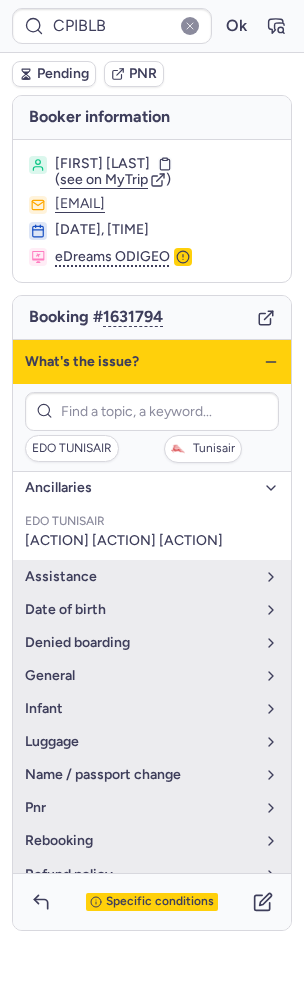 type 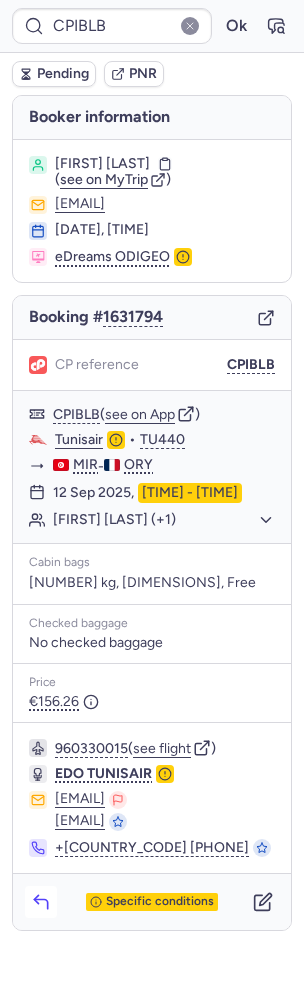 click 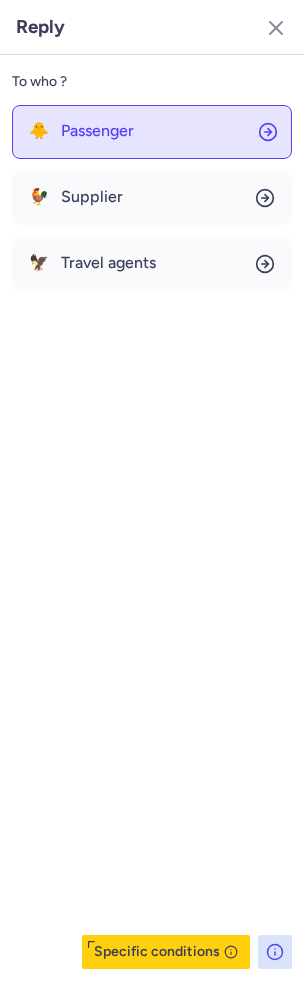 click on "🐥 Passenger" 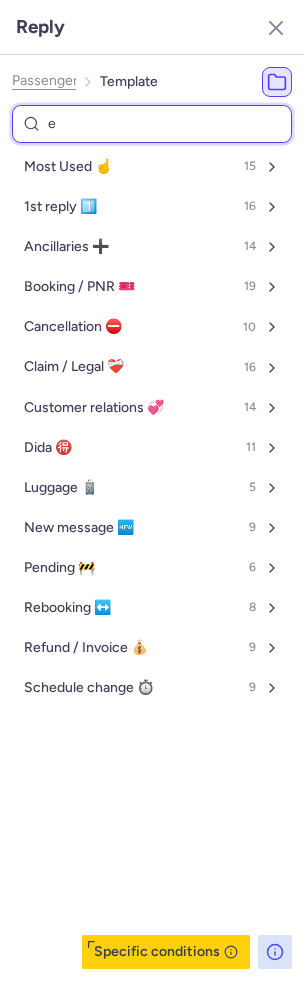 type on "el" 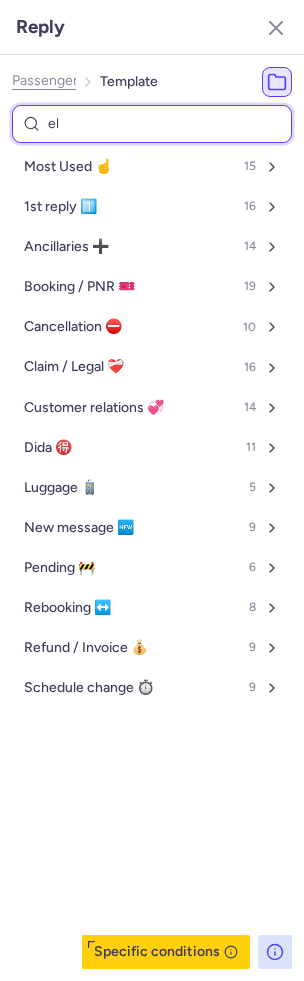 select on "en" 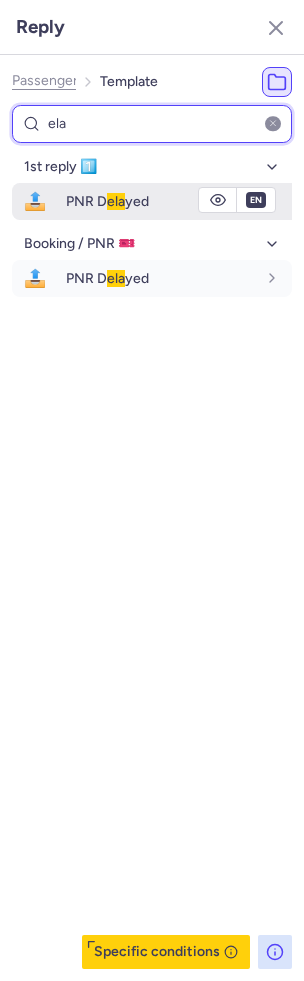 type on "ela" 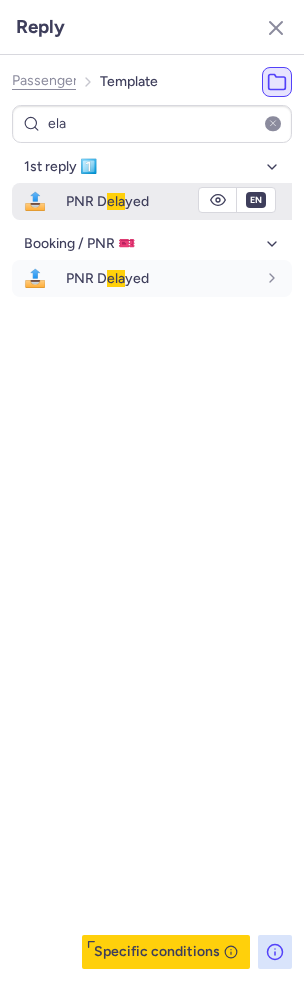 click on "PNR [STATUS]" at bounding box center (161, 201) 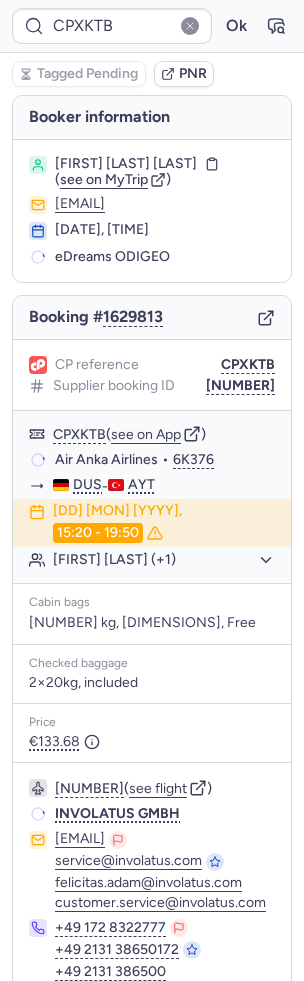 type on "CPYYWR" 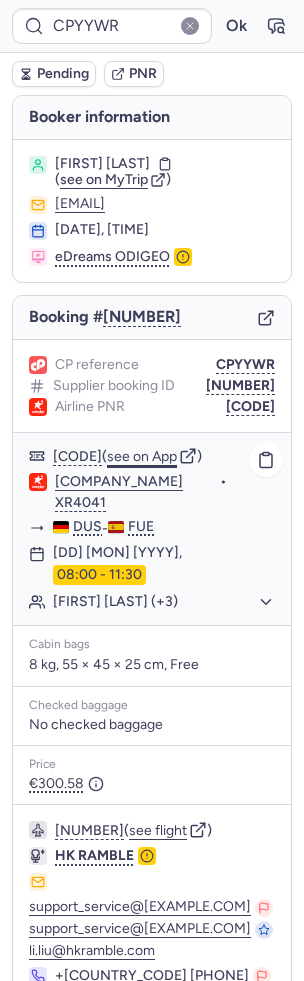 click on "see on App" 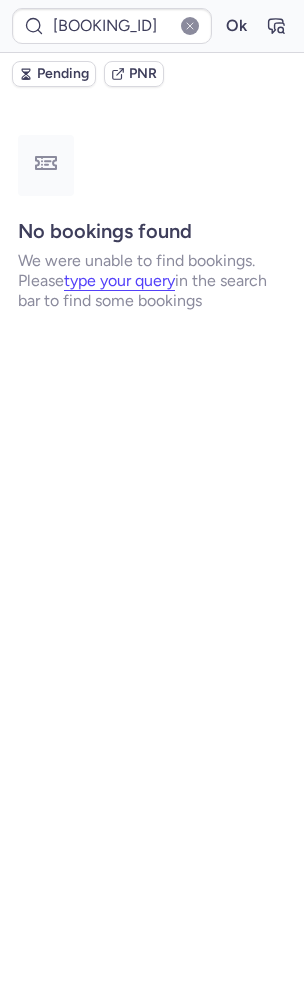type on "CPNNYK" 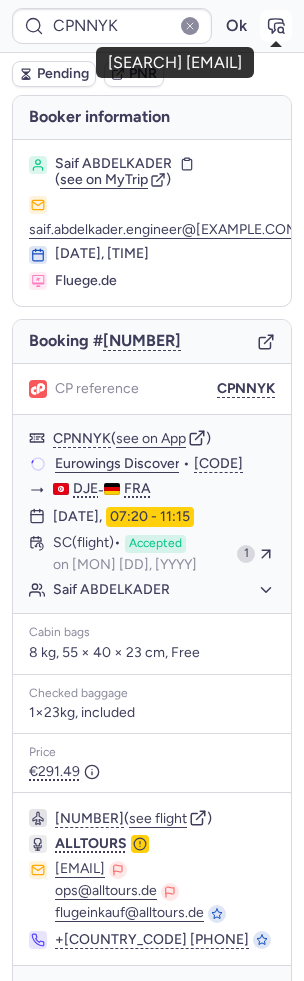 click 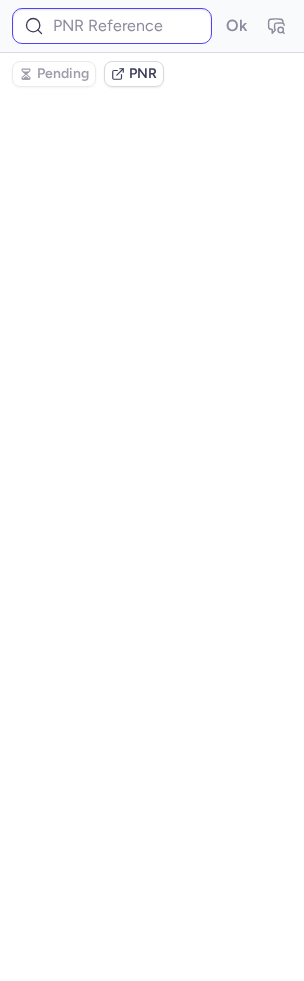 type on "CPNNYK" 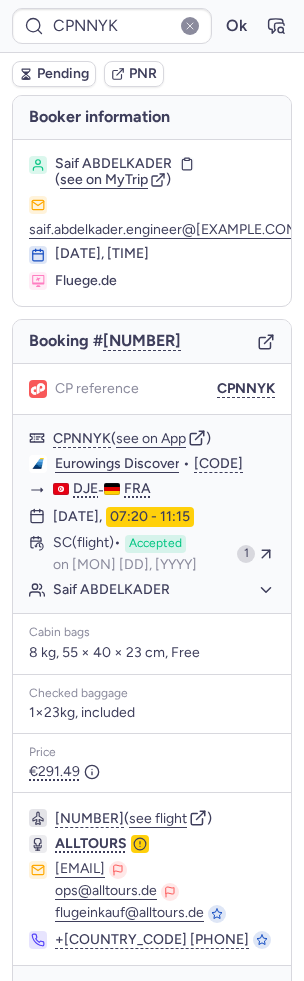 click on "Pending" at bounding box center [63, 74] 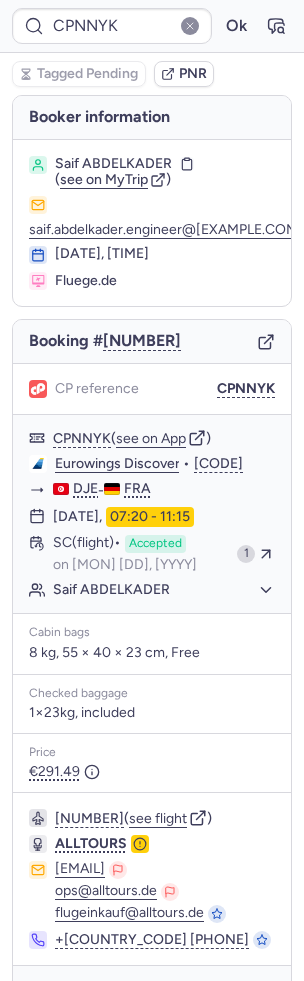 type on "[BOOKING_ID]" 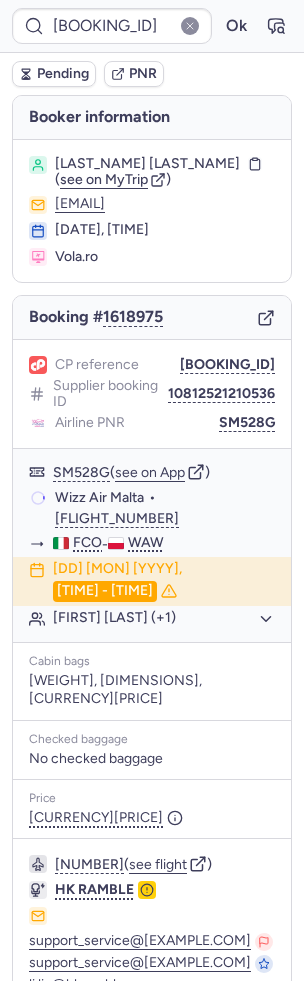 scroll, scrollTop: 96, scrollLeft: 0, axis: vertical 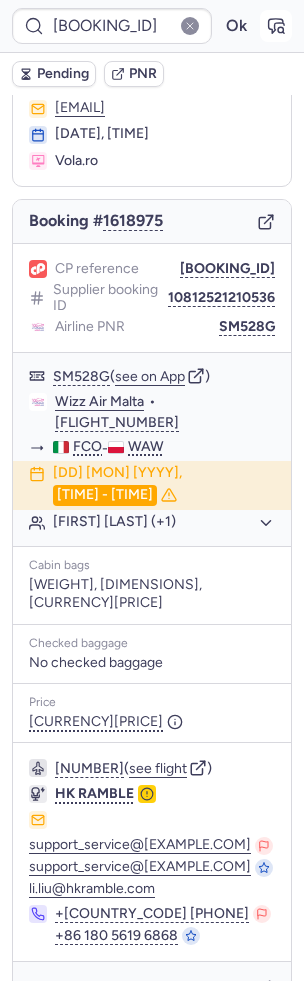 click at bounding box center [276, 26] 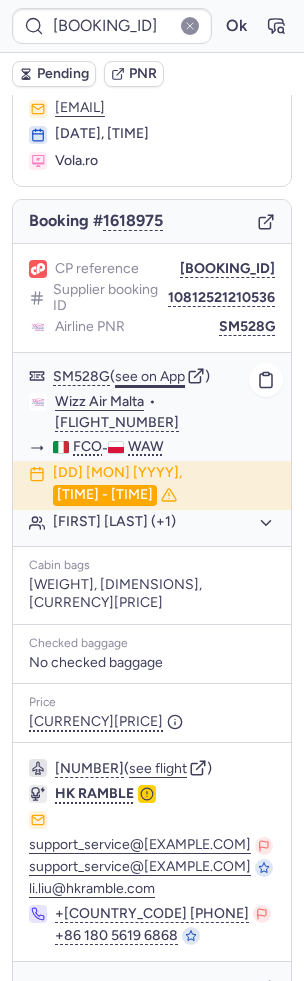 click on "see on App" 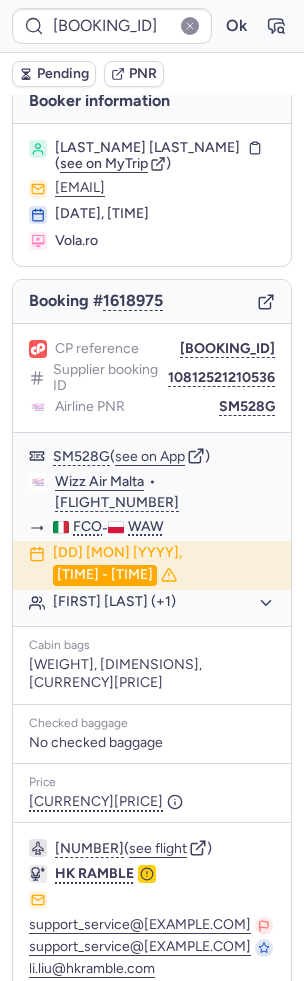 scroll, scrollTop: 0, scrollLeft: 0, axis: both 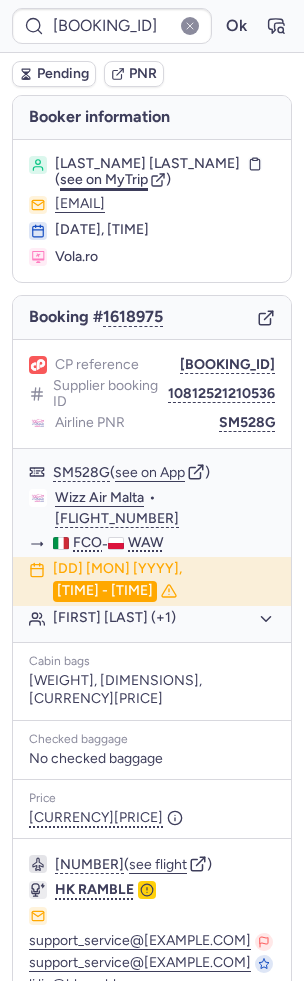 click on "see on MyTrip" at bounding box center (104, 179) 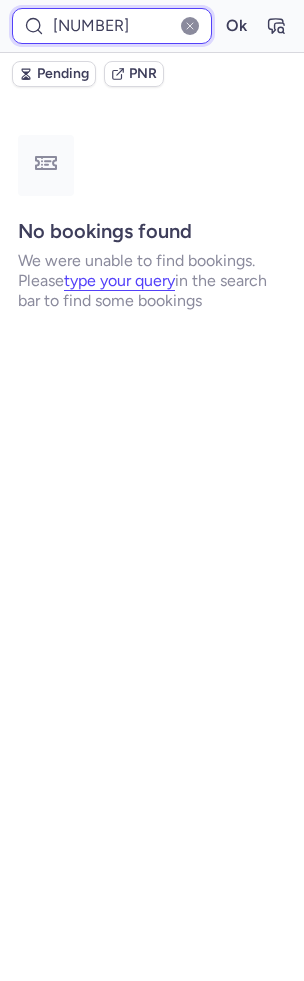 click on "[NUMBER]" at bounding box center (112, 26) 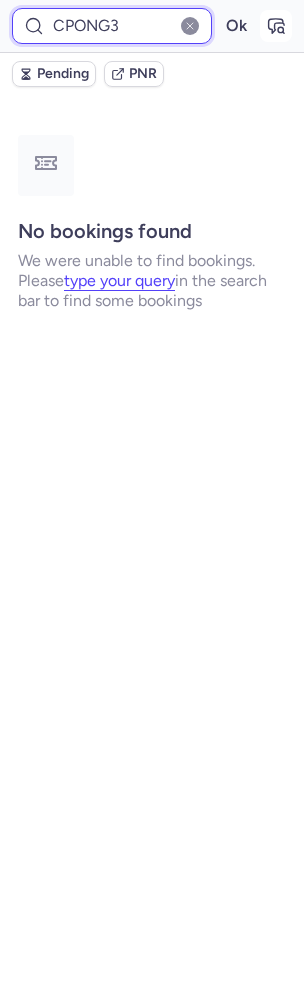 type on "CPONG3" 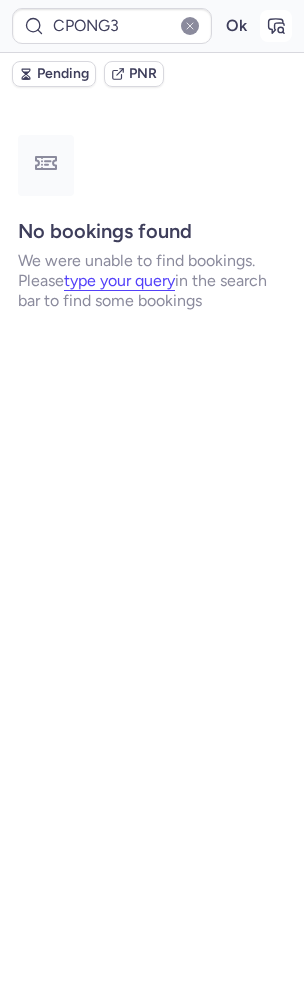 click 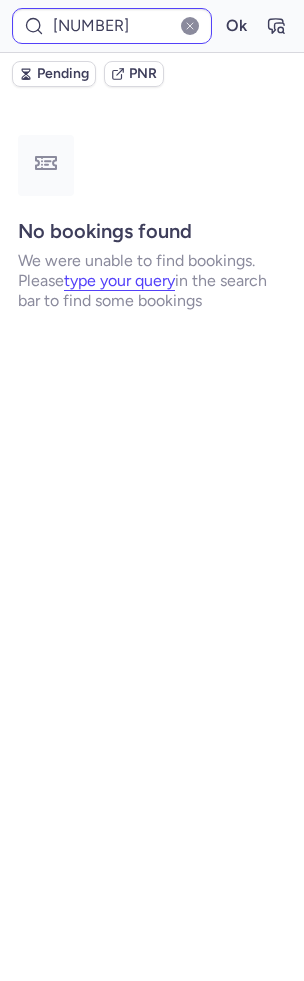 type on "CPONG3" 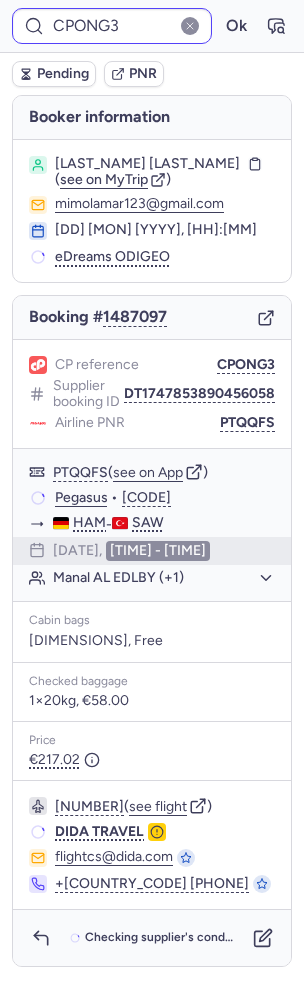 type on "[NUMBER]" 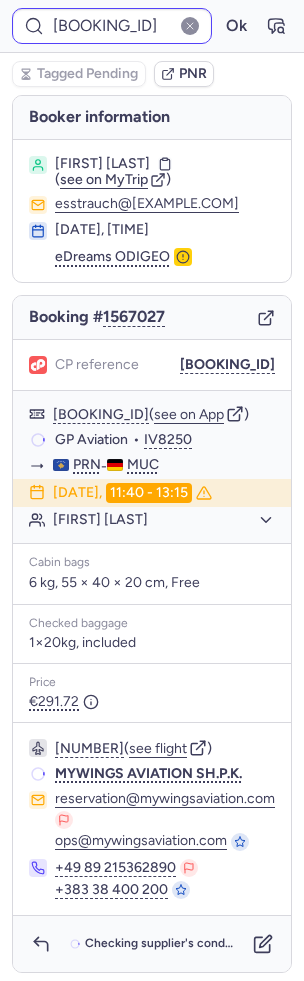 type on "CPNNYK" 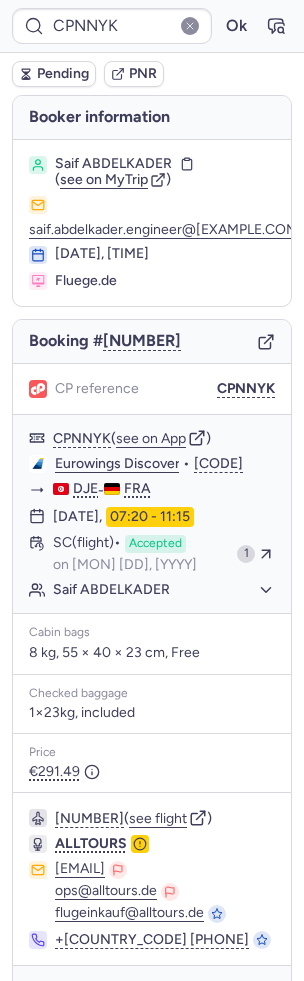 scroll, scrollTop: 48, scrollLeft: 0, axis: vertical 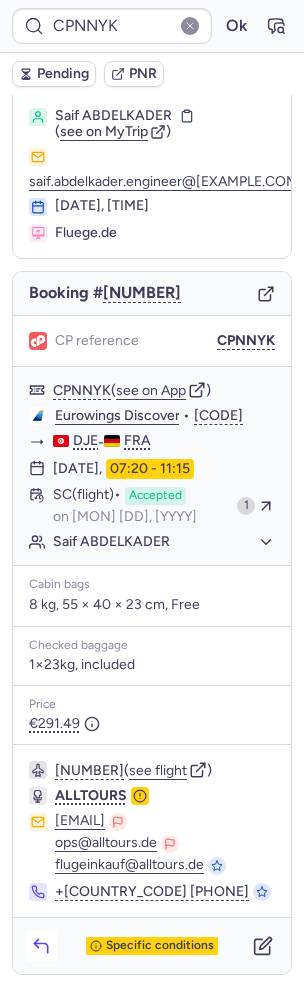 click 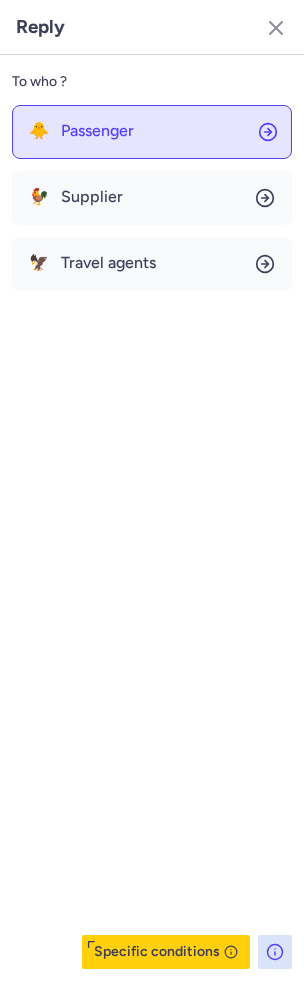 click on "🐥 Passenger" 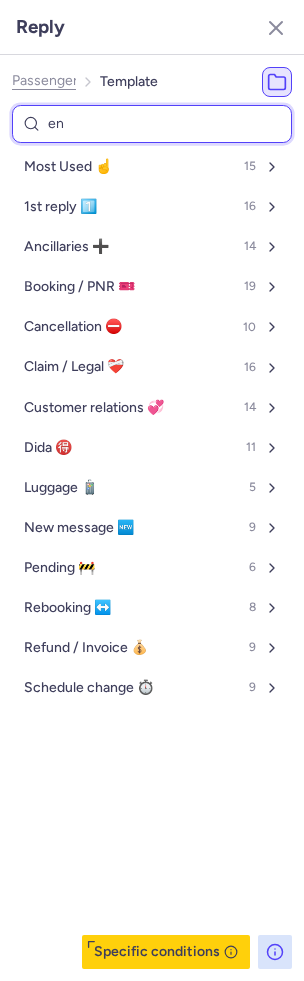 type on "end" 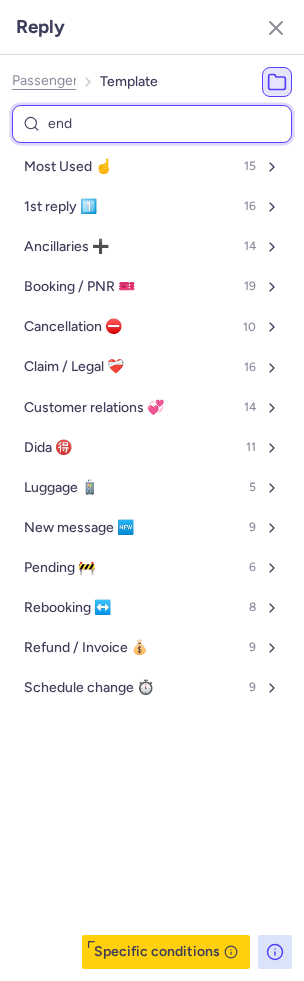 select on "en" 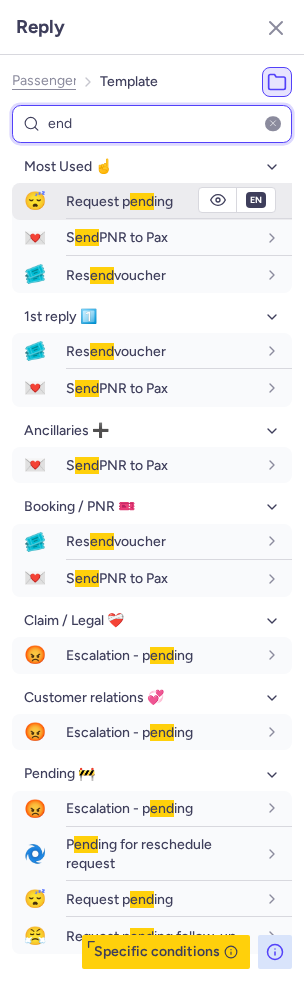 type on "end" 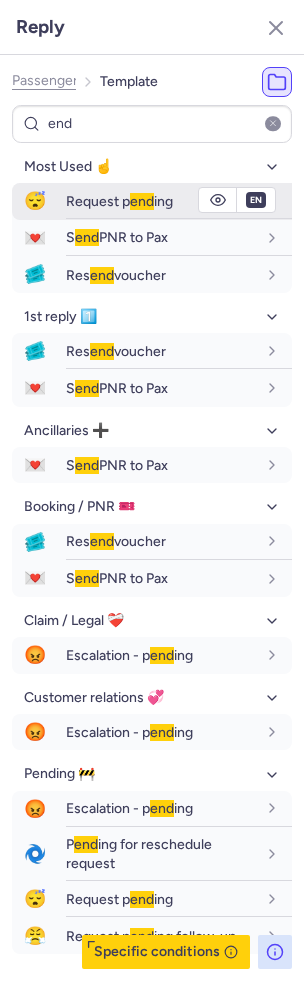 click on "Request p end ing" at bounding box center (119, 201) 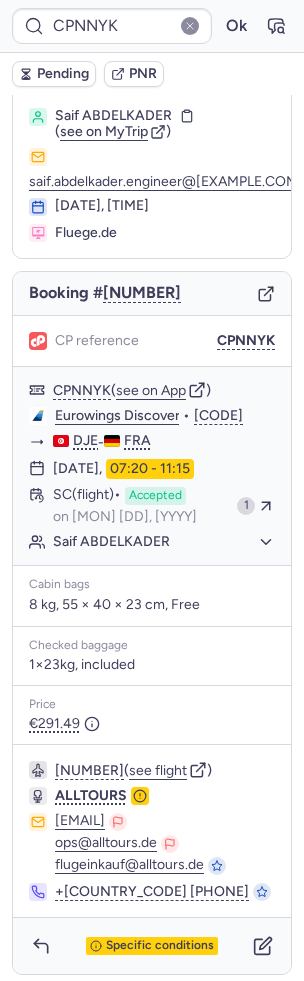 click on "Pending" at bounding box center [54, 74] 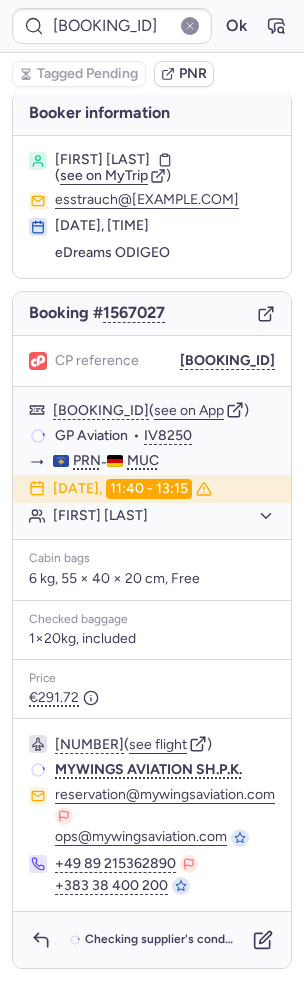 scroll, scrollTop: 0, scrollLeft: 0, axis: both 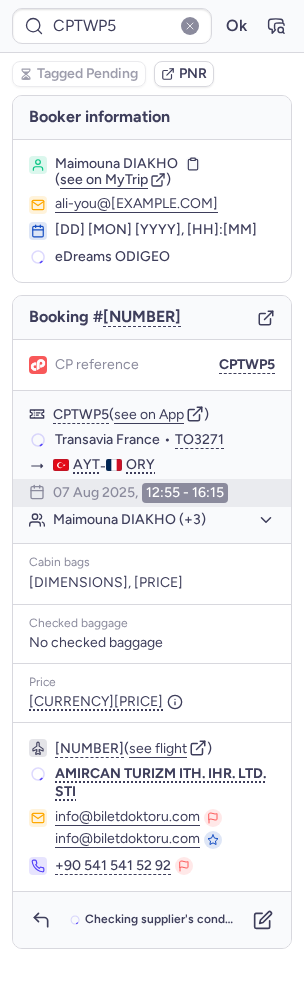 type on "CPYYWR" 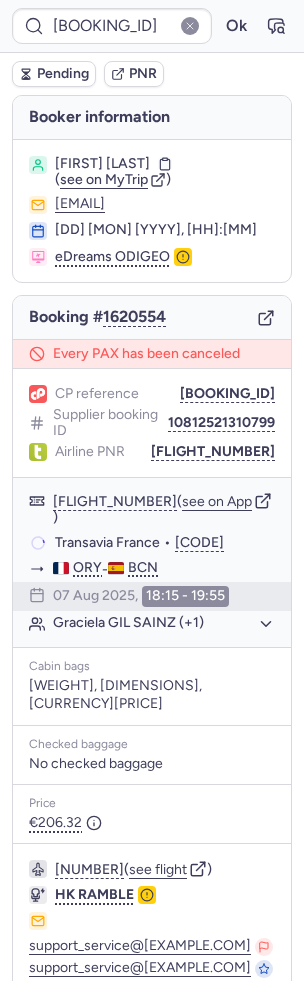 type on "[BOOKING_ID]" 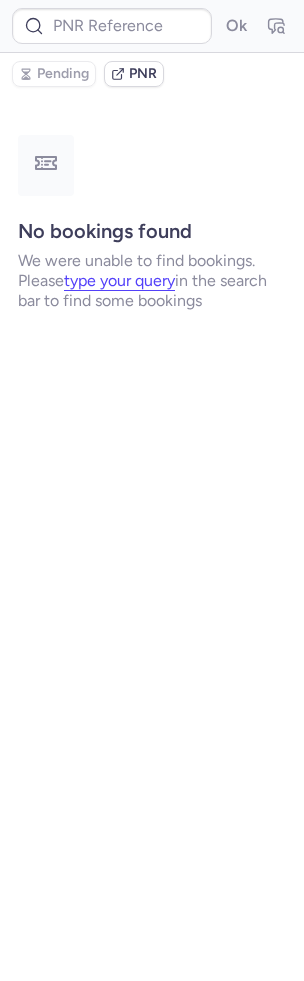 type on "[BOOKING_ID]" 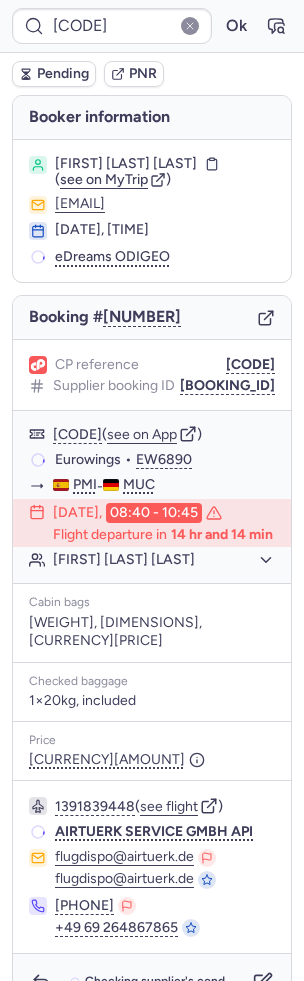 type on "CPZTOH" 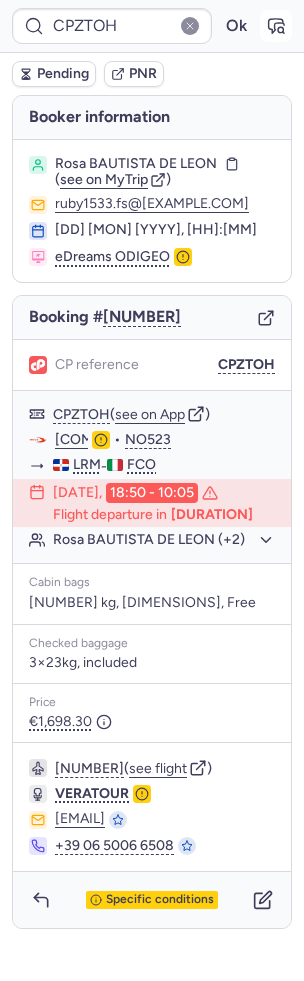 click at bounding box center (276, 26) 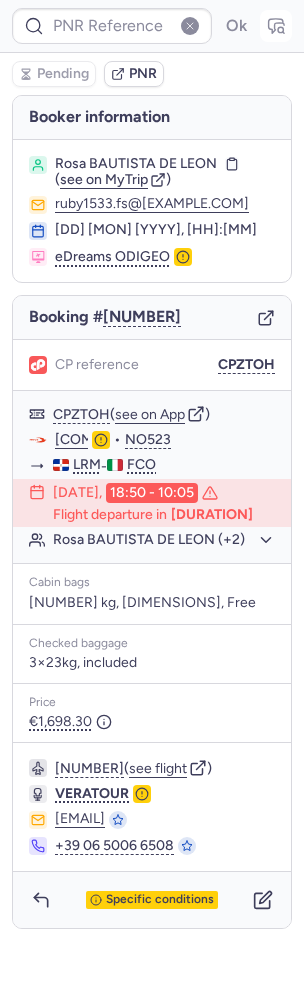 type on "CPZTOH" 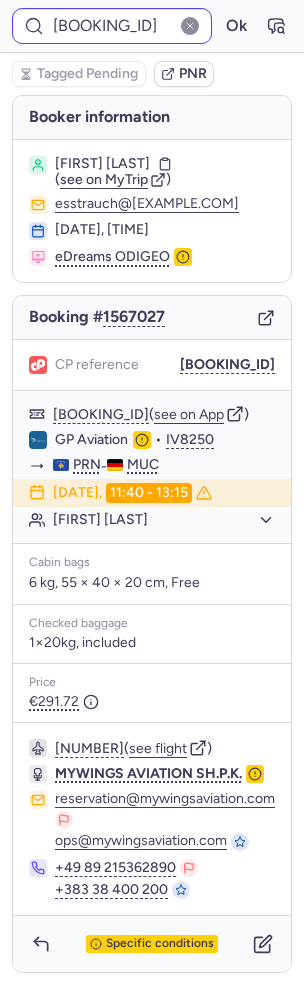 type on "[FLIGHT_NUMBER]" 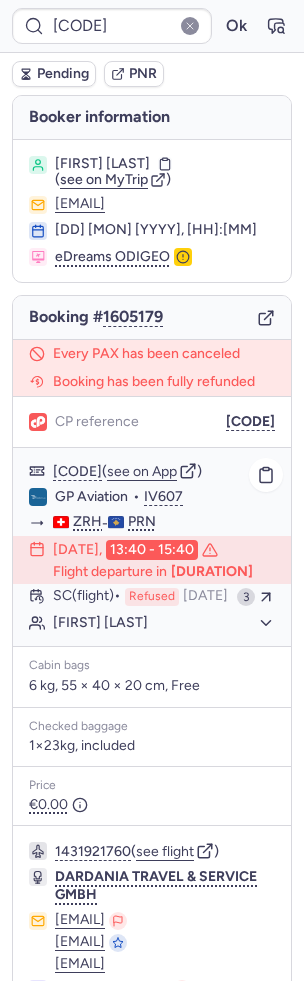 scroll, scrollTop: 181, scrollLeft: 0, axis: vertical 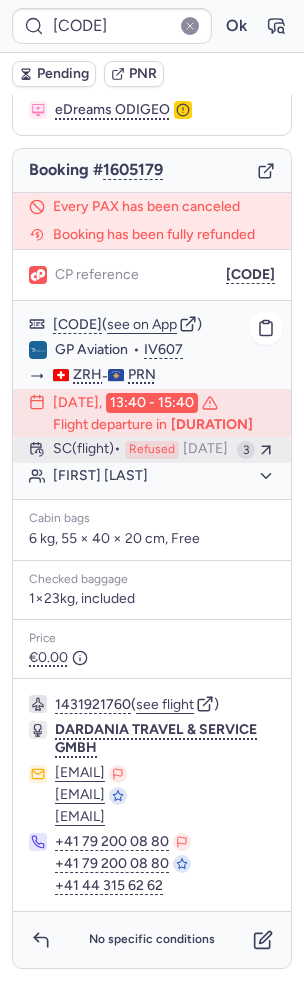 click on "[DATE]" at bounding box center [205, 450] 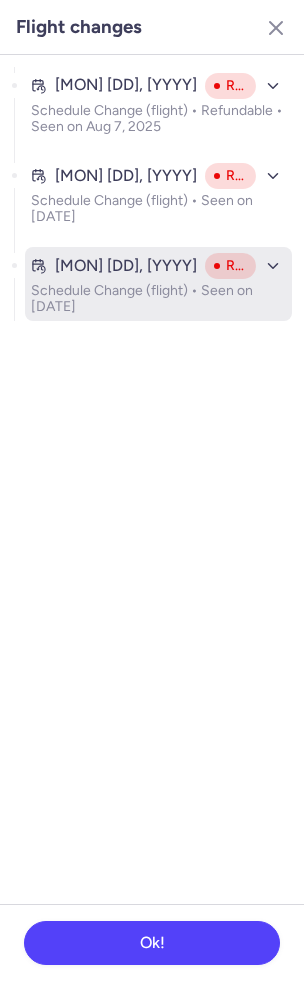 click on "Schedule Change (flight) •  Seen on [DATE]" at bounding box center (158, 299) 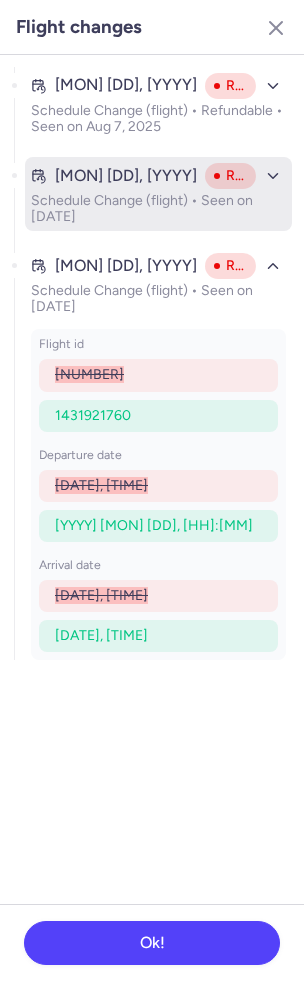 click on "[DATE]" at bounding box center (158, 194) 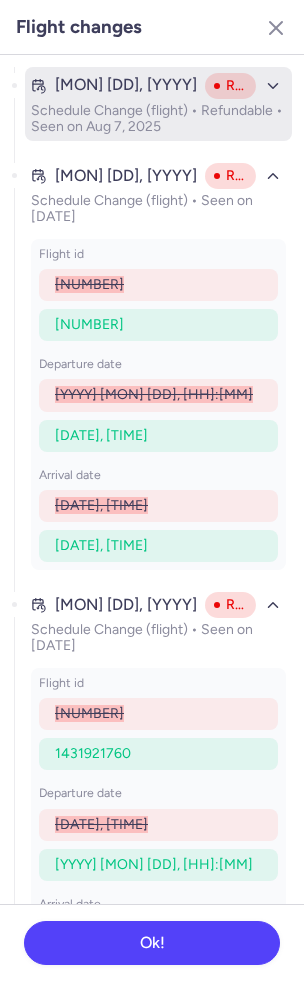 click on "Schedule Change (flight) • Refundable • Seen on Aug 7, 2025" at bounding box center (158, 119) 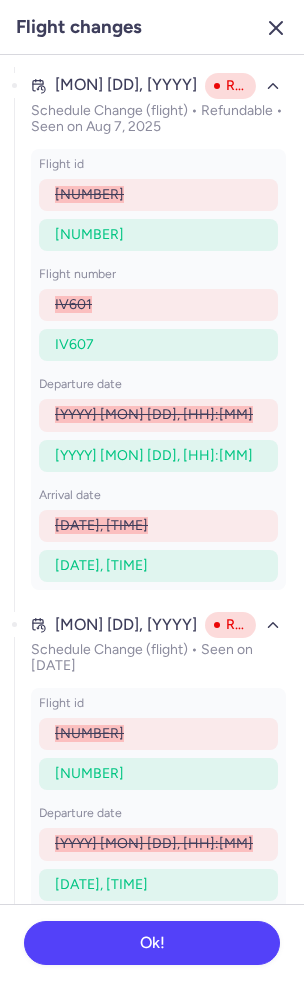 click 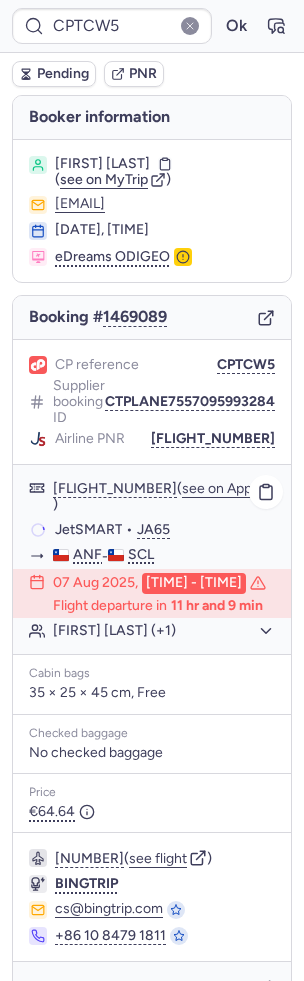 scroll, scrollTop: 59, scrollLeft: 0, axis: vertical 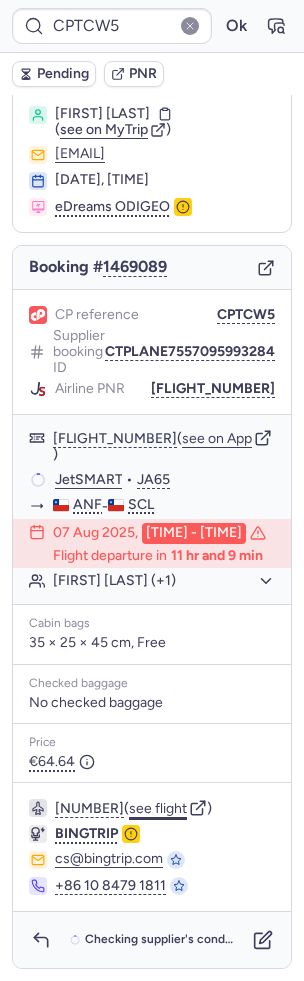 click on "see flight" 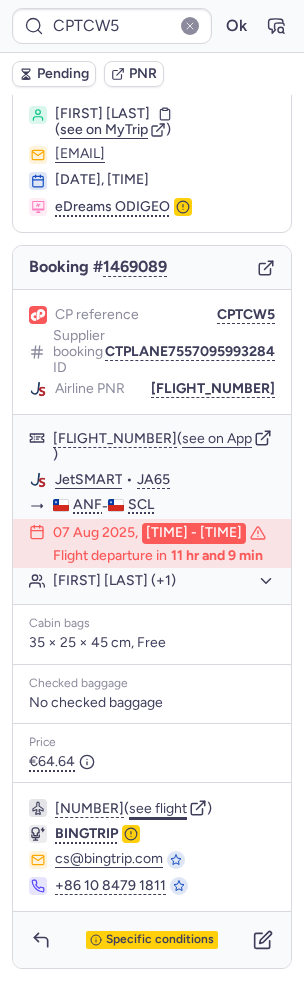 type on "[BOOKING_ID]" 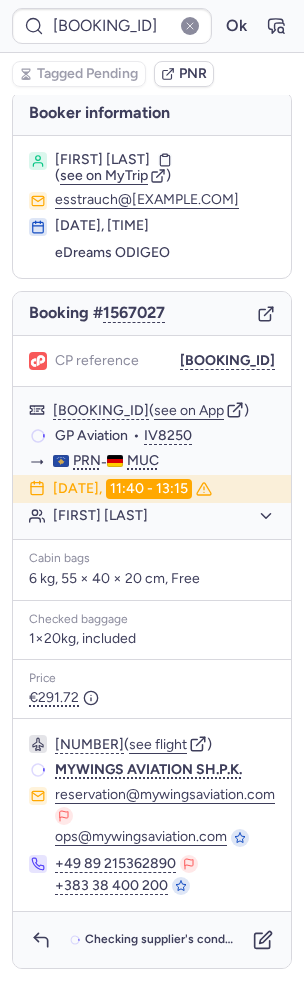 scroll, scrollTop: 0, scrollLeft: 0, axis: both 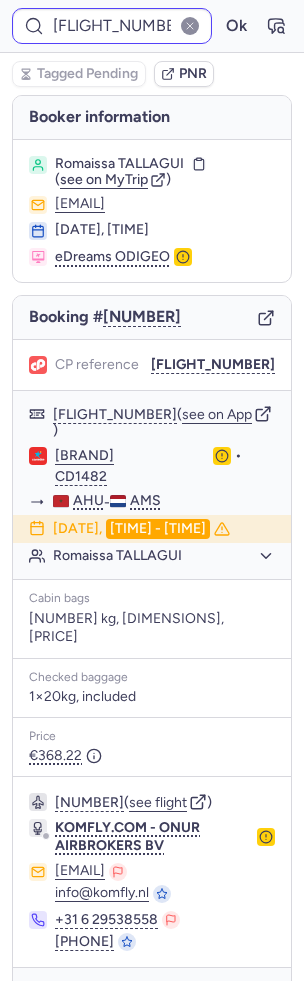 type on "IV8223" 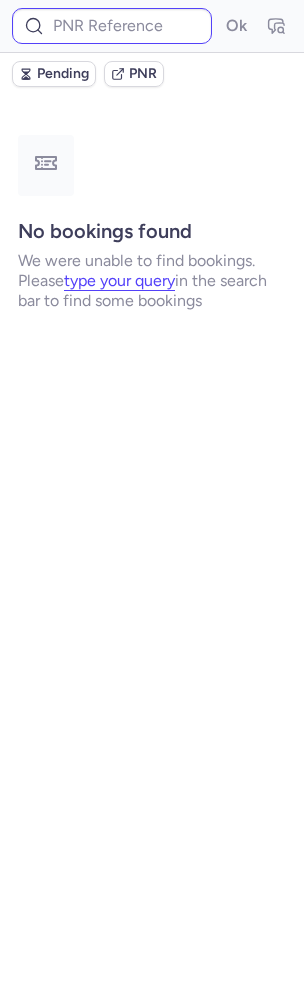 type on "CPPOVO" 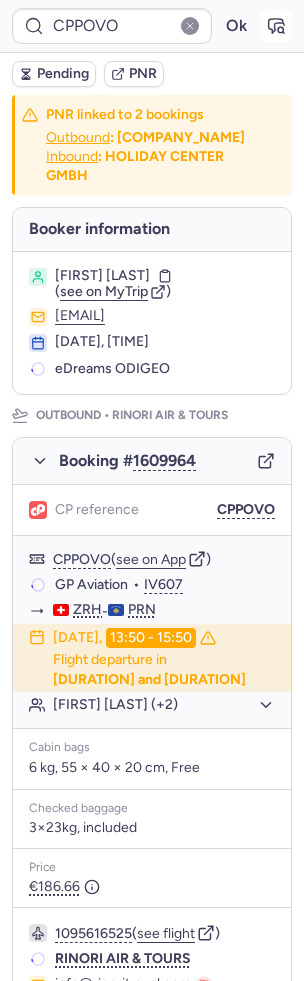 click 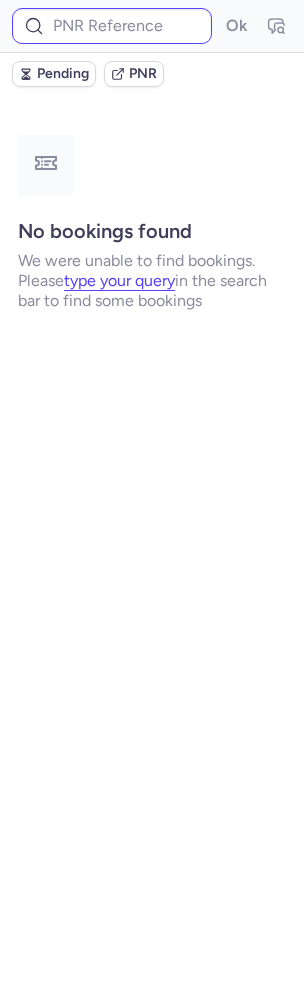 type on "CPPOVO" 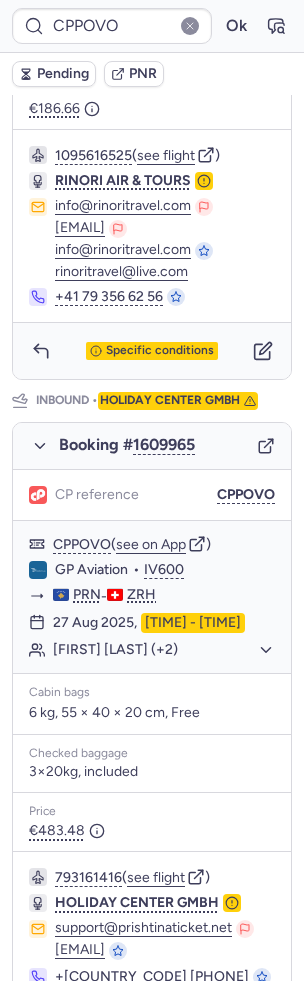 scroll, scrollTop: 797, scrollLeft: 0, axis: vertical 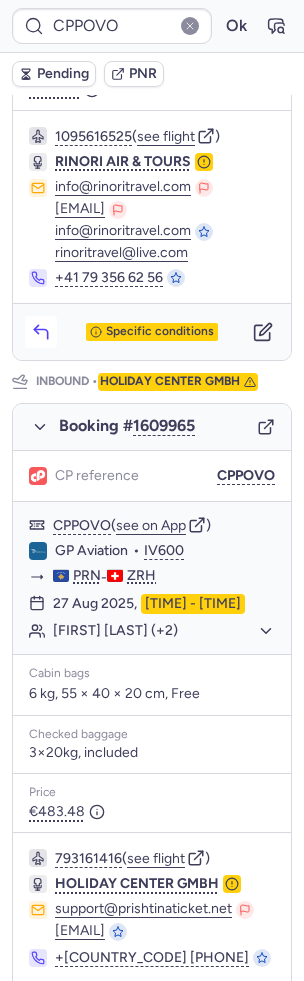click 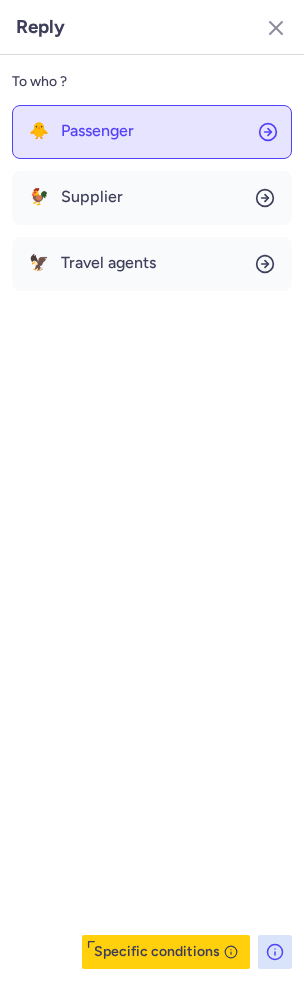 click on "🐥 Passenger" 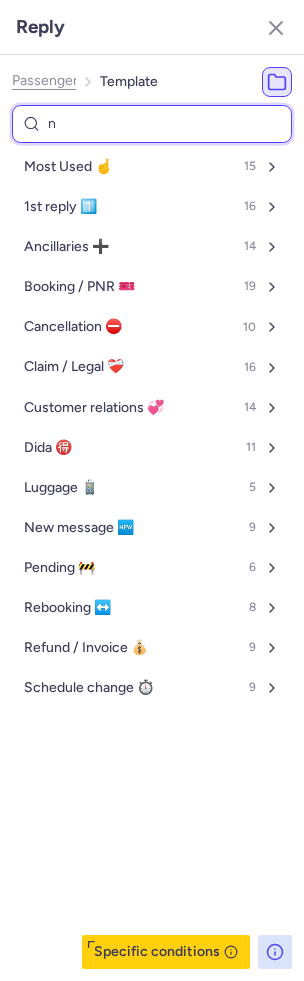 type on "no" 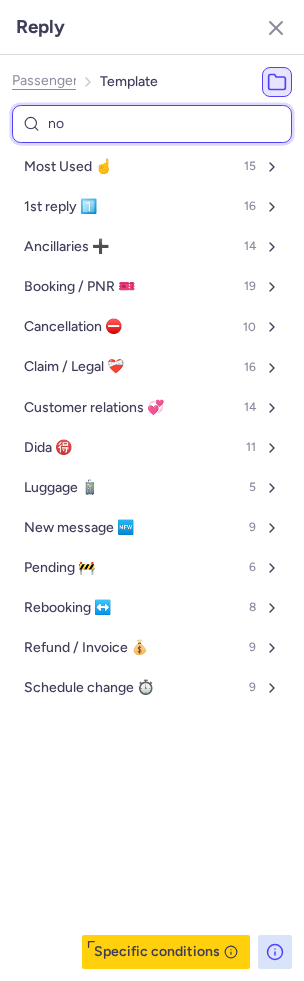 select on "en" 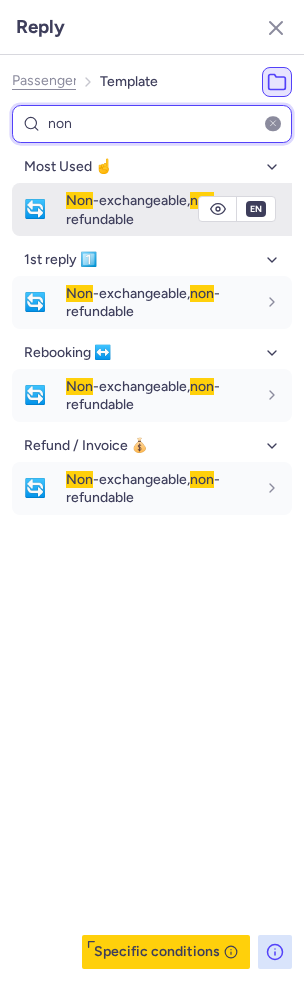 type on "non" 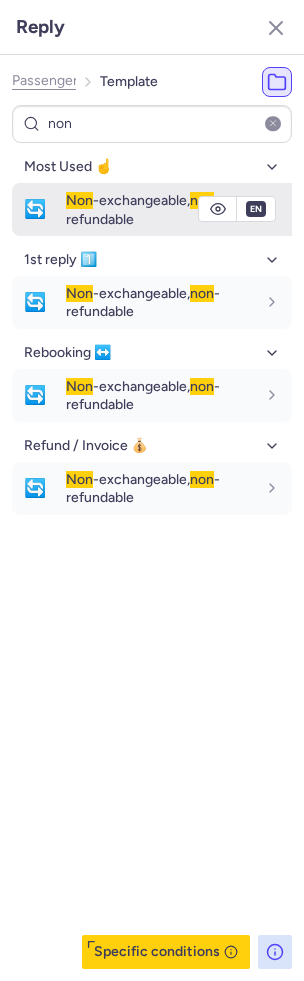 click on "fr en de nl pt es it ru en" at bounding box center (256, 209) 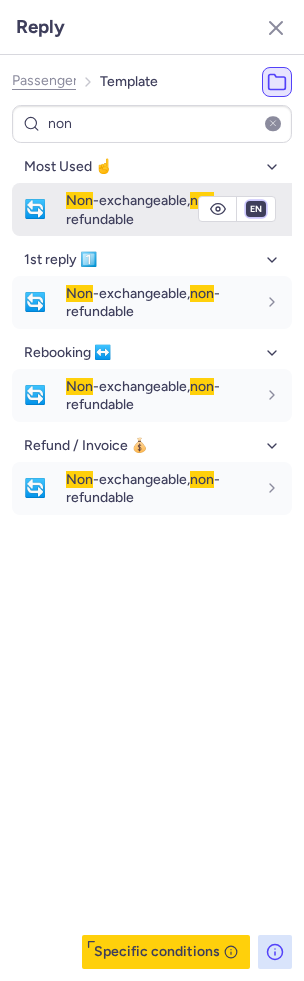 click on "fr en de nl pt es it ru" at bounding box center [256, 209] 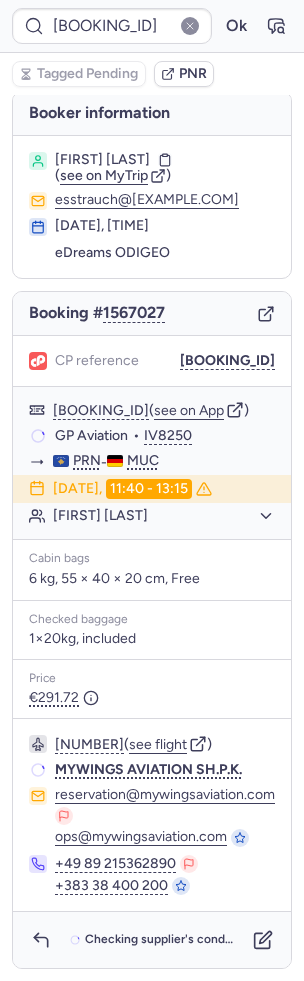 scroll, scrollTop: 0, scrollLeft: 0, axis: both 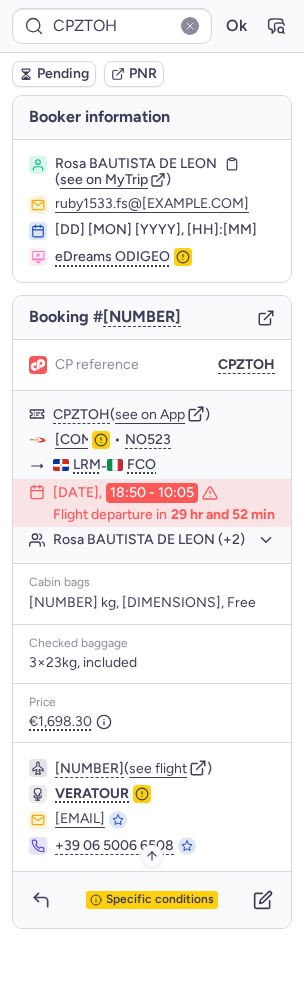 click on "Specific conditions" at bounding box center (160, 900) 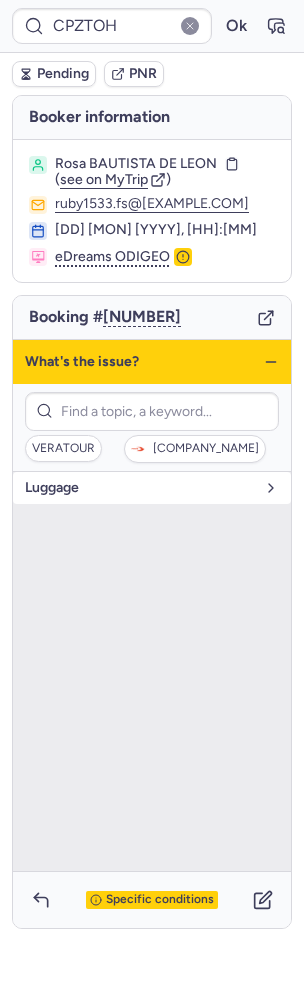click on "luggage" at bounding box center [152, 488] 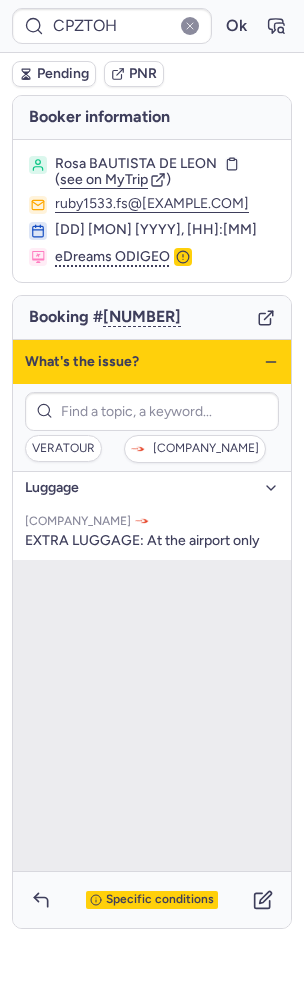 click 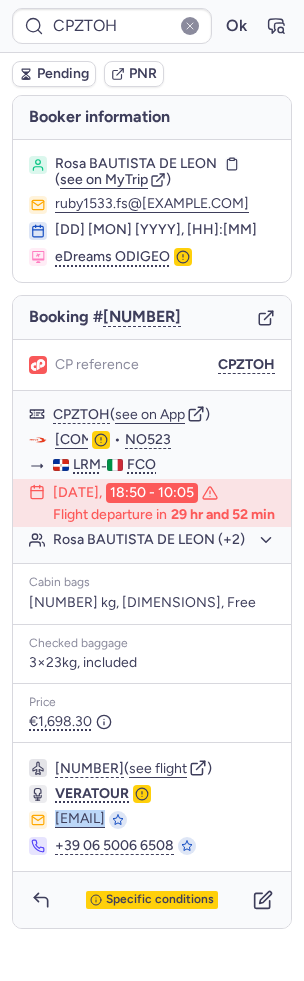 drag, startPoint x: 51, startPoint y: 834, endPoint x: 233, endPoint y: 843, distance: 182.2224 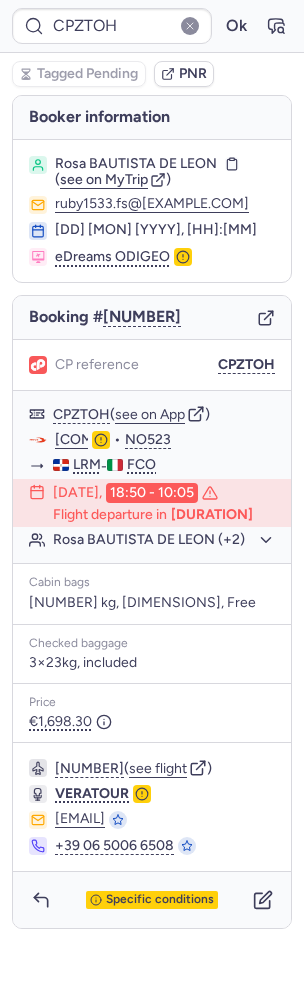 type on "[BOOKING_ID]" 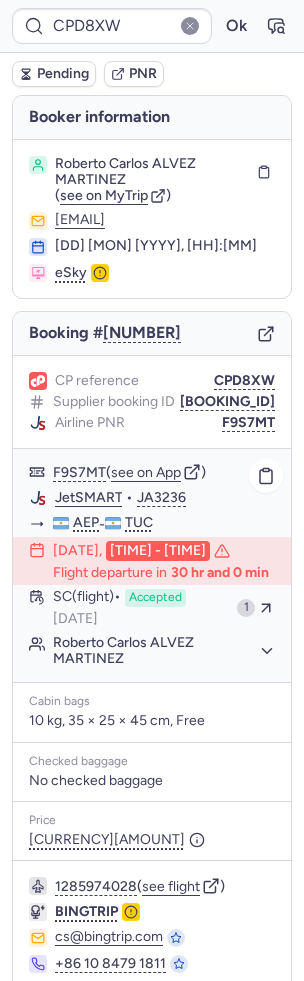 scroll, scrollTop: 104, scrollLeft: 0, axis: vertical 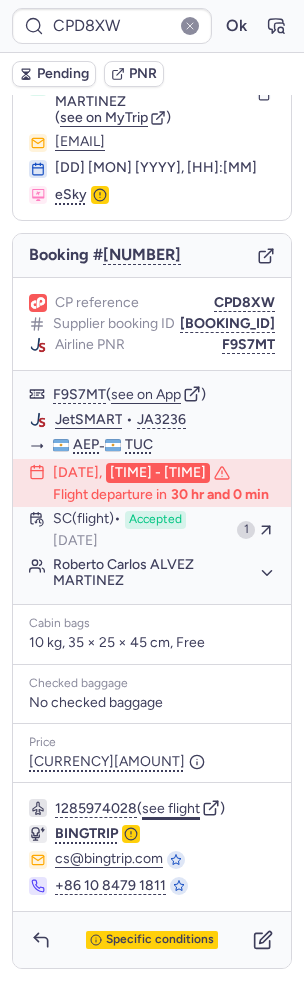 click on "see flight" 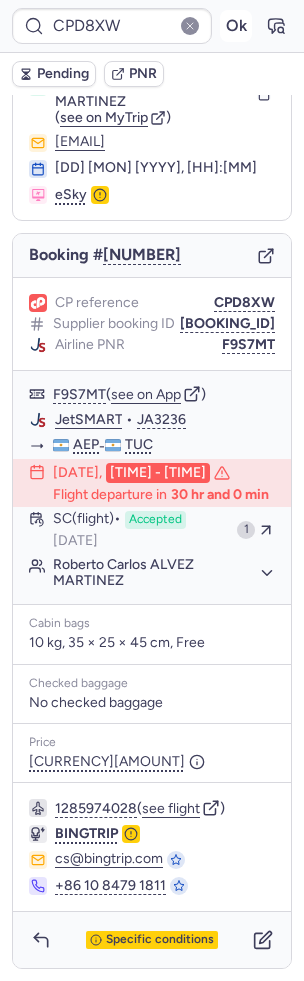 click on "Ok" at bounding box center [236, 26] 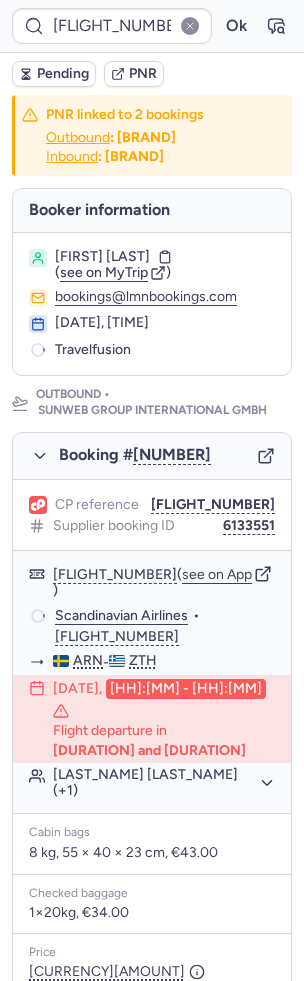 scroll, scrollTop: 984, scrollLeft: 0, axis: vertical 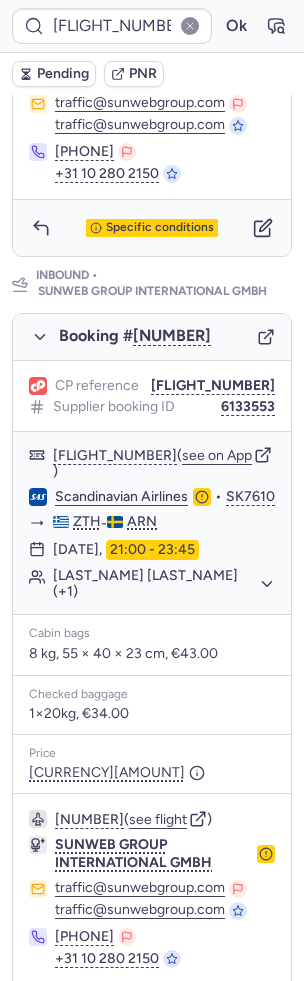 type on "CPZTOH" 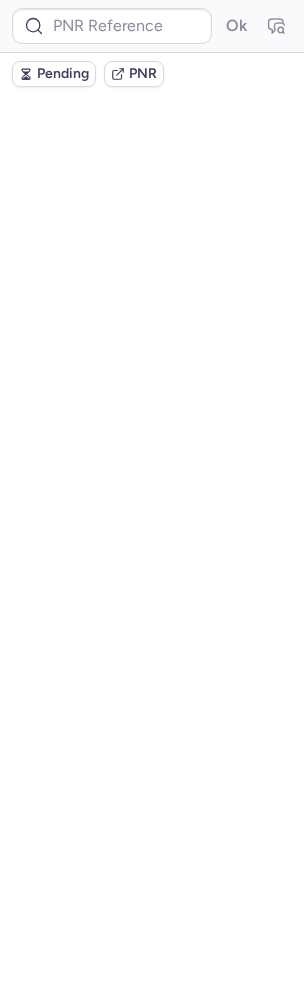 scroll, scrollTop: 0, scrollLeft: 0, axis: both 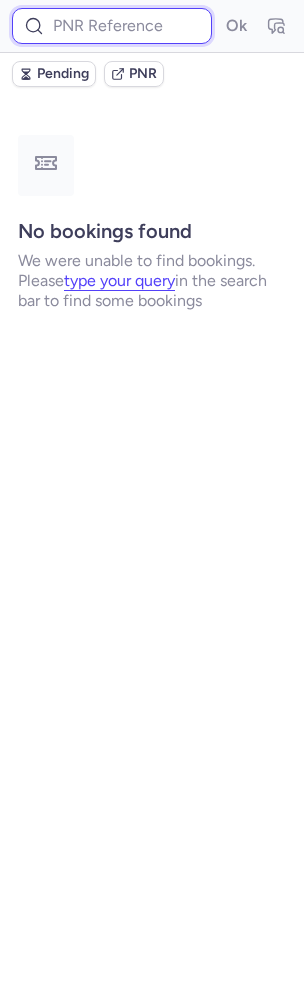 click at bounding box center [112, 26] 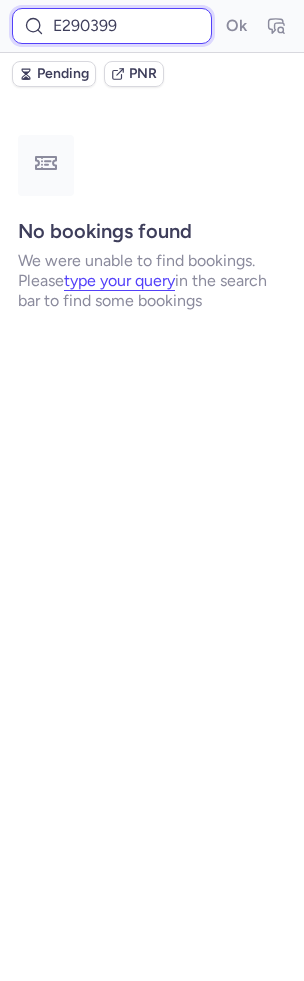 click on "Ok" at bounding box center [236, 26] 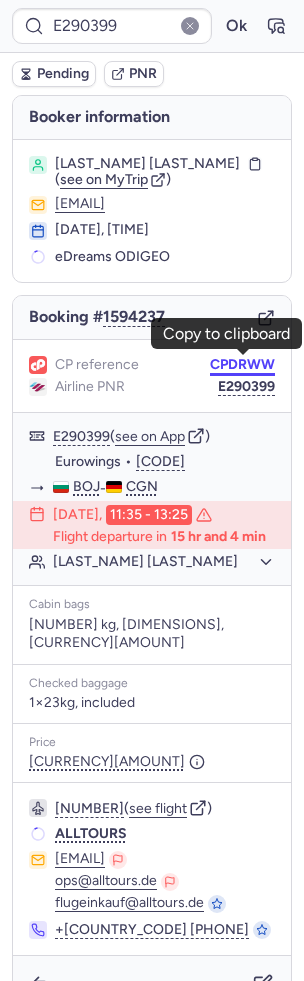 click on "CPDRWW" at bounding box center [242, 365] 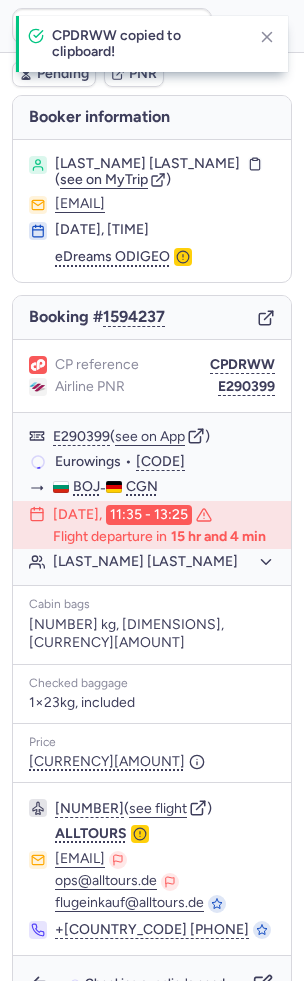 type on "CPDRWW" 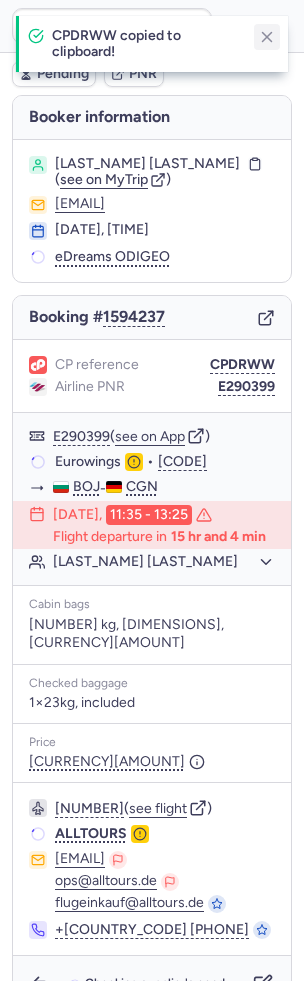 click 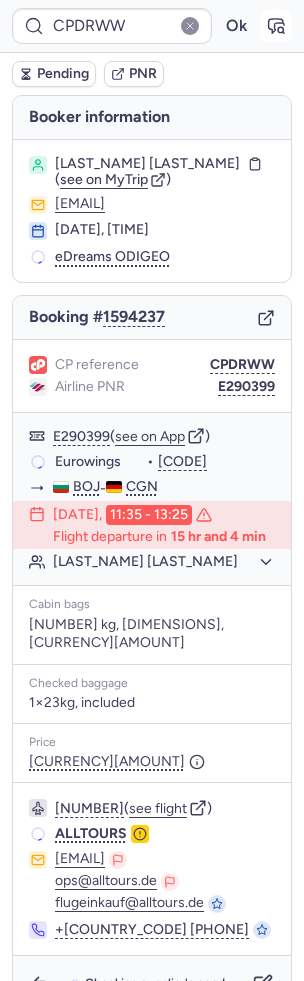 click 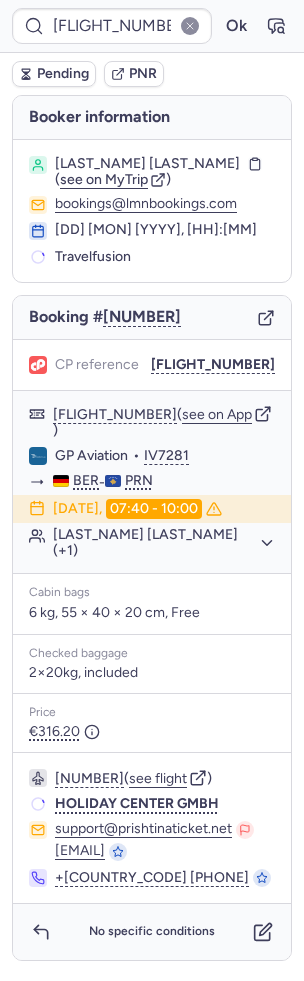type on "CPCAFT" 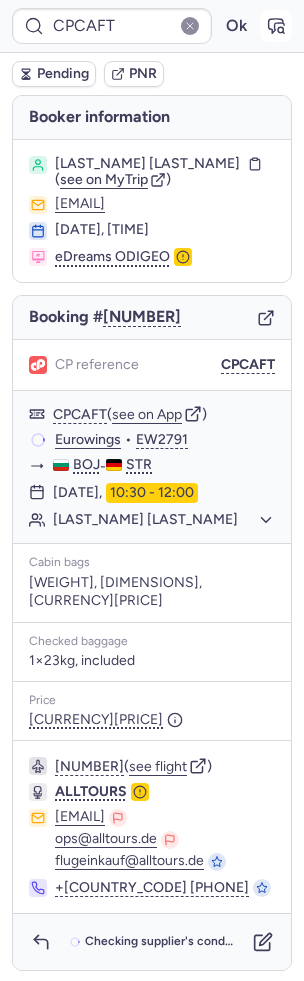 click 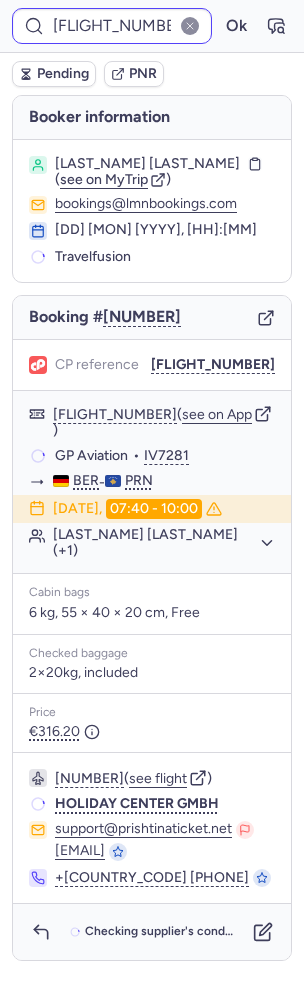 type on "CPYYWR" 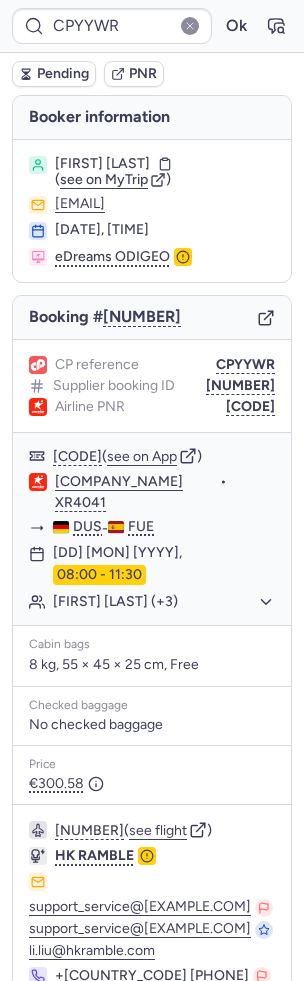 scroll, scrollTop: 116, scrollLeft: 0, axis: vertical 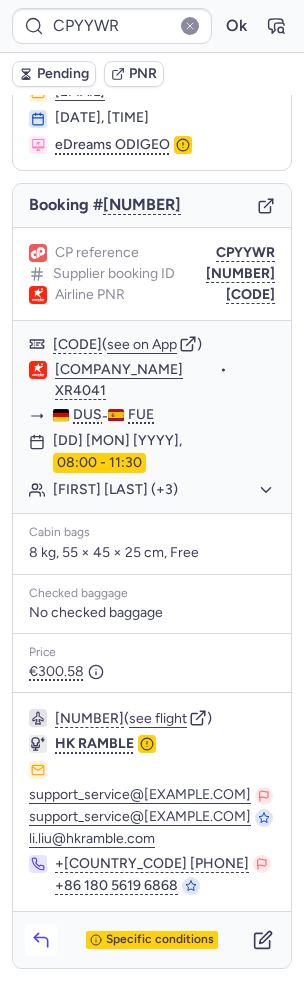 click 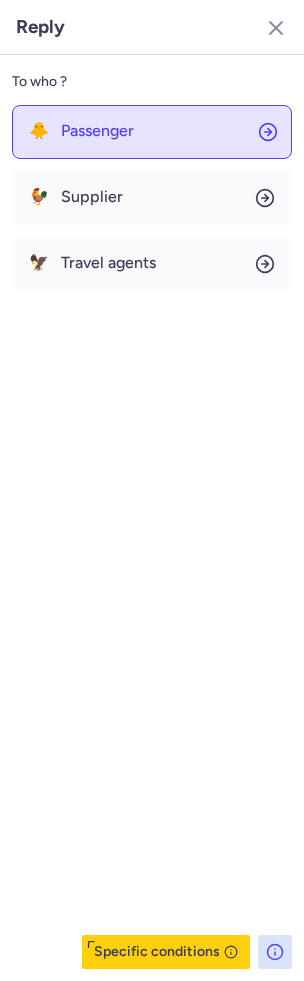 click on "🐥 Passenger" 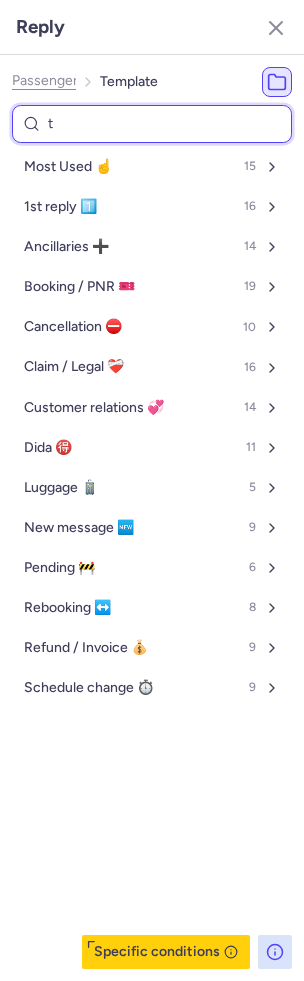 type on "tp" 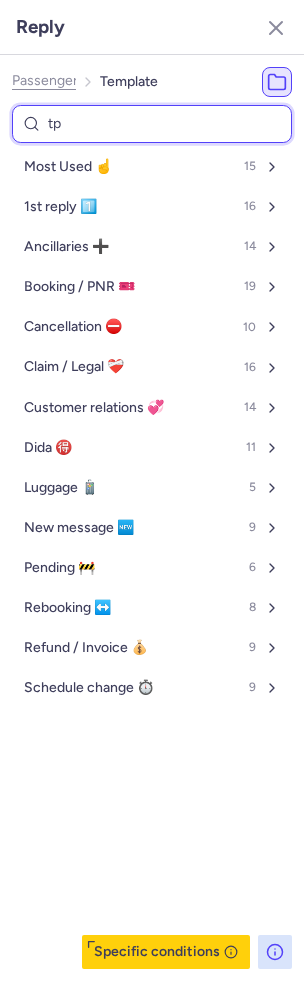 select on "en" 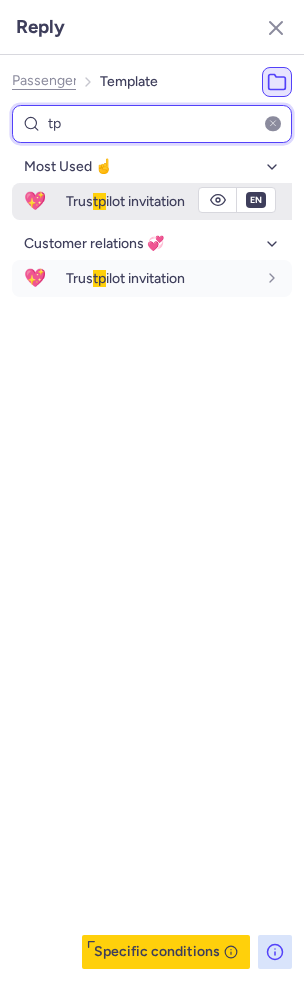 type on "tp" 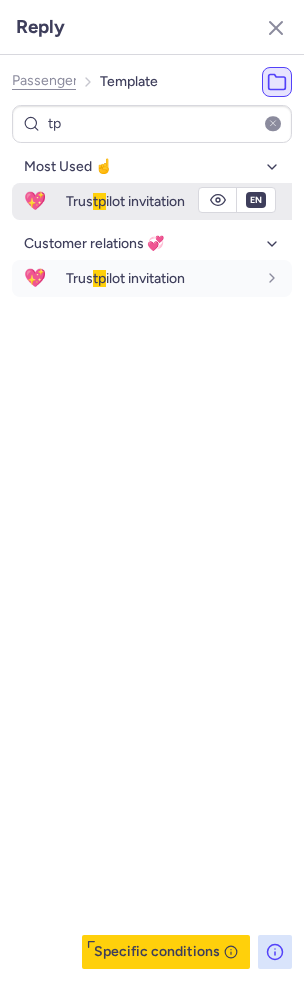 click on "Trus tp ilot invitation" at bounding box center [125, 201] 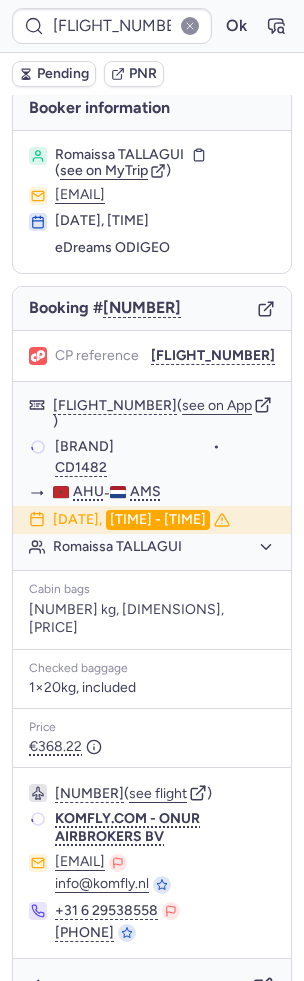 scroll, scrollTop: 0, scrollLeft: 0, axis: both 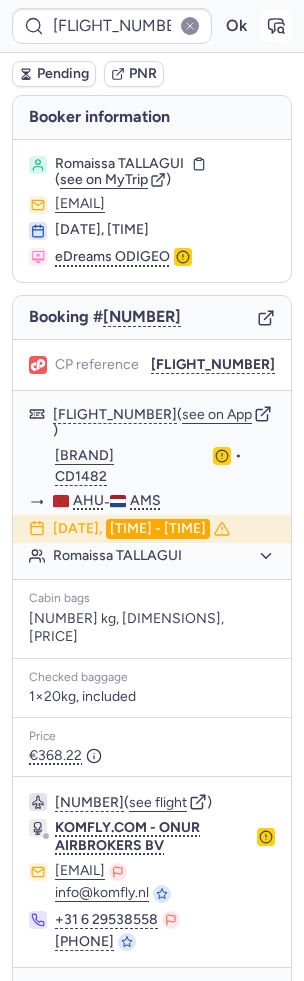 click 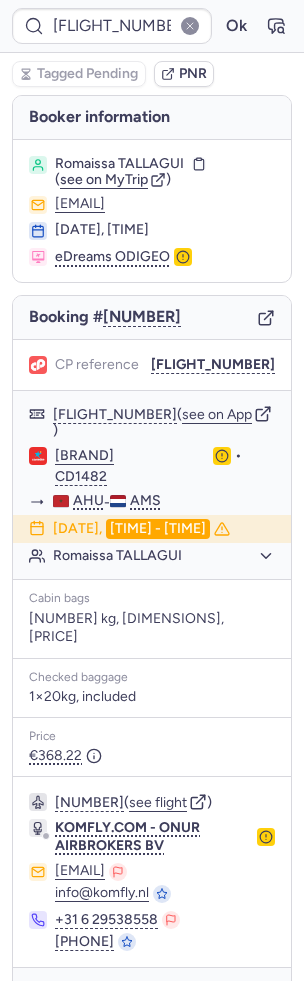 scroll, scrollTop: 16, scrollLeft: 0, axis: vertical 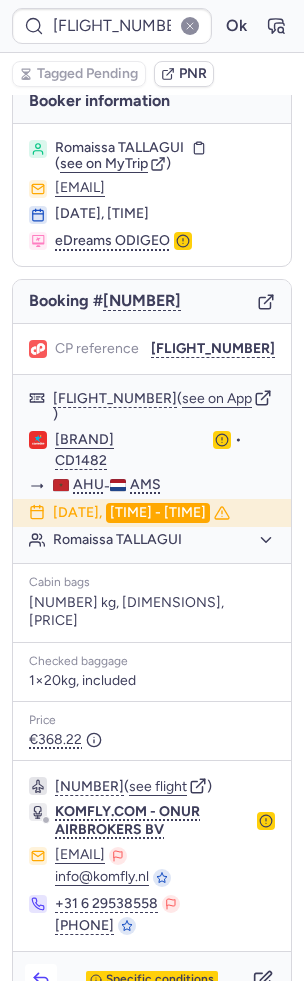 click 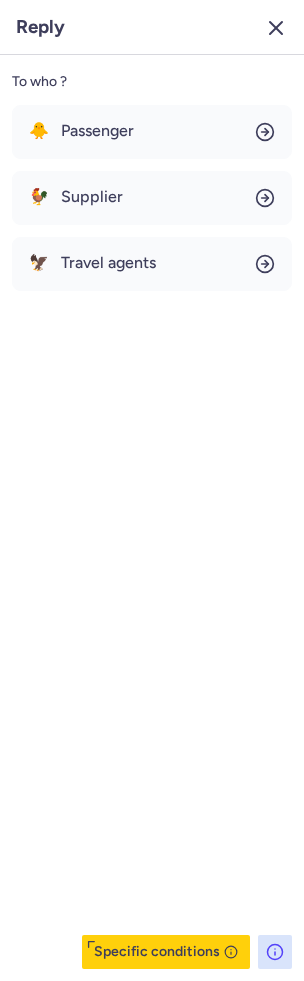 click 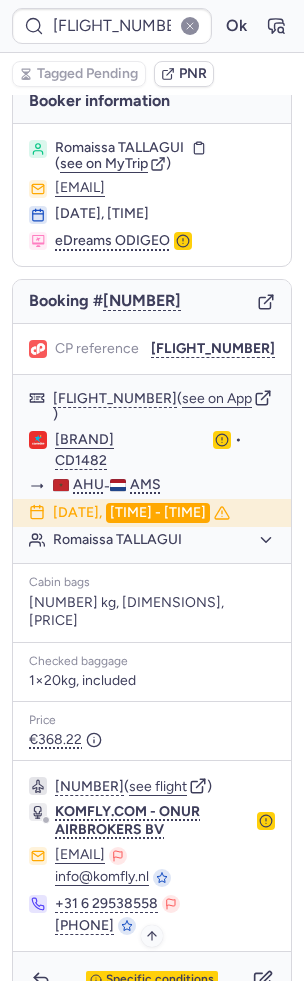 click on "Specific conditions" at bounding box center [160, 980] 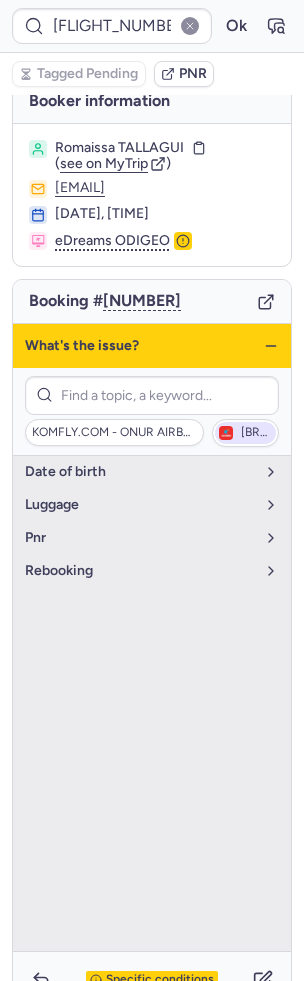 click on "[BRAND]" at bounding box center [256, 433] 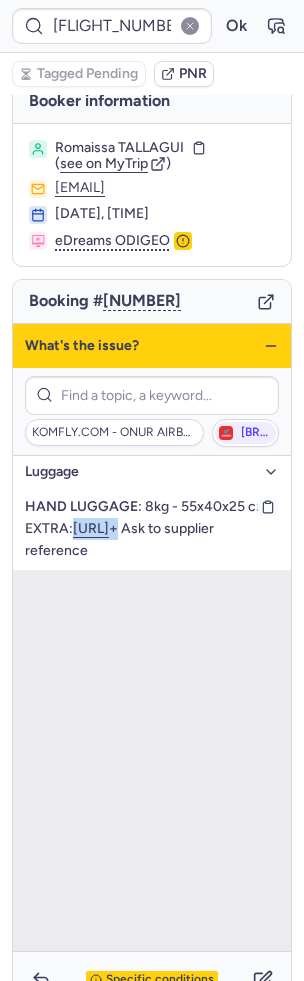 drag, startPoint x: 74, startPoint y: 528, endPoint x: 78, endPoint y: 541, distance: 13.601471 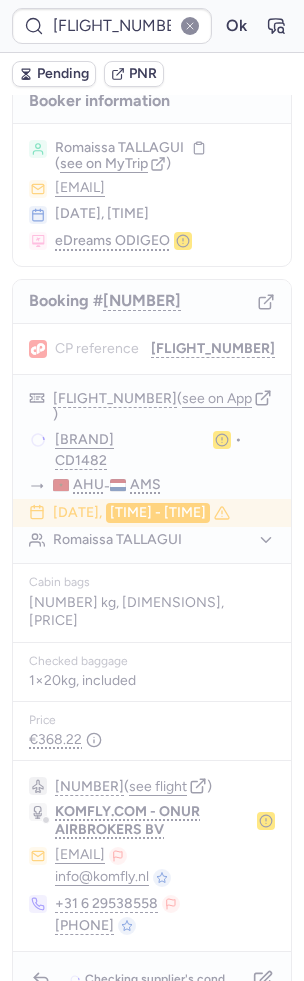 scroll, scrollTop: 0, scrollLeft: 0, axis: both 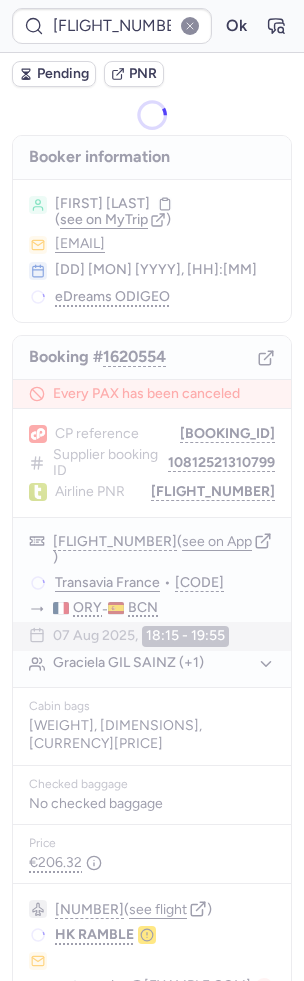 type on "CPDRWW" 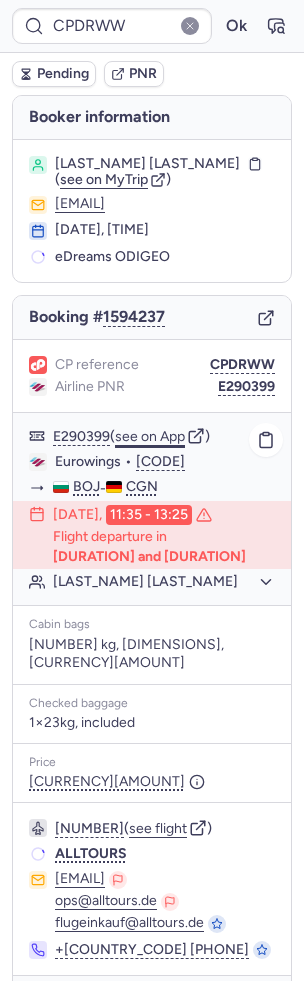 scroll, scrollTop: 20, scrollLeft: 0, axis: vertical 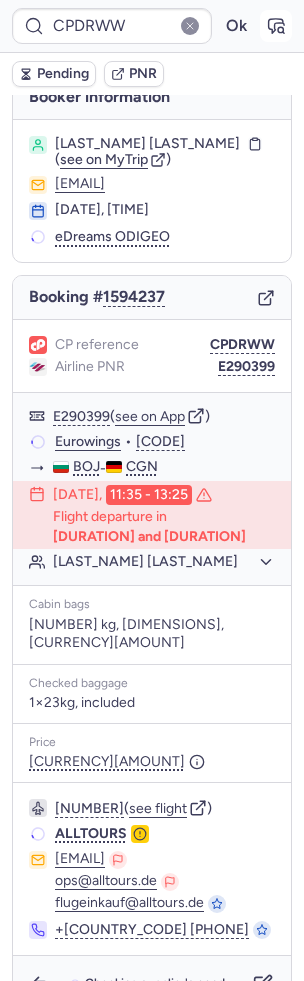 click 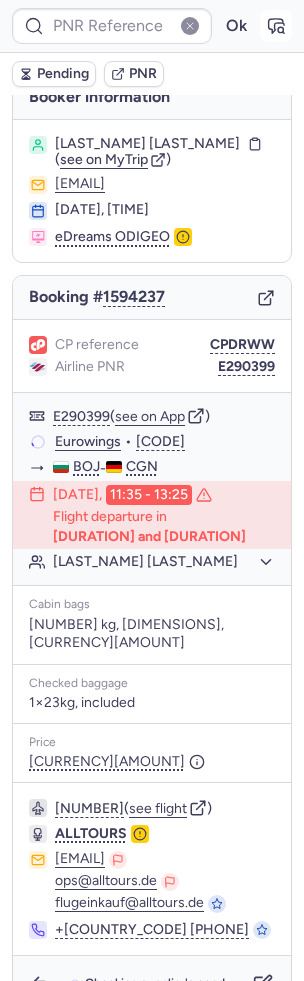 type on "CPDRWW" 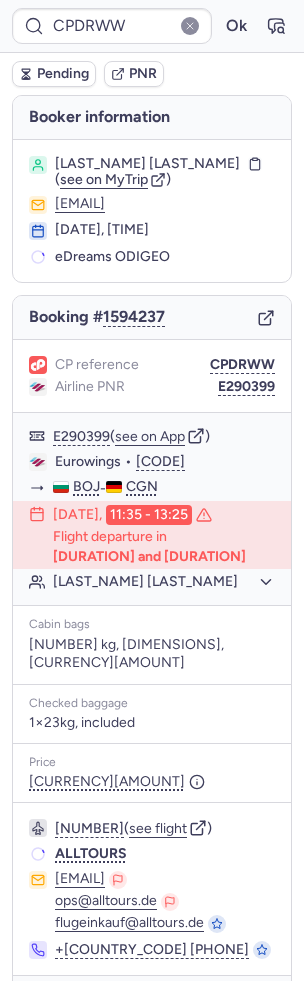 scroll, scrollTop: 20, scrollLeft: 0, axis: vertical 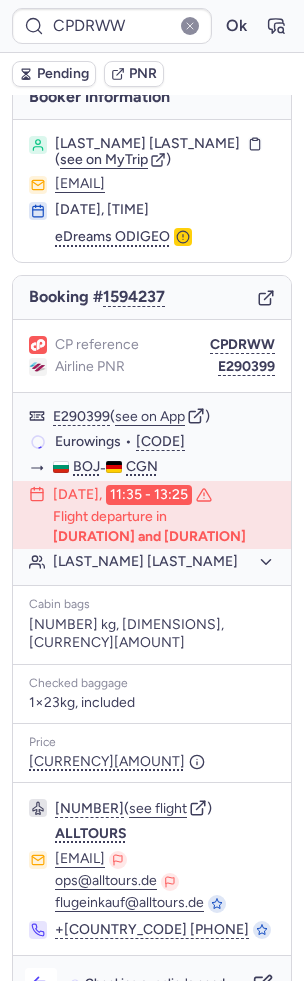 click 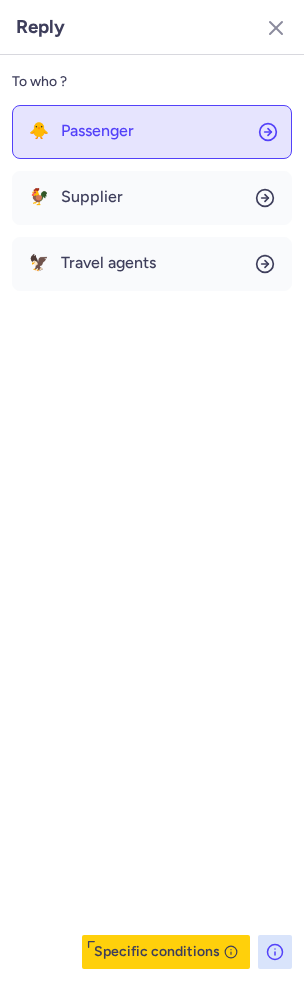 click on "🐥 Passenger" 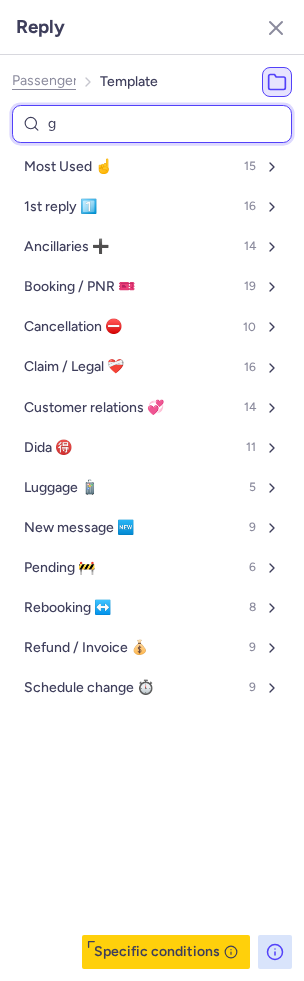 type on "ge" 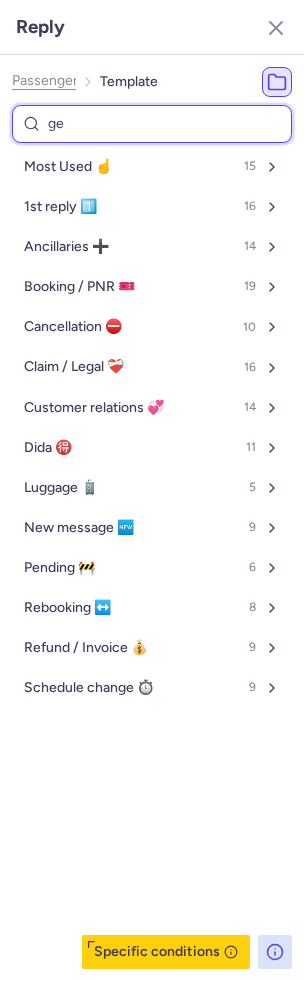 select on "en" 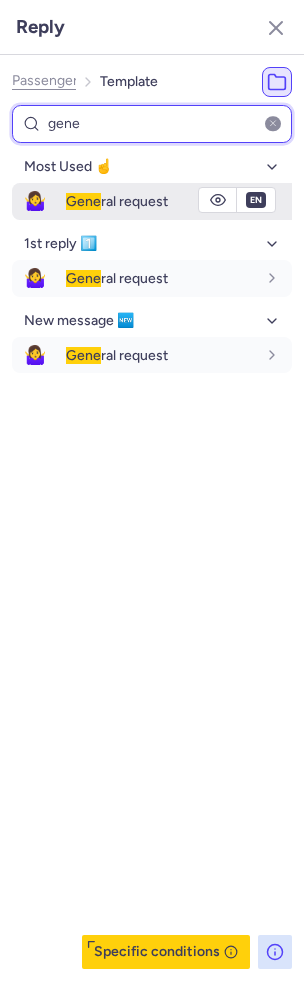 type on "gene" 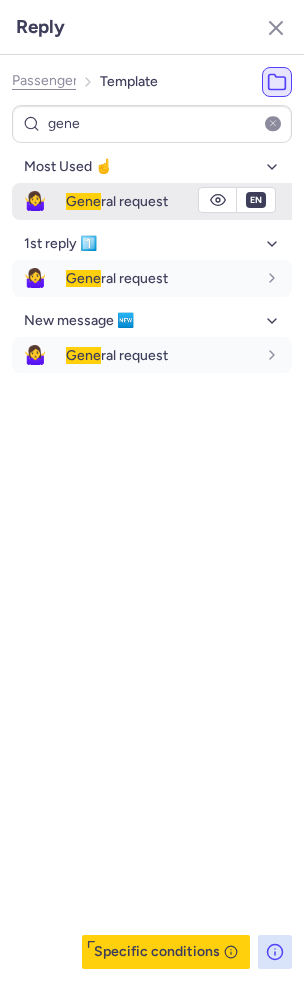 click on "Gene ral request" at bounding box center (117, 201) 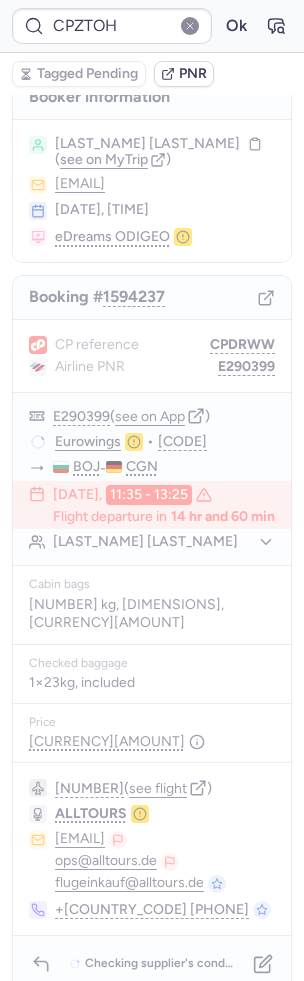 scroll, scrollTop: 0, scrollLeft: 0, axis: both 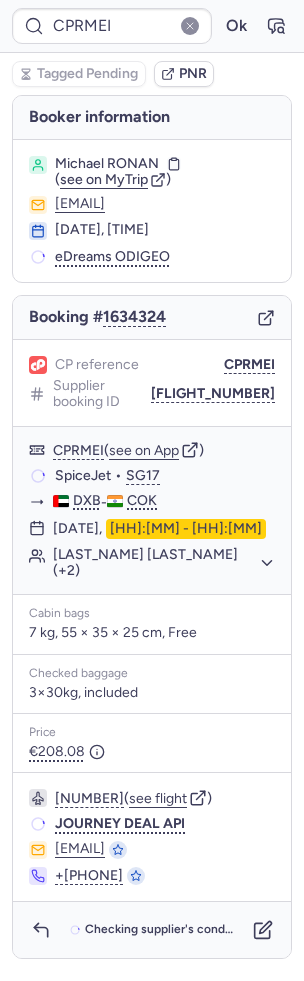 type on "[BOOKING_ID]" 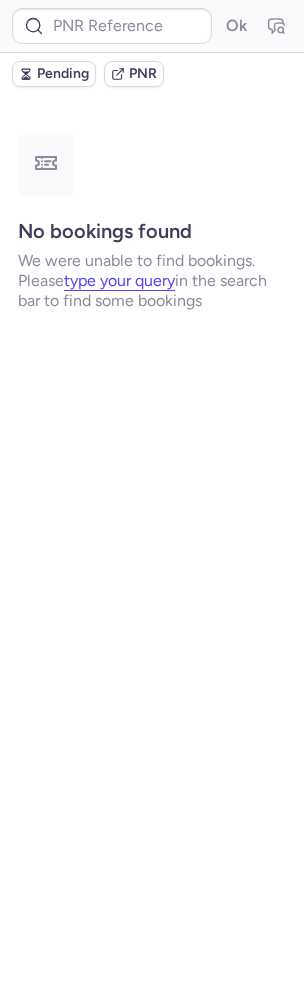 type on "[CODE]" 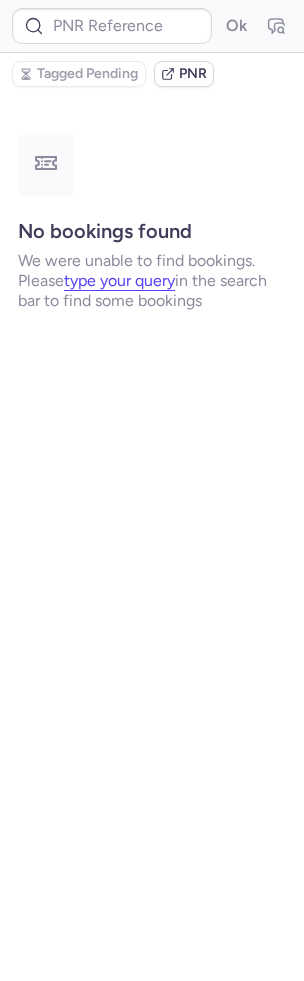 type on "CP9WDF" 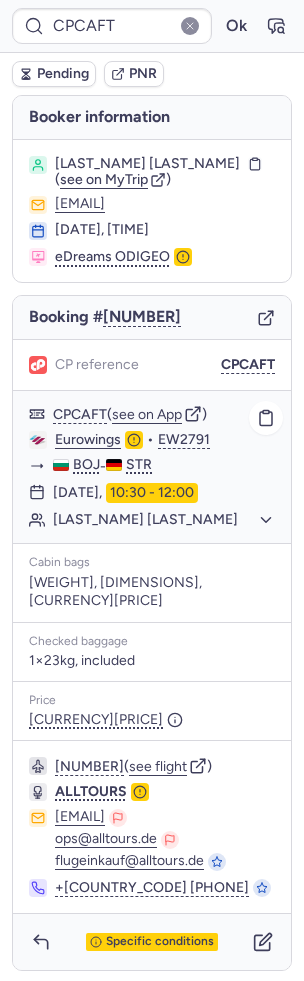 type on "CPNMVD" 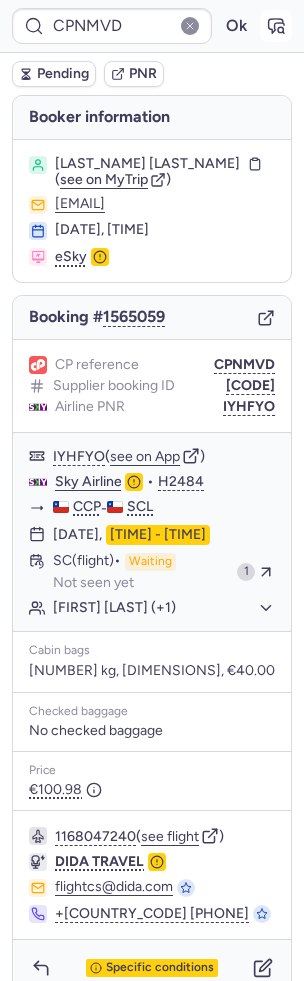 click 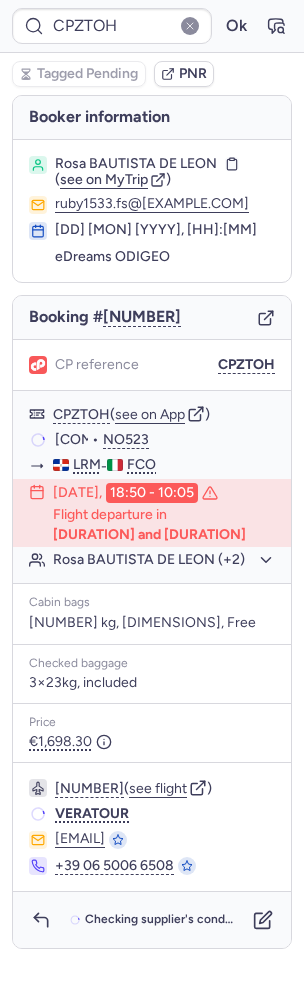 type on "CPGTEK" 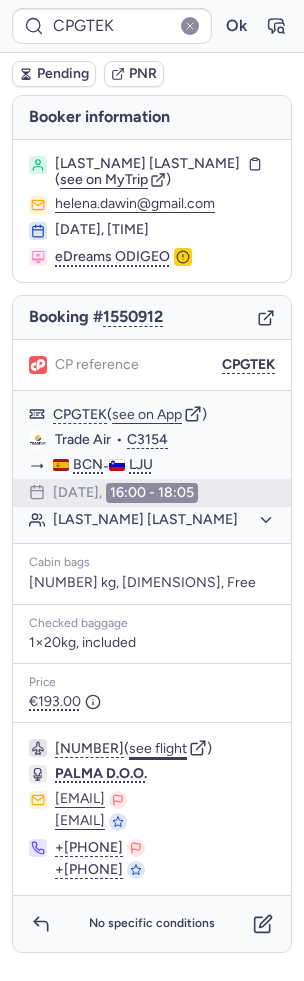 click on "see flight" 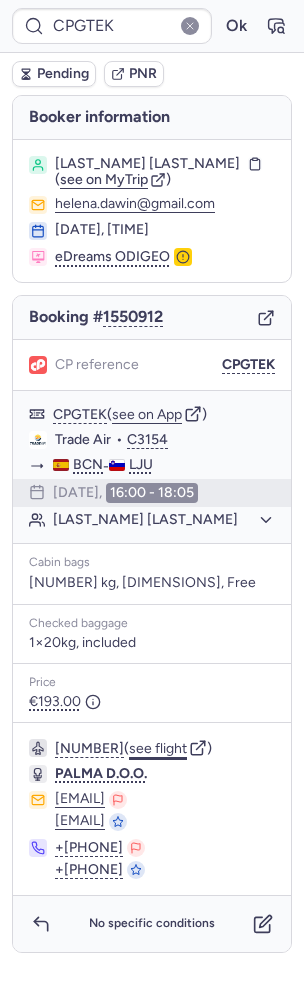 type 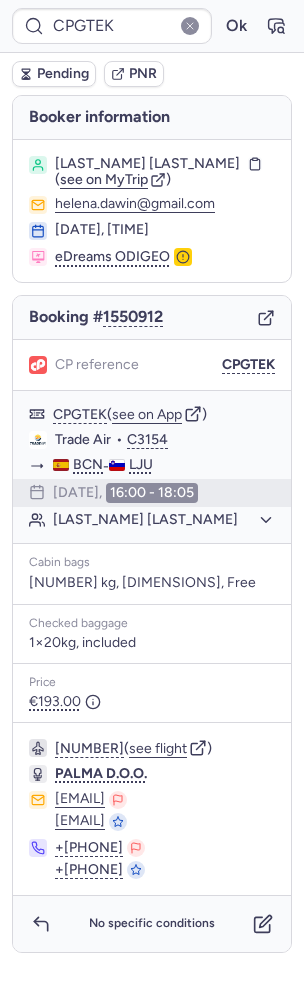 click on "No specific conditions" at bounding box center (152, 924) 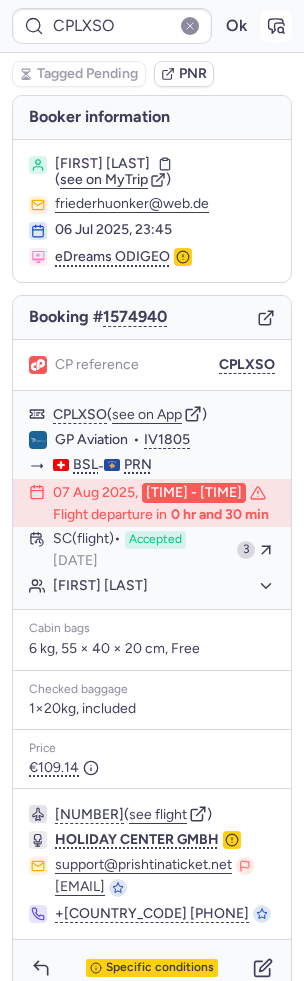 click at bounding box center [276, 26] 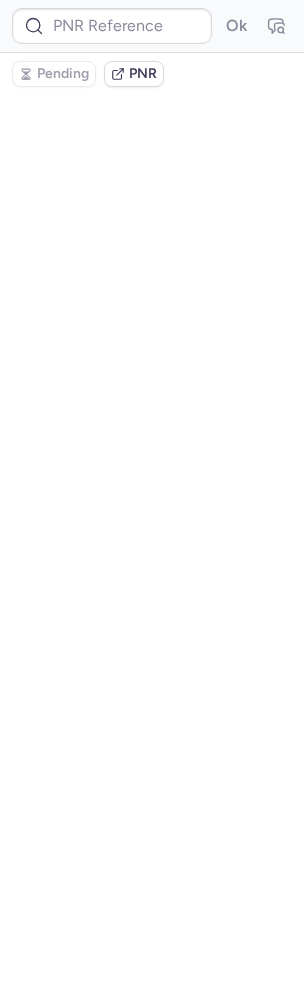 type on "CPLXSO" 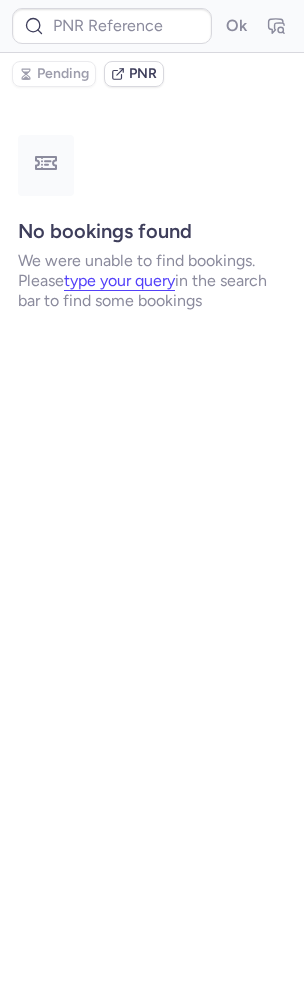 type on "CPLXSO" 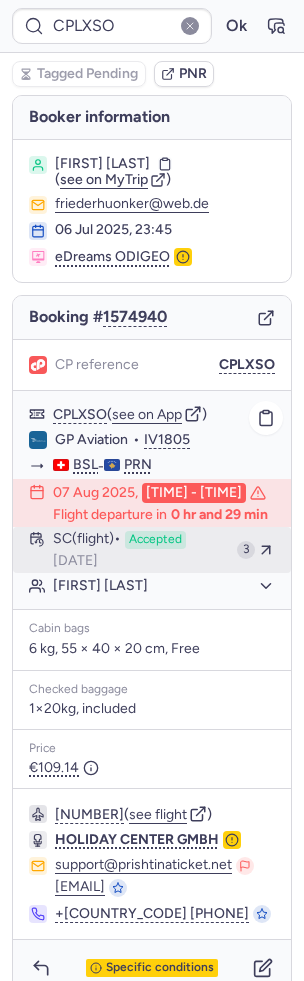 click on "[DATE]" at bounding box center (141, 550) 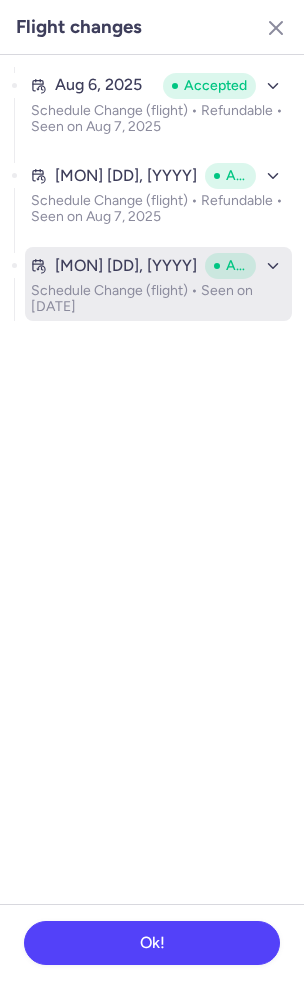 click on "Schedule Change (flight) •  Seen on [DATE]" at bounding box center [158, 299] 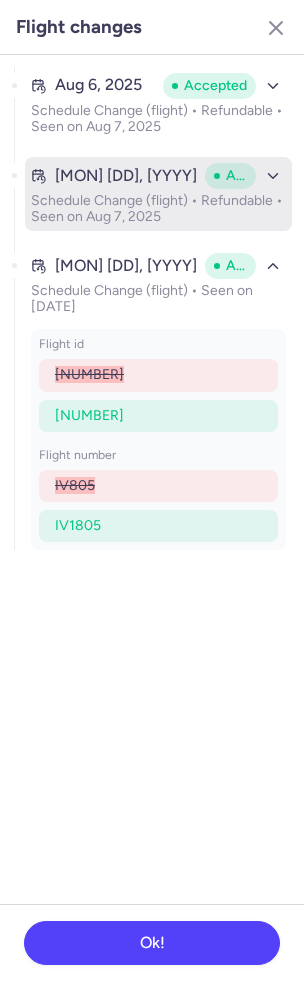 click on "Schedule Change (flight) • Refundable • Seen on Aug 7, 2025" at bounding box center [158, 209] 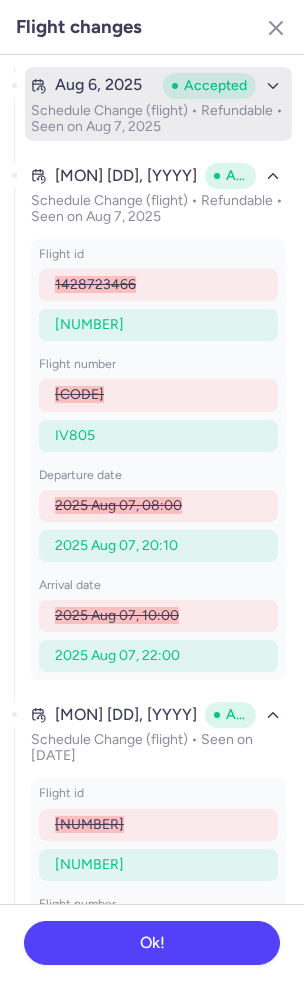 click on "Schedule Change (flight) • Refundable • Seen on Aug 7, 2025" at bounding box center [158, 119] 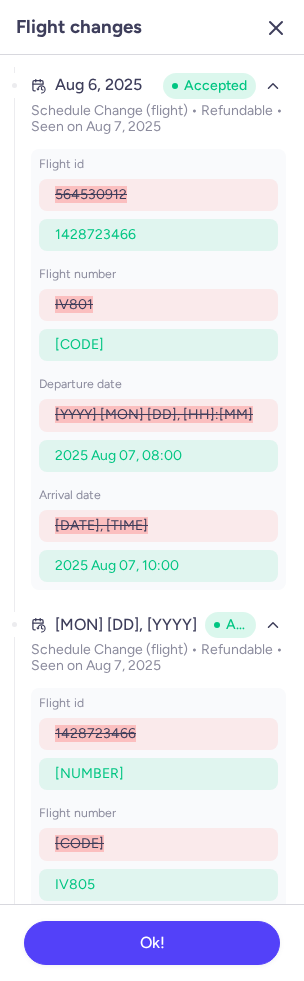 click 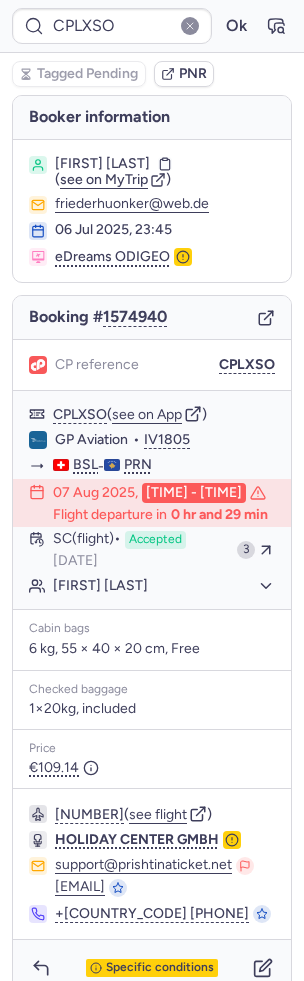scroll, scrollTop: 22, scrollLeft: 0, axis: vertical 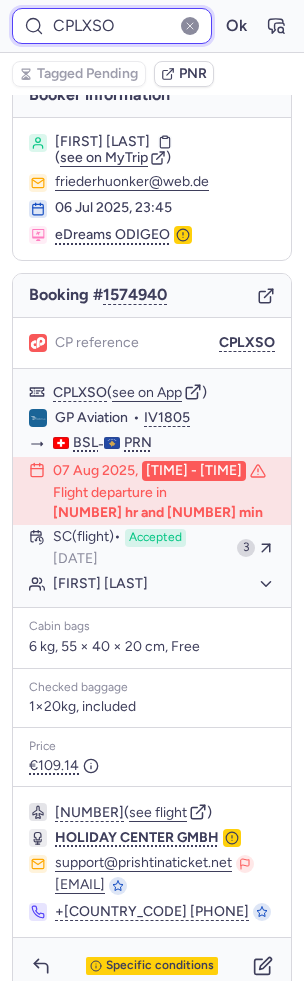 click on "CPLXSO" at bounding box center (112, 26) 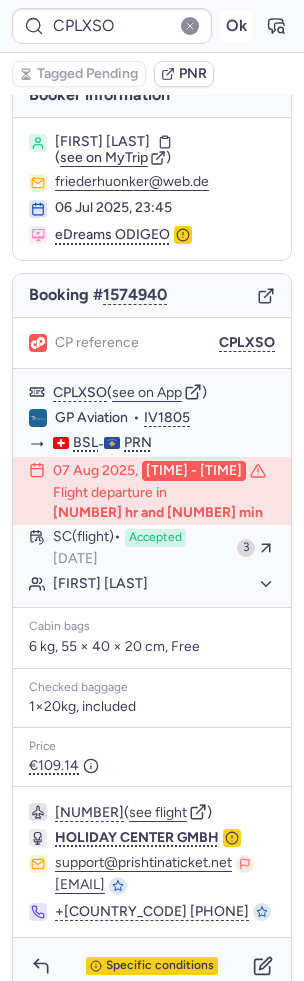click on "Ok" at bounding box center [236, 26] 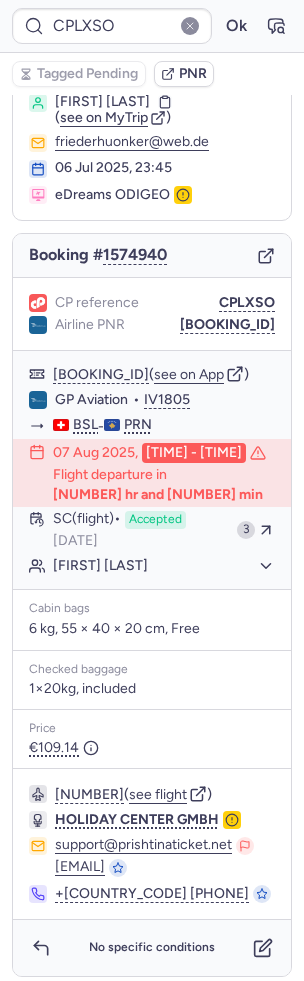 scroll, scrollTop: 22, scrollLeft: 0, axis: vertical 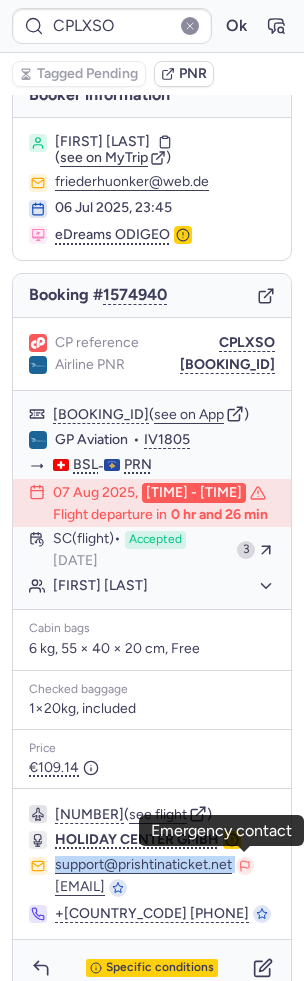 drag, startPoint x: 49, startPoint y: 865, endPoint x: 235, endPoint y: 855, distance: 186.26862 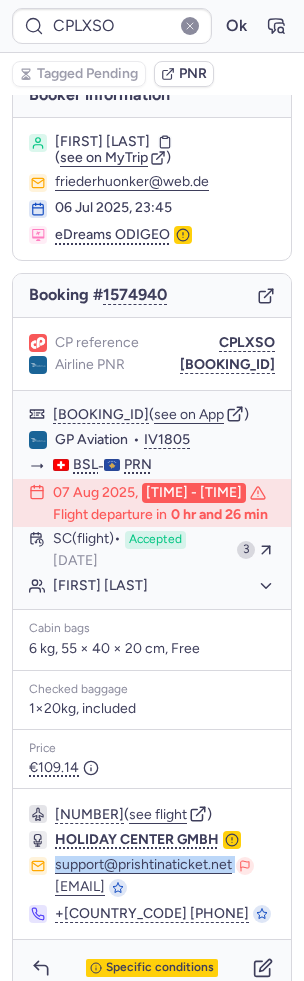 copy on "support@prishtinaticket.net" 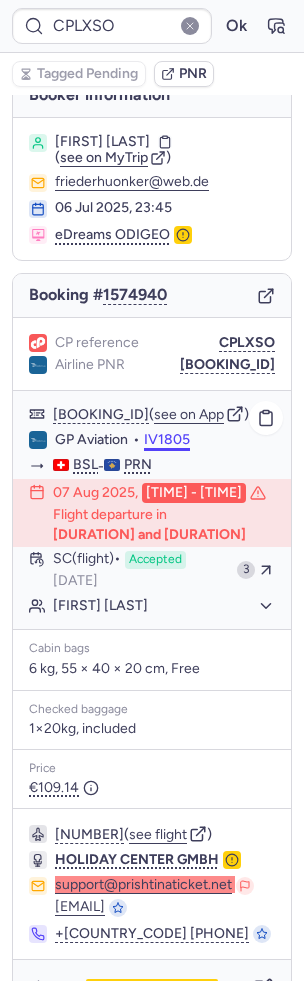 click on "IV1805" at bounding box center (167, 440) 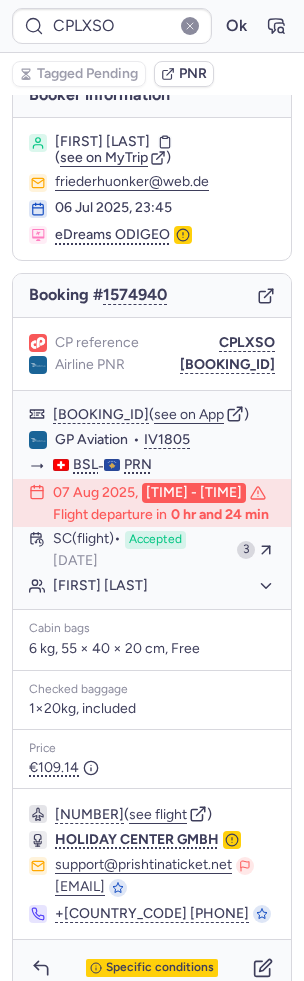 click on "[EMAIL] [EMAIL]" at bounding box center [152, 877] 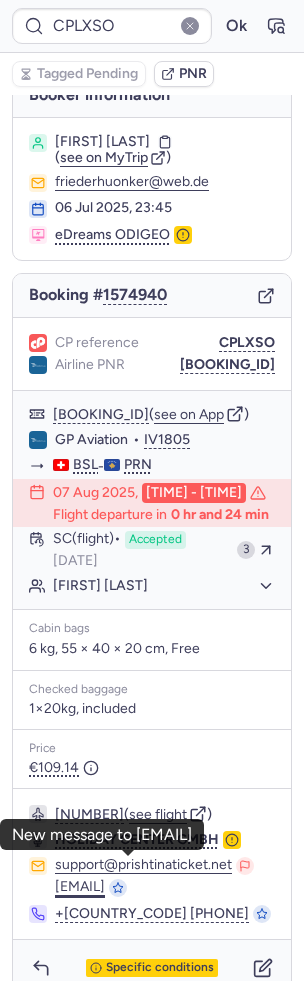 drag, startPoint x: 42, startPoint y: 889, endPoint x: 198, endPoint y: 890, distance: 156.0032 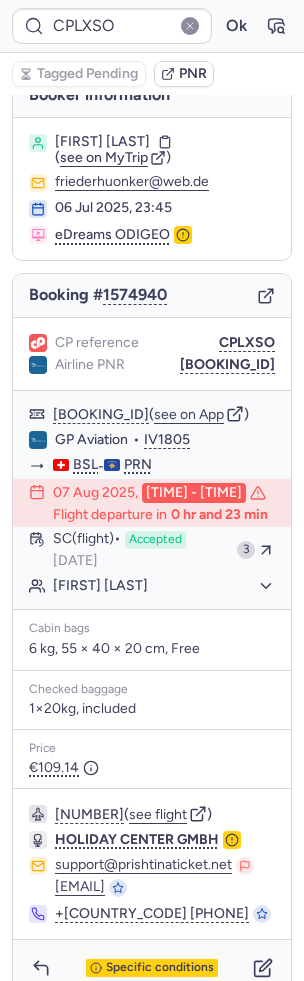 type on "[CODE]" 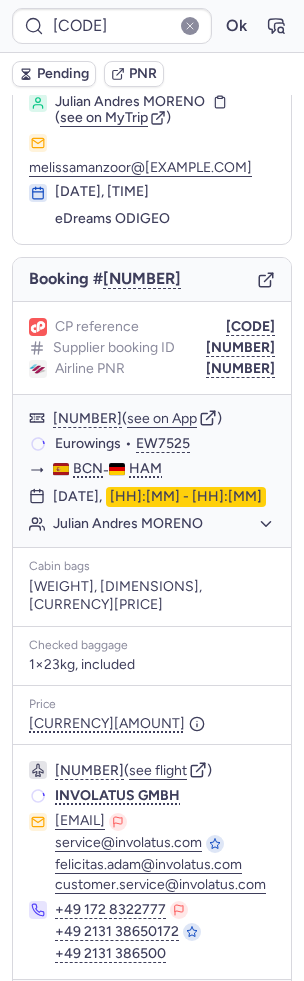 scroll, scrollTop: 60, scrollLeft: 0, axis: vertical 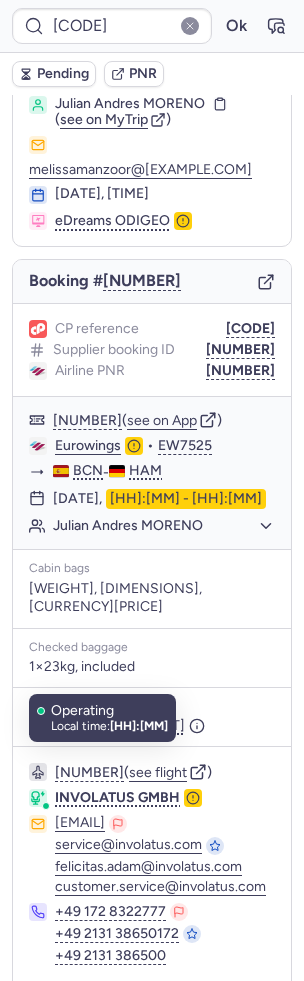 click 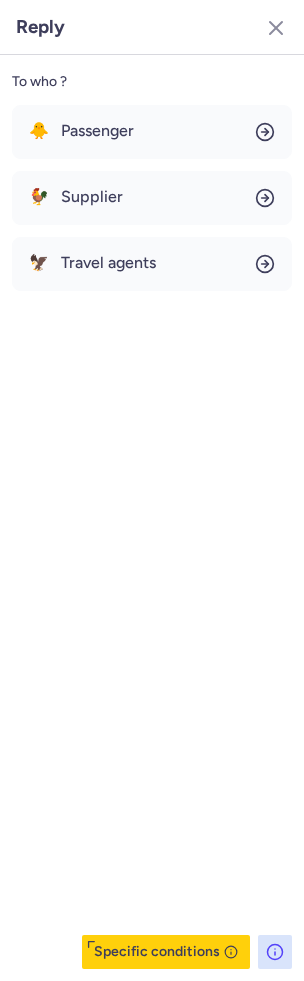 click on "To who ? 🐥 Passenger 🐓 Supplier 🦅 Travel agents  Specific conditions" 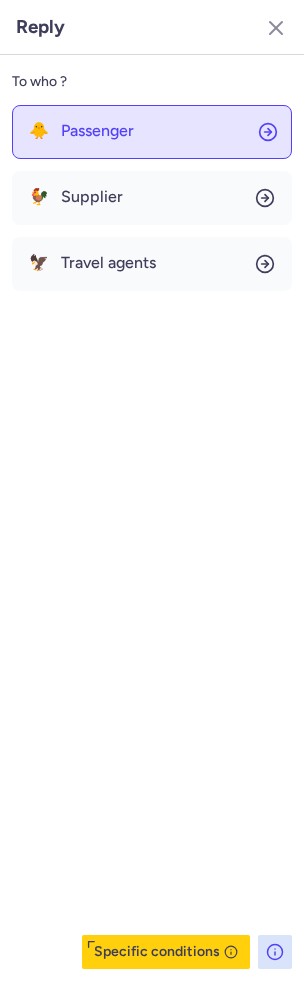 click on "🐥 Passenger" 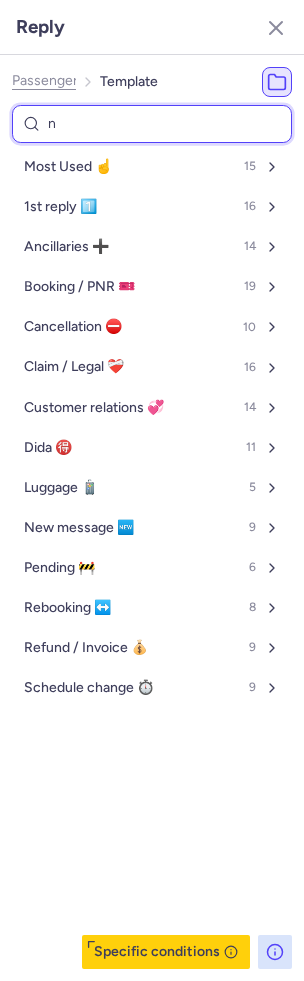 type on "no" 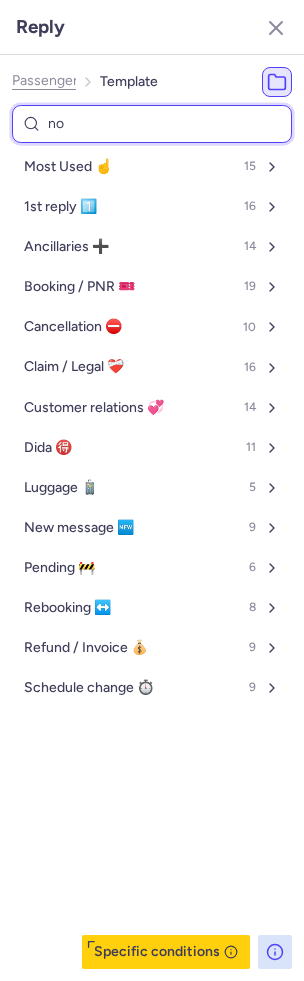 select on "en" 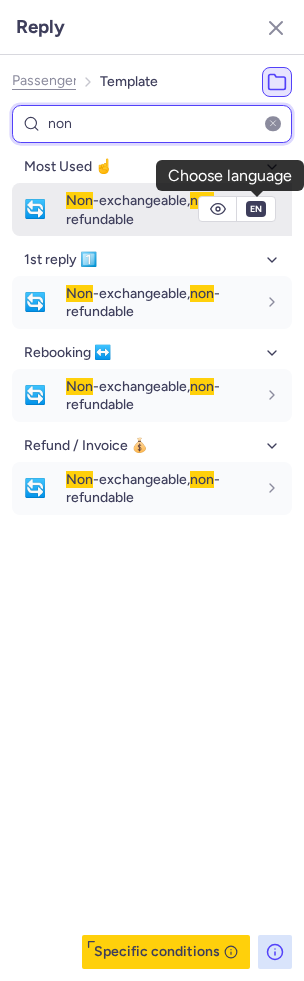 type on "non" 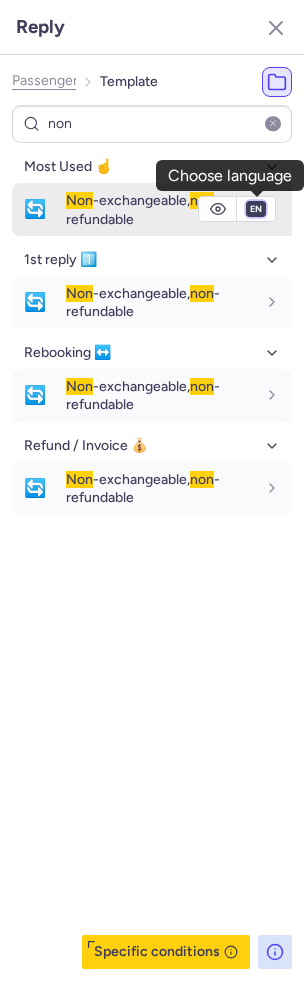 click on "fr en de nl pt es it ru" at bounding box center [256, 209] 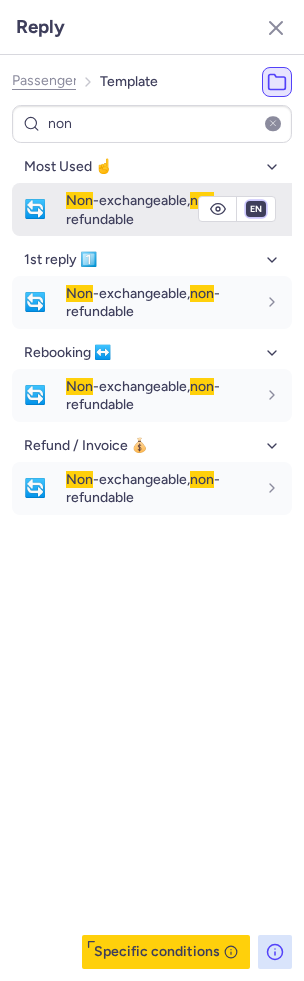 select on "de" 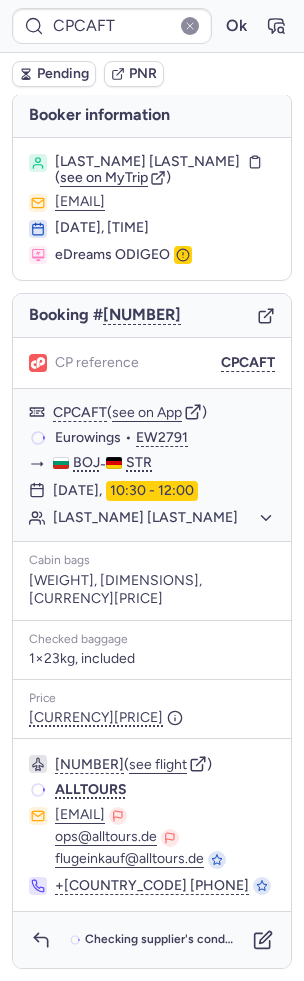 scroll, scrollTop: 0, scrollLeft: 0, axis: both 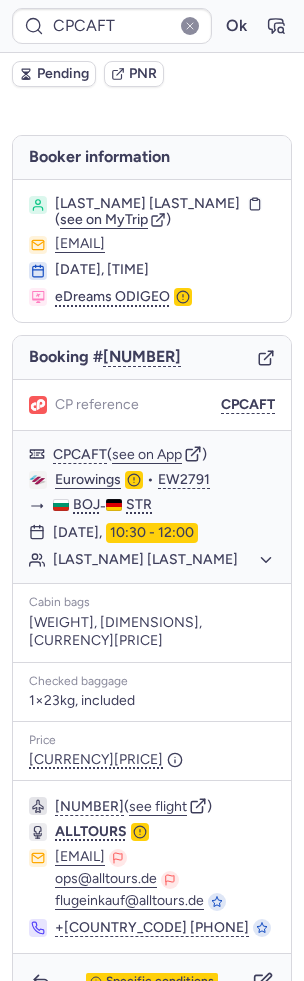 type on "CPC4H5" 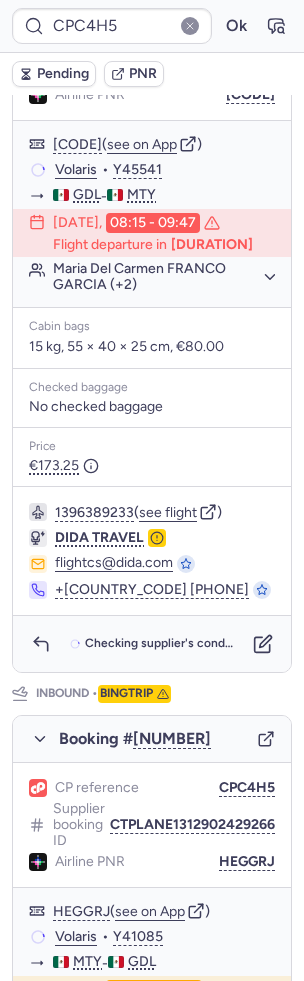 scroll, scrollTop: 972, scrollLeft: 0, axis: vertical 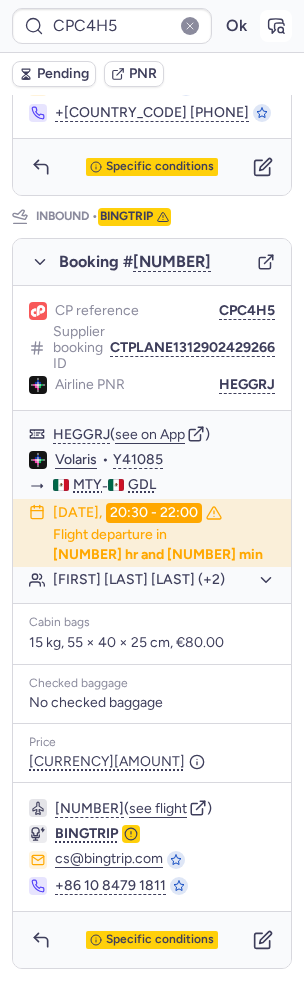 click 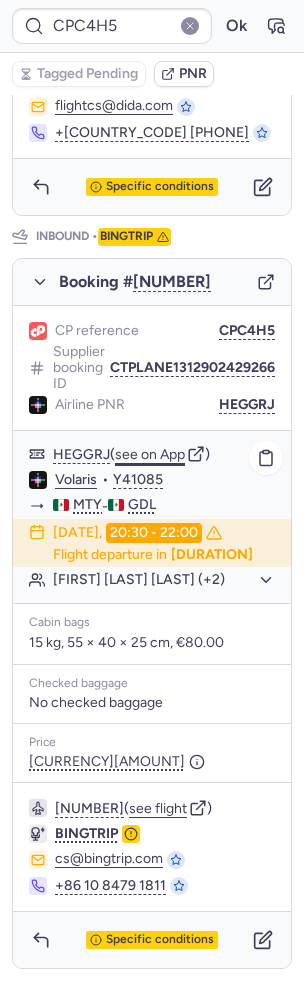 click on "see on App" 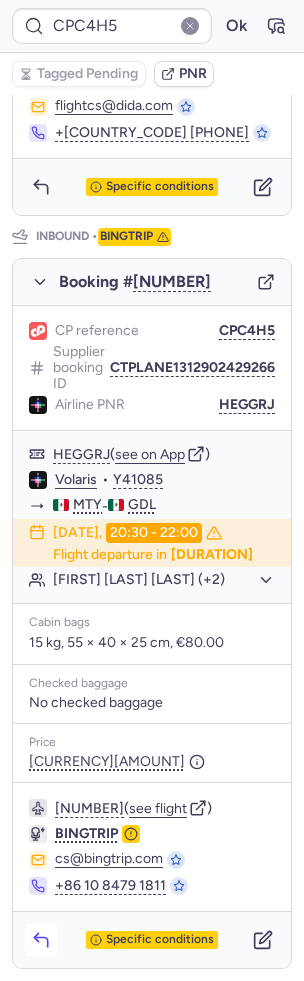 click 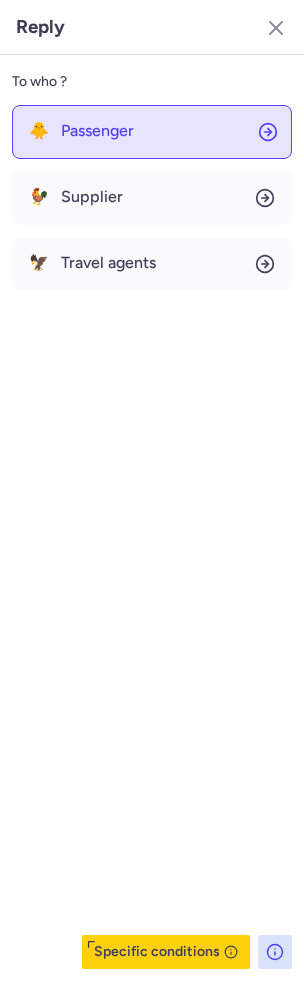 click on "Passenger" at bounding box center [97, 131] 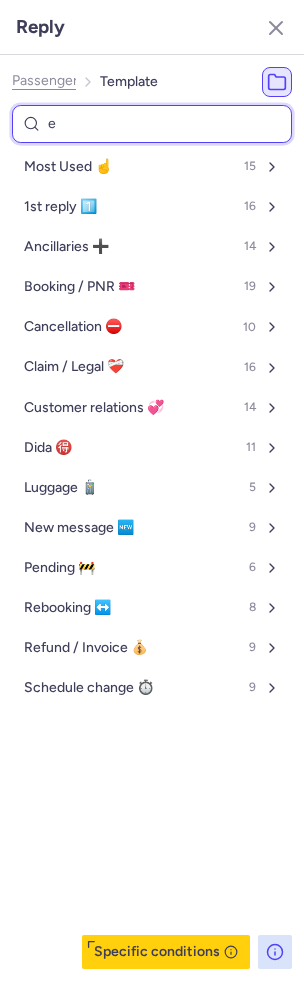 type on "ee" 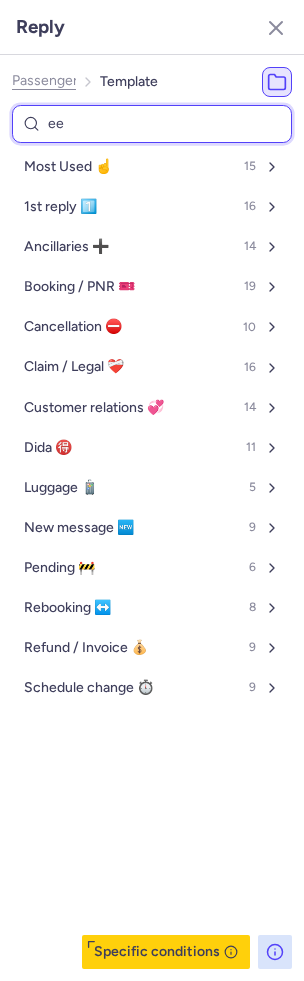 select on "en" 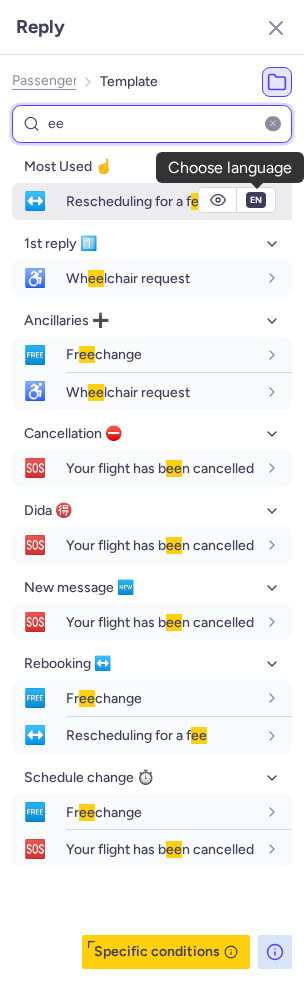 type on "ee" 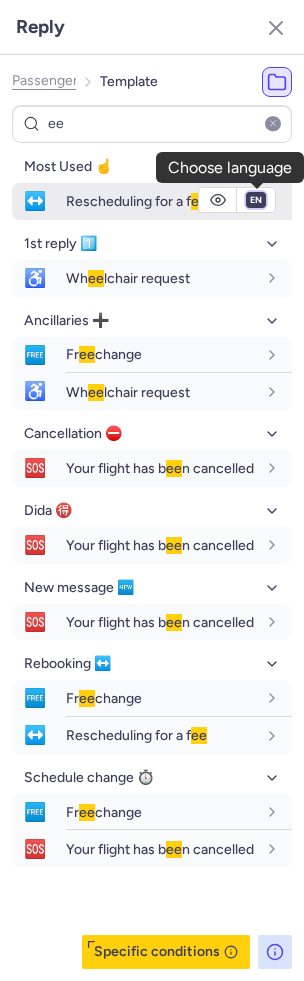 click on "fr en de nl pt es it ru" at bounding box center [256, 200] 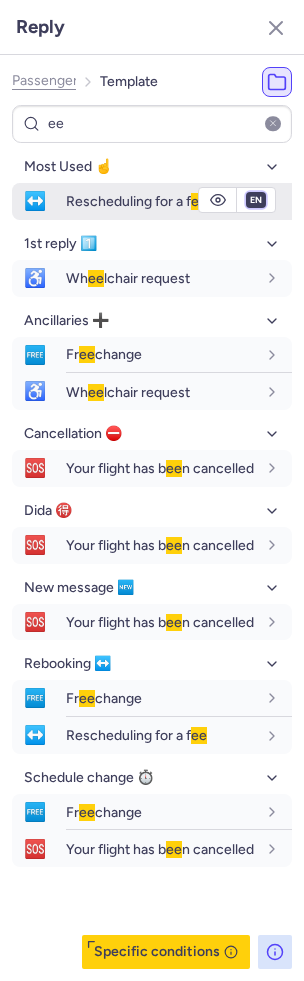 click on "fr en de nl pt es it ru" at bounding box center (256, 200) 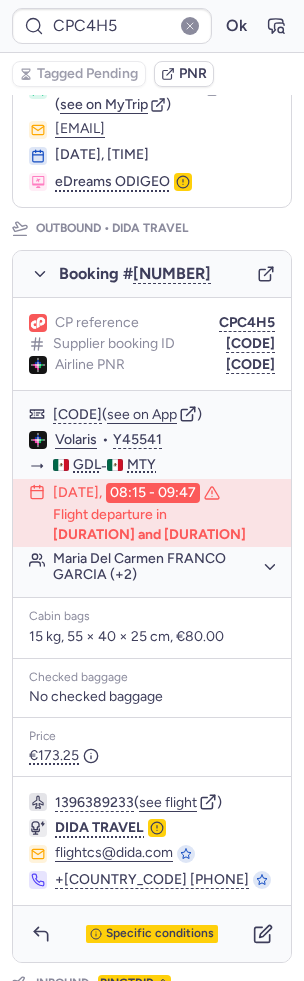 scroll, scrollTop: 0, scrollLeft: 0, axis: both 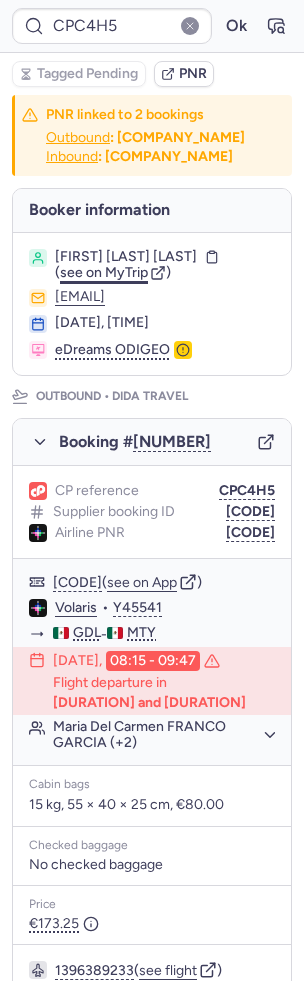 click on "see on MyTrip" at bounding box center (104, 272) 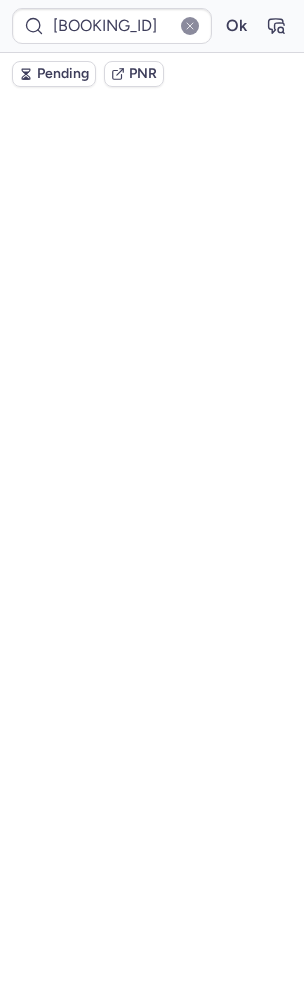 scroll, scrollTop: 0, scrollLeft: 0, axis: both 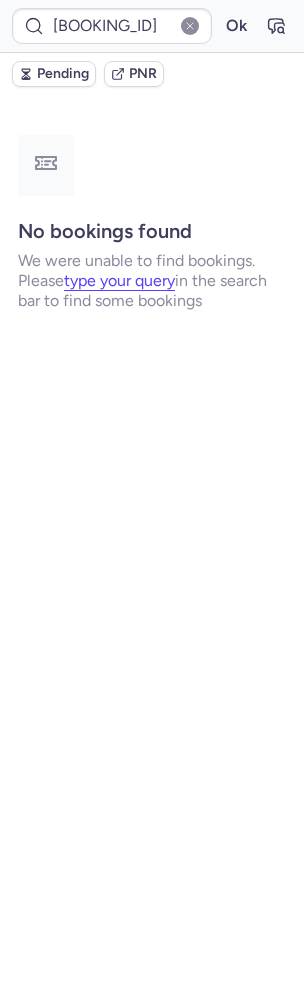 type on "[CODE]" 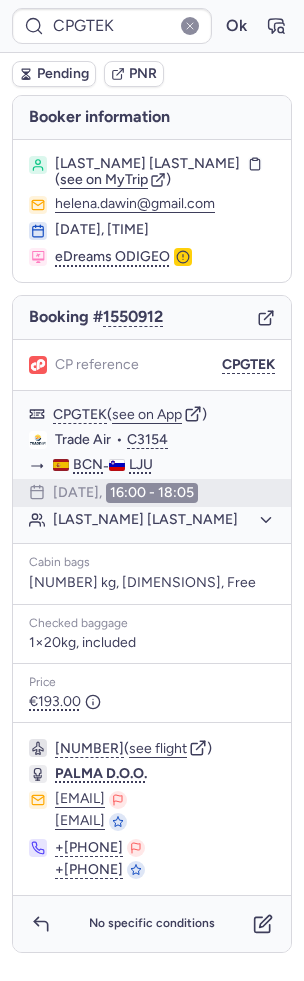 type on "[CODE]" 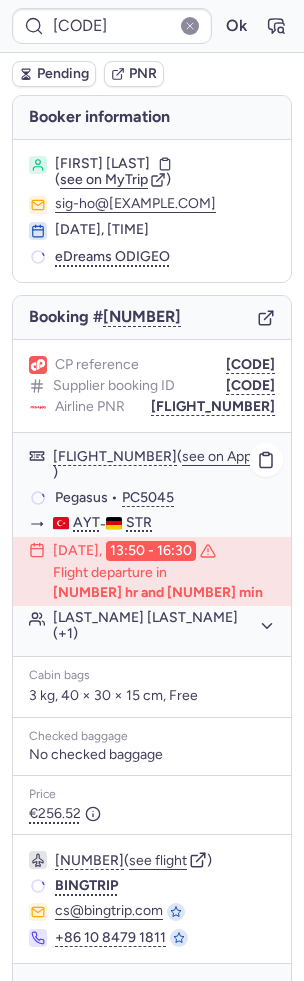 scroll, scrollTop: 48, scrollLeft: 0, axis: vertical 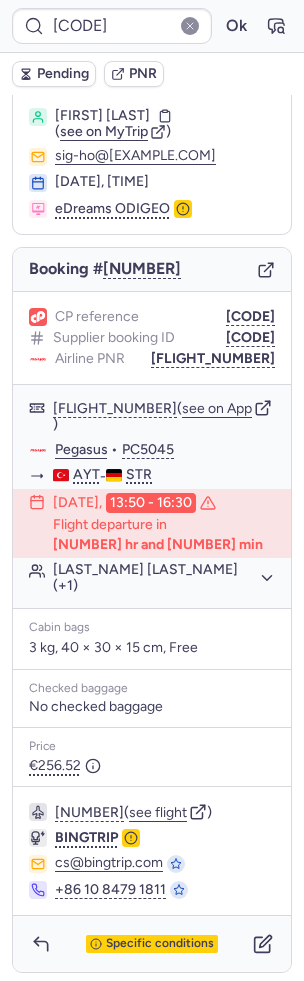 click on "CP6OSG  Ok" at bounding box center (152, 26) 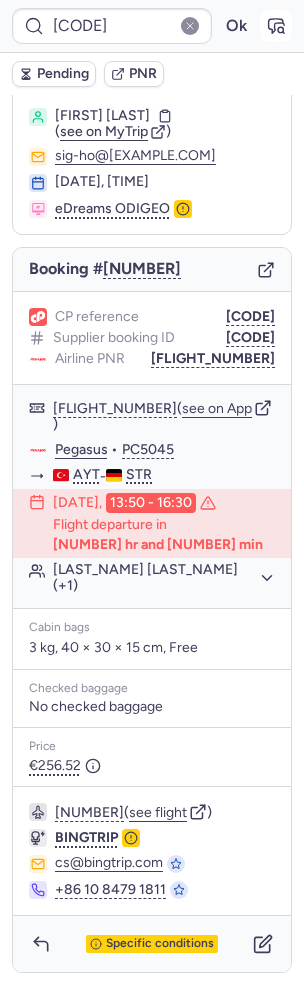 click 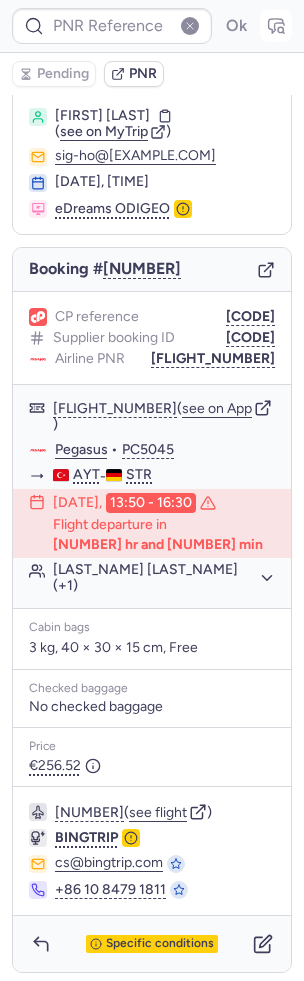 type on "[CODE]" 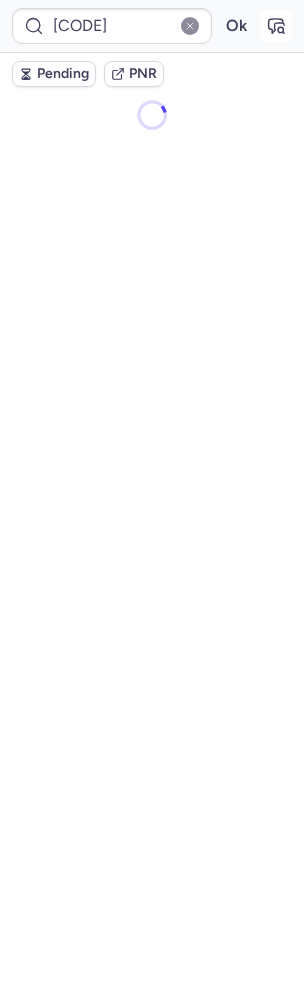 scroll, scrollTop: 0, scrollLeft: 0, axis: both 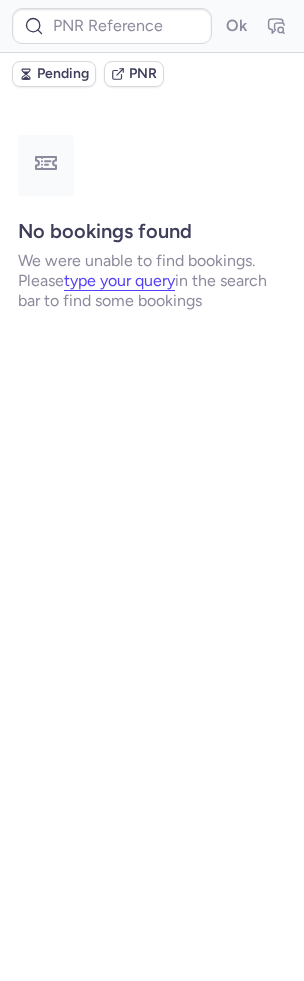 type on "[FLIGHT_NUMBER]" 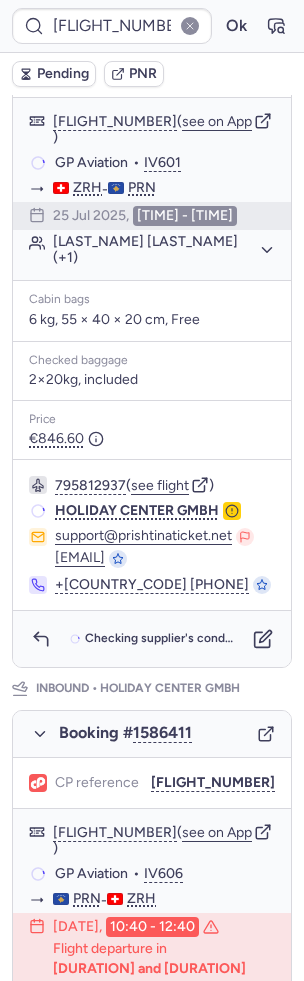 scroll, scrollTop: 837, scrollLeft: 0, axis: vertical 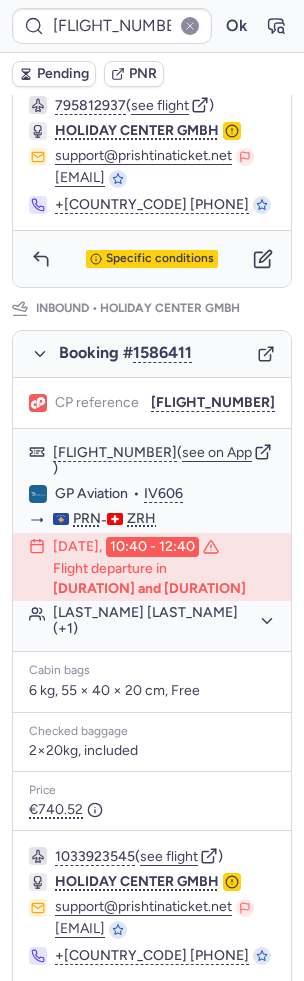 click 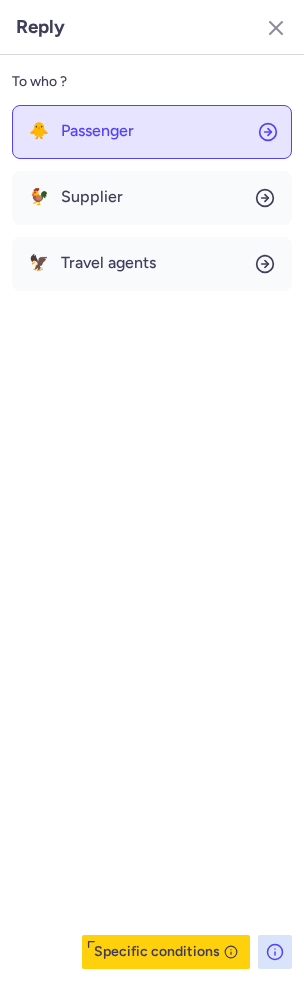 click on "🐥 Passenger" 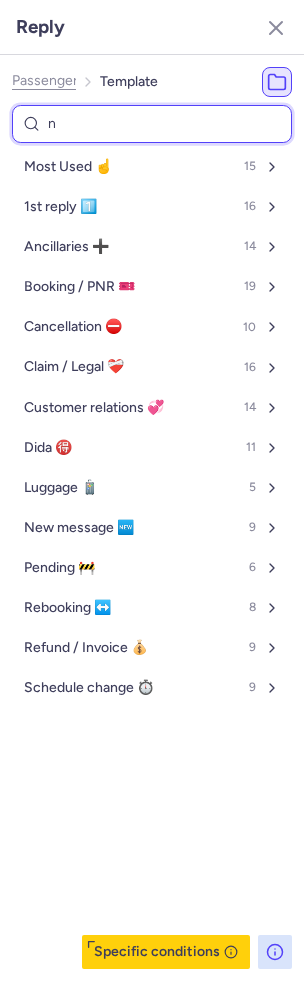 type on "no" 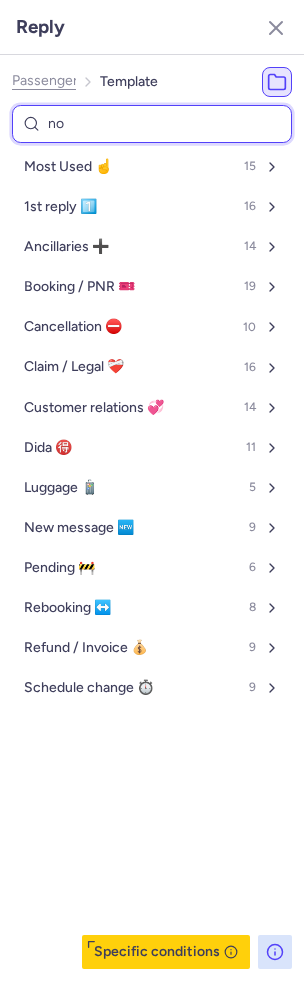 select on "en" 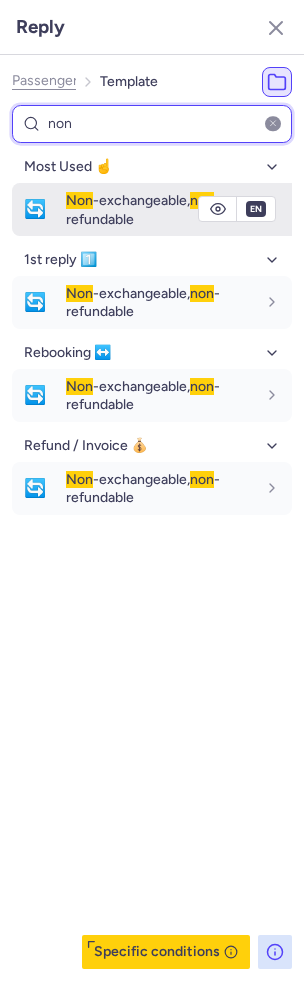 type on "non" 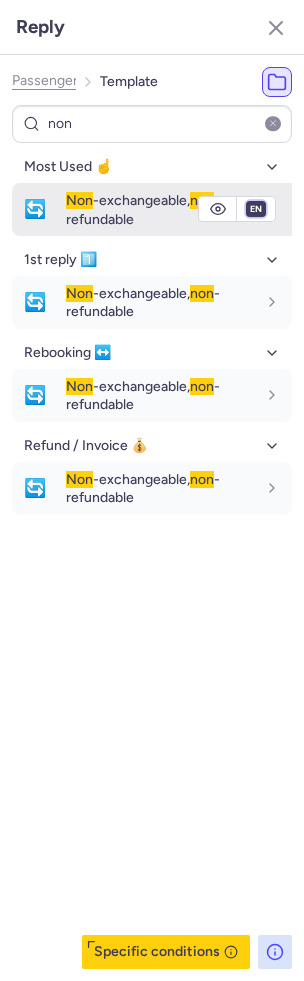 click on "fr en de nl pt es it ru" at bounding box center (256, 209) 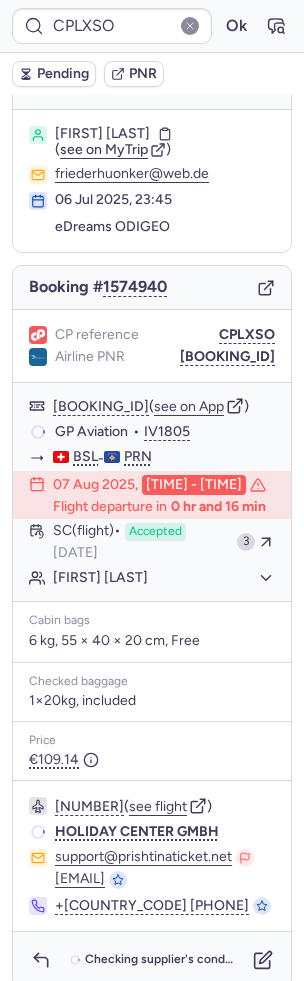 scroll, scrollTop: 29, scrollLeft: 0, axis: vertical 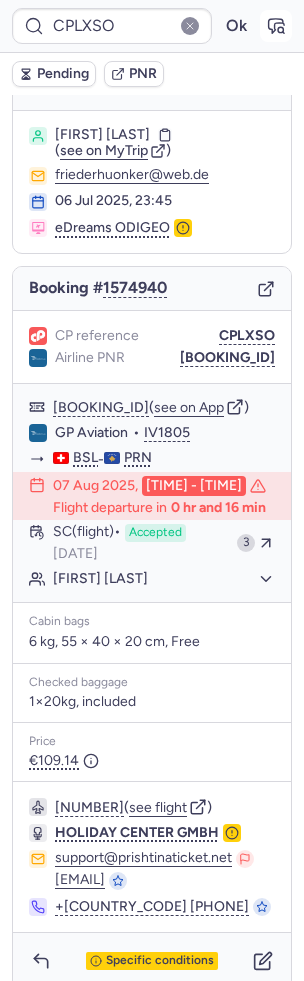 click 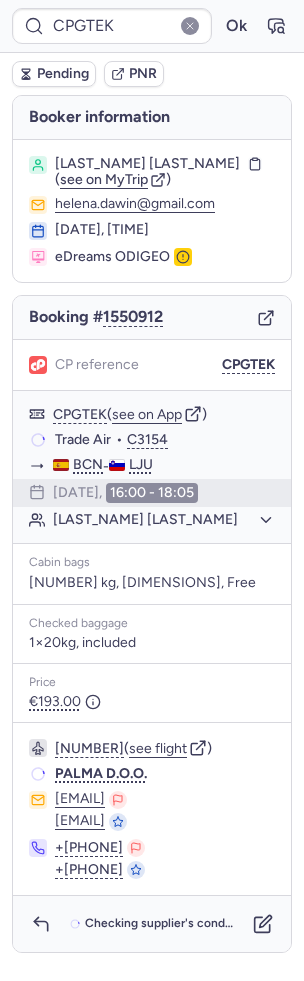 scroll, scrollTop: 0, scrollLeft: 0, axis: both 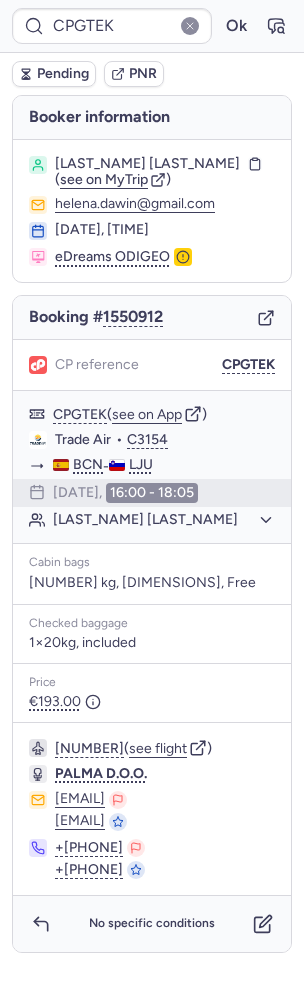 type on "[FLIGHT_NUMBER]" 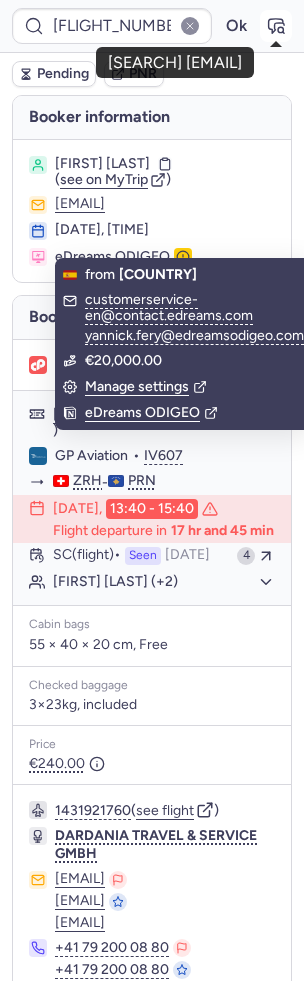 click at bounding box center (276, 26) 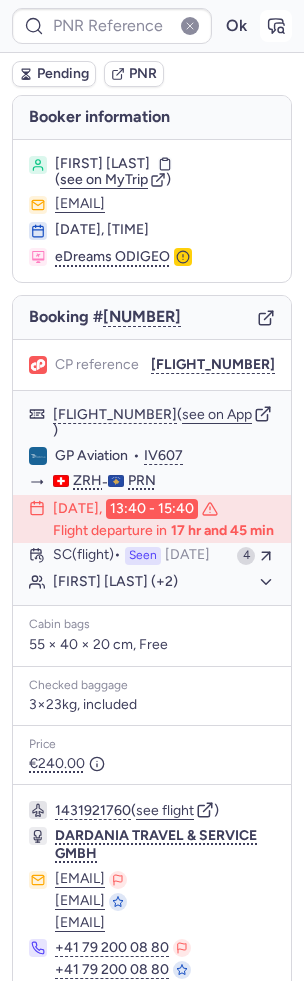 type on "[FLIGHT_NUMBER]" 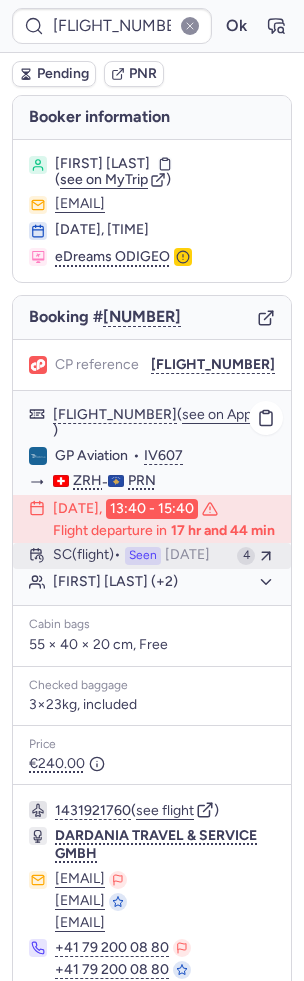 click on "Seen" at bounding box center (143, 556) 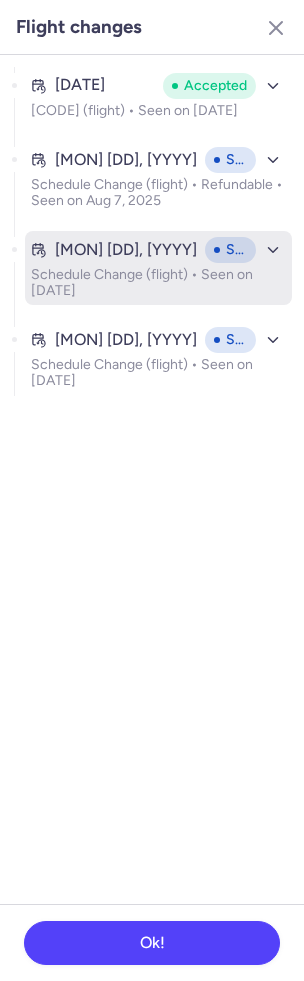 click on "[MON] [DD], [YYYY] • [EVENT] • Seen on [MON] [DD], [YYYY]" at bounding box center (158, 268) 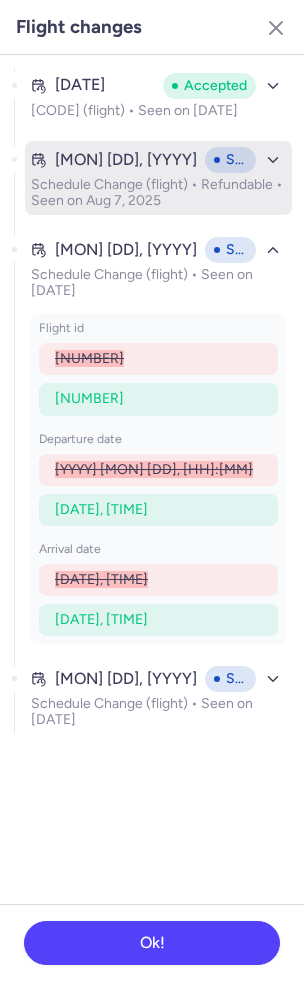 click on "[DATE] [TIME]" at bounding box center (158, 178) 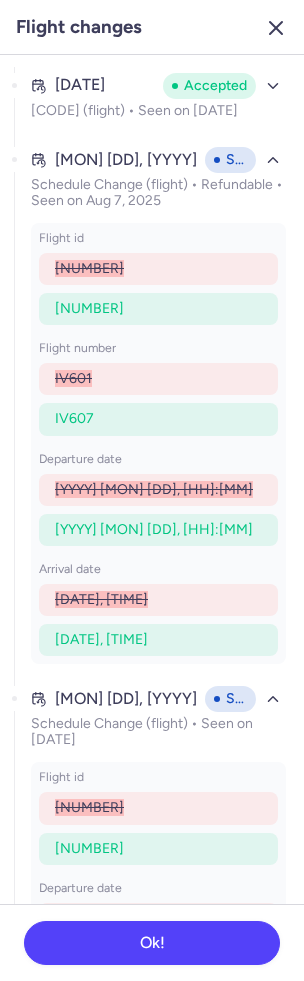 click 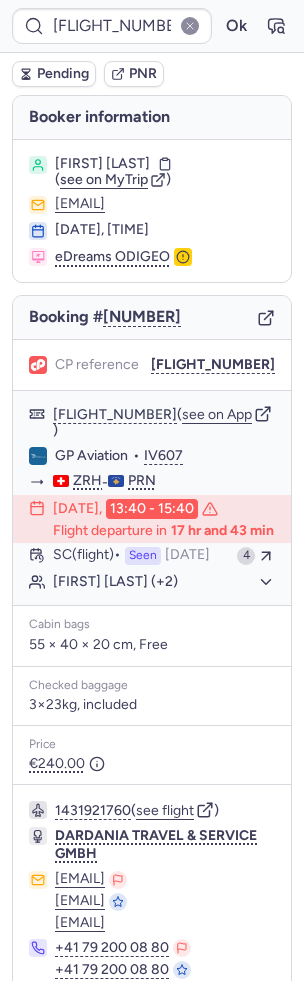scroll, scrollTop: 130, scrollLeft: 0, axis: vertical 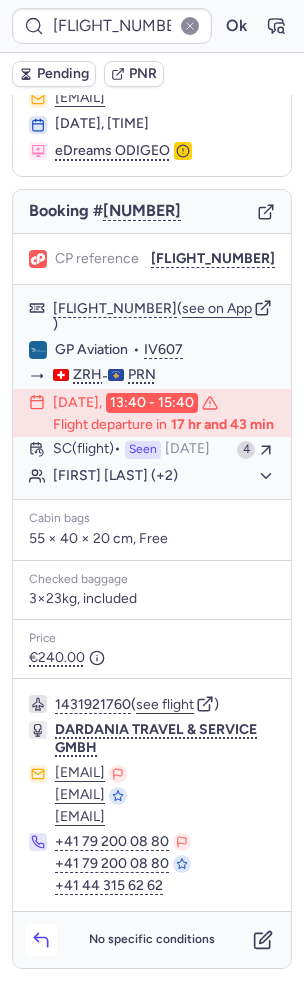 click at bounding box center [41, 940] 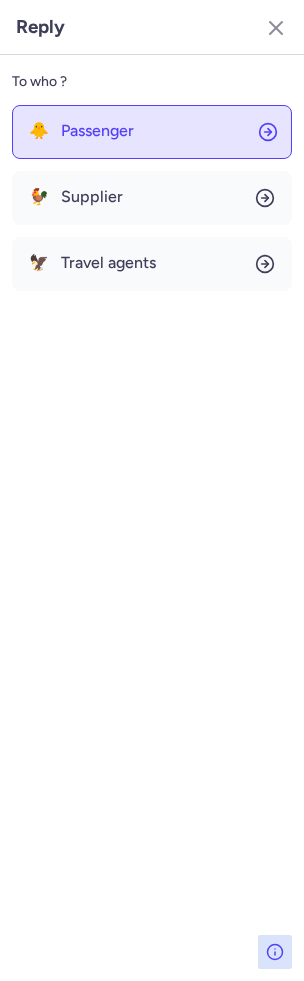 click on "Passenger" at bounding box center [97, 131] 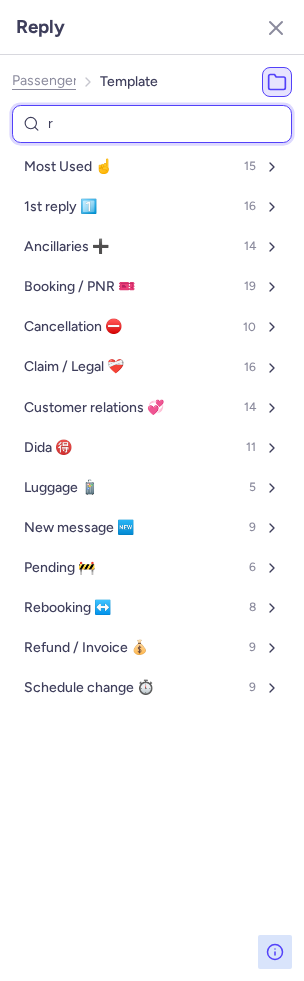 type on "re" 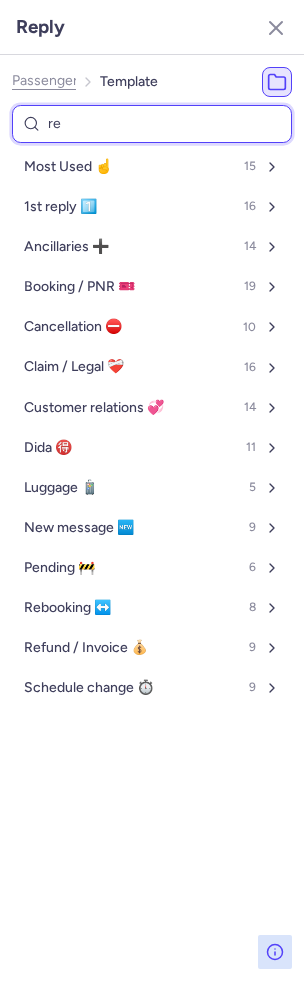 type 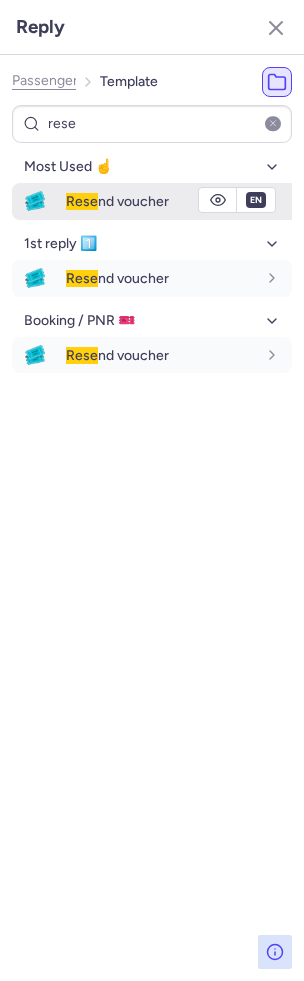 click on "Rese nd voucher" at bounding box center (179, 201) 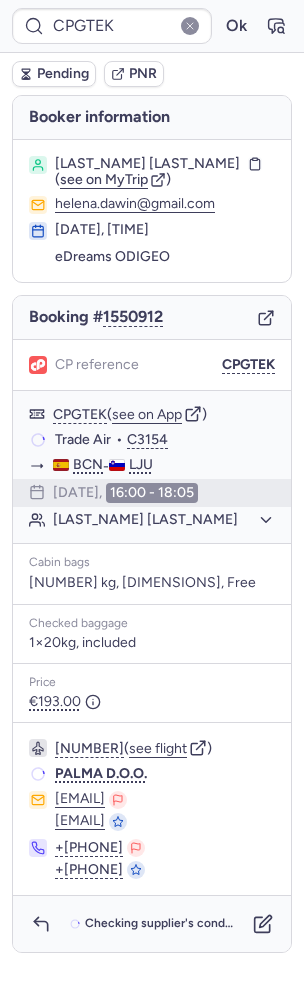 scroll, scrollTop: 0, scrollLeft: 0, axis: both 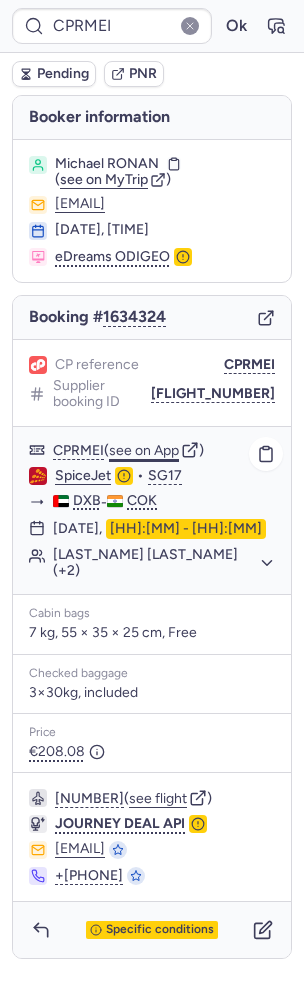 click on "see on App" 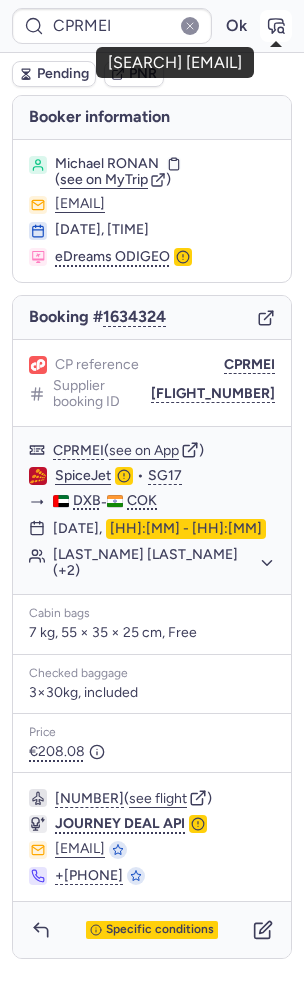 click 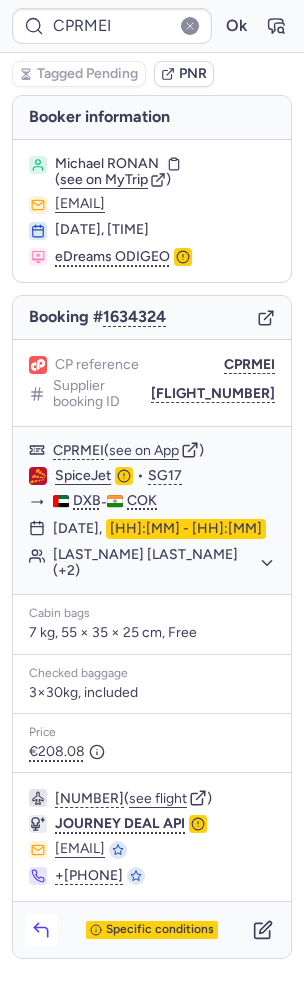 click 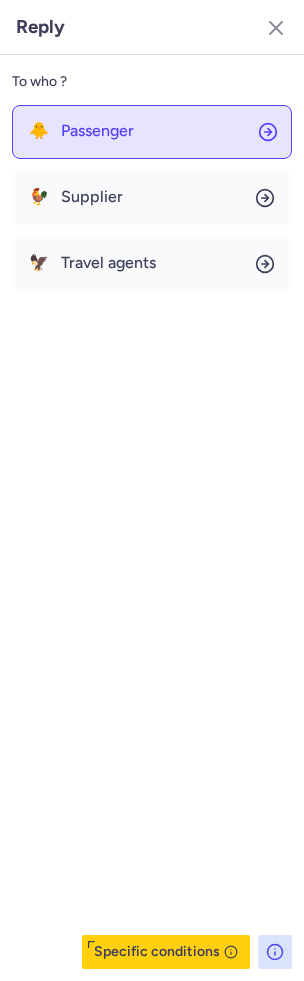 click on "Passenger" at bounding box center [97, 131] 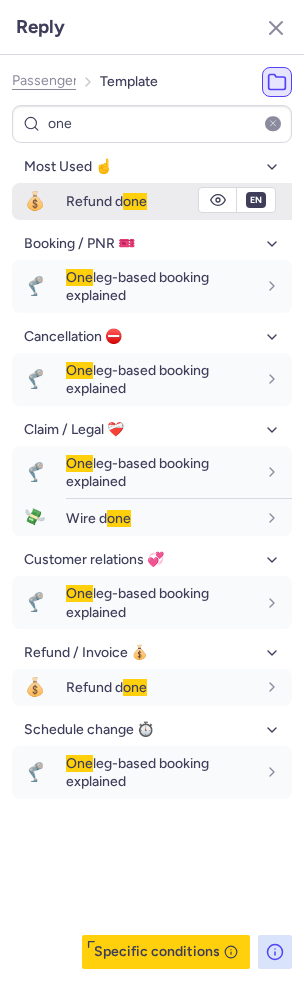 click on "Refund d one" at bounding box center (106, 201) 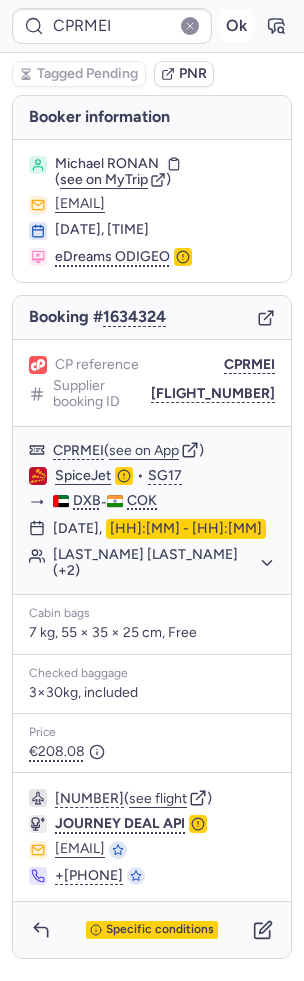 click on "Ok" at bounding box center (236, 26) 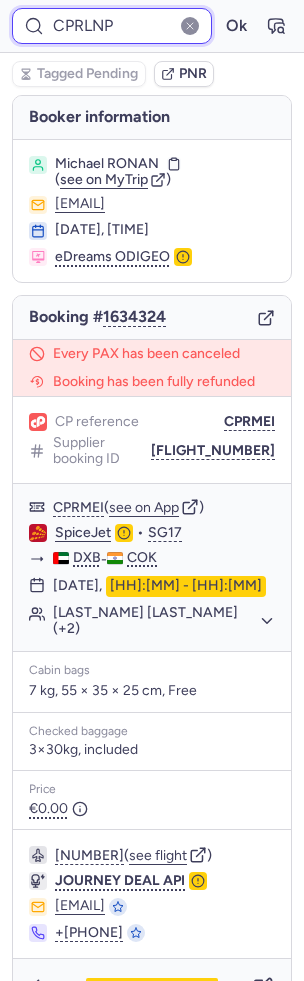 click on "CPRLNP" at bounding box center (112, 26) 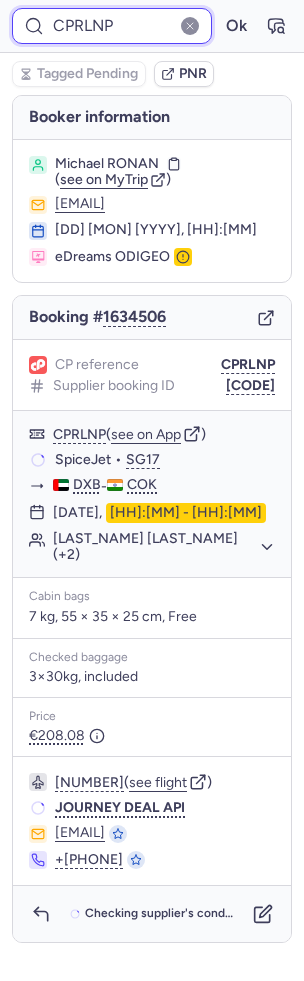 click on "Ok" at bounding box center [236, 26] 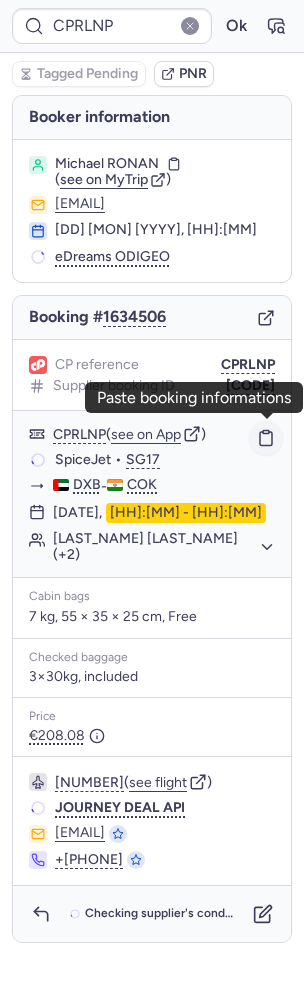 click 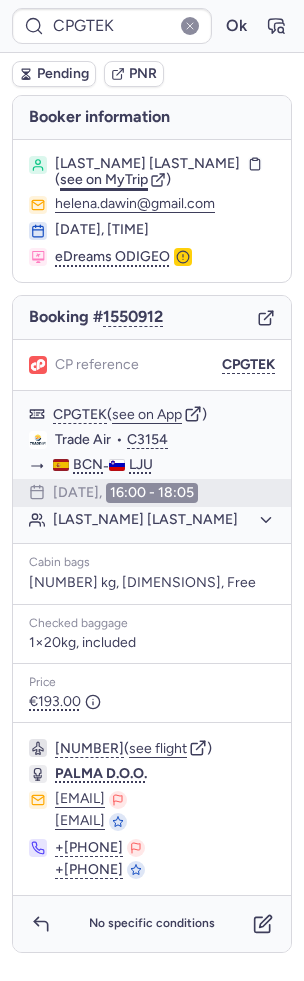 click on "see on MyTrip" at bounding box center (104, 179) 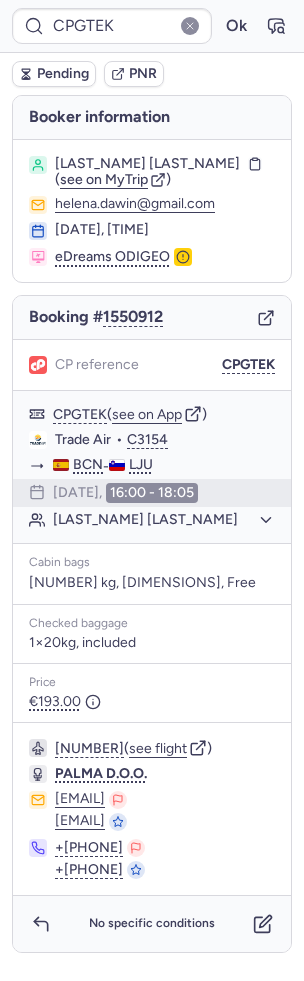 click on "Pending" at bounding box center (63, 74) 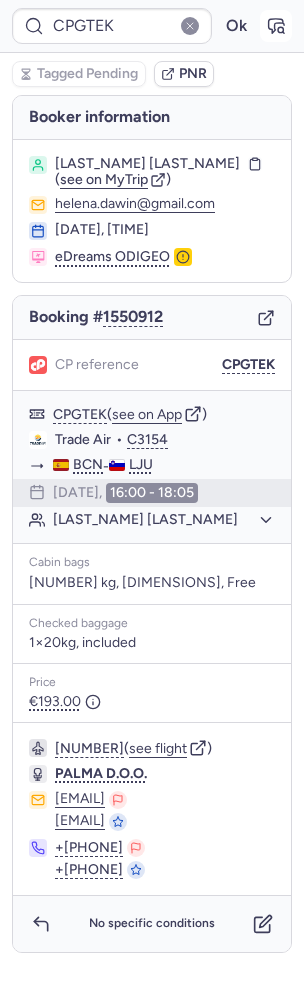 click 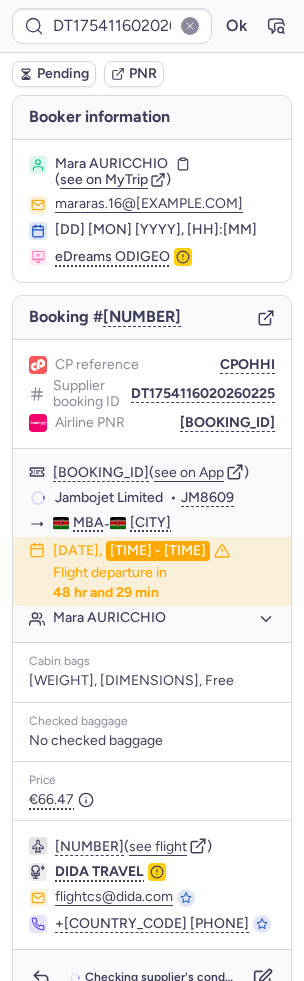scroll, scrollTop: 32, scrollLeft: 0, axis: vertical 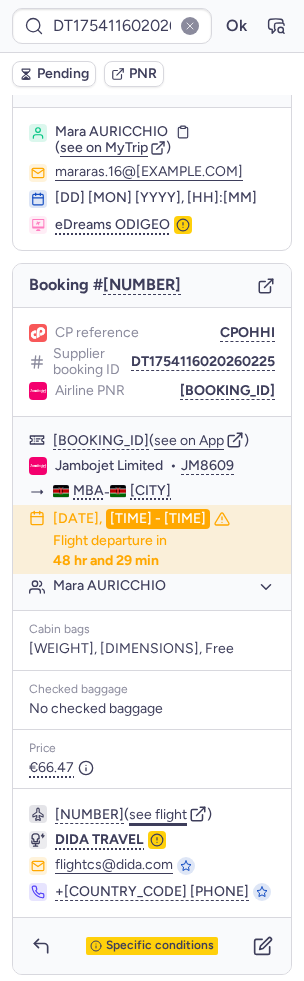 click on "see flight" 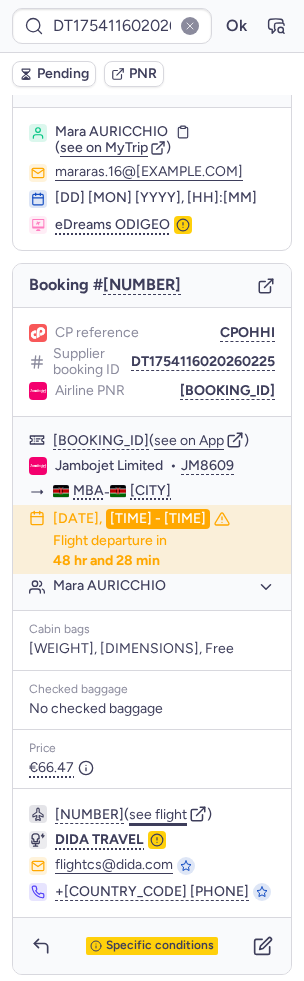 click on "see flight" 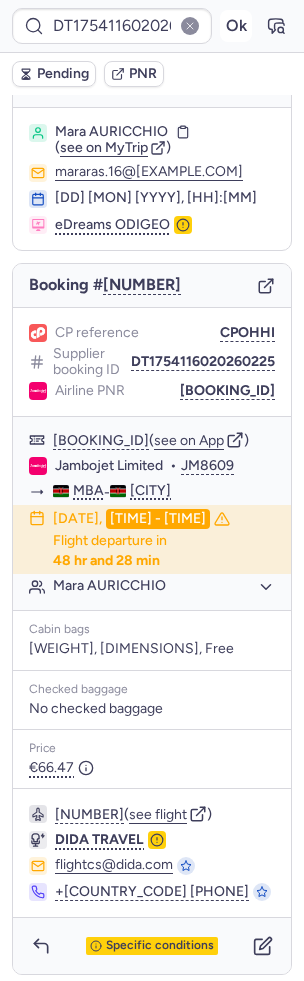 click on "Ok" at bounding box center [236, 26] 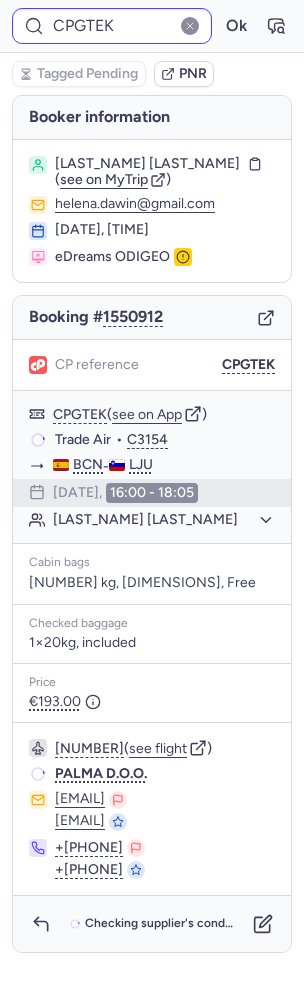 scroll, scrollTop: 0, scrollLeft: 0, axis: both 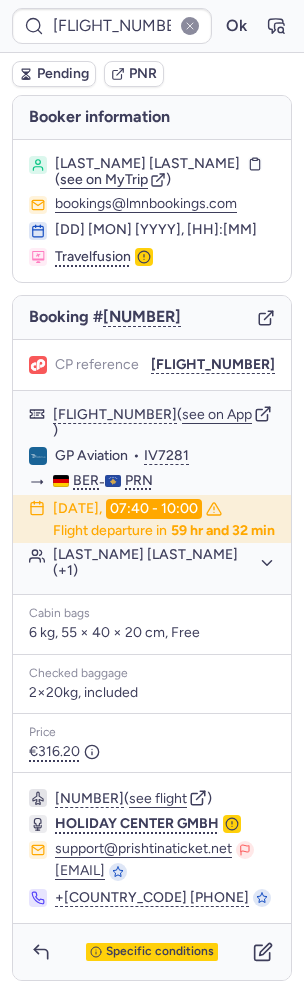 click on "Specific conditions" at bounding box center [160, 952] 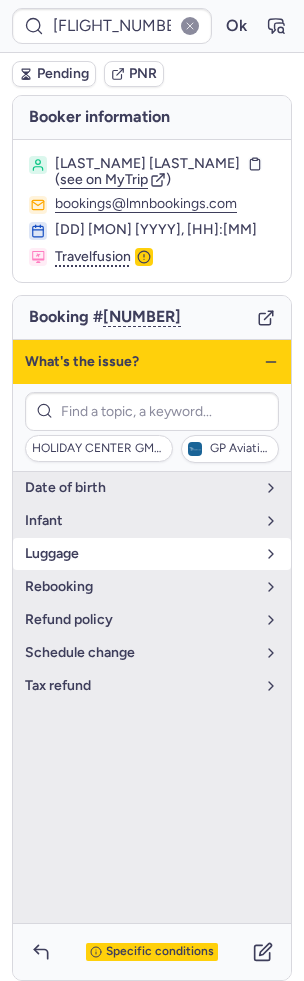 click on "luggage" at bounding box center [140, 554] 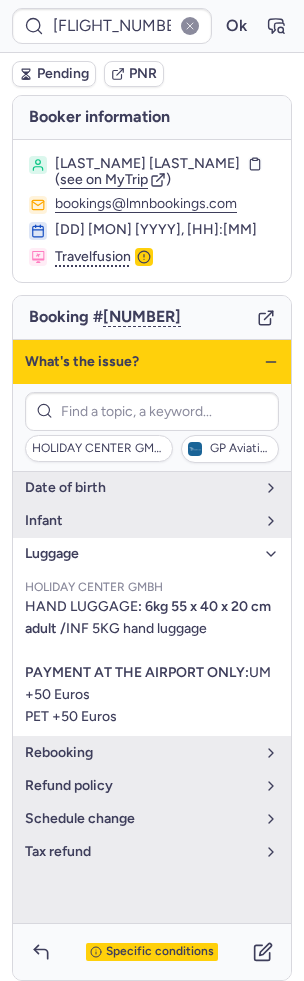 click on "luggage" at bounding box center [140, 554] 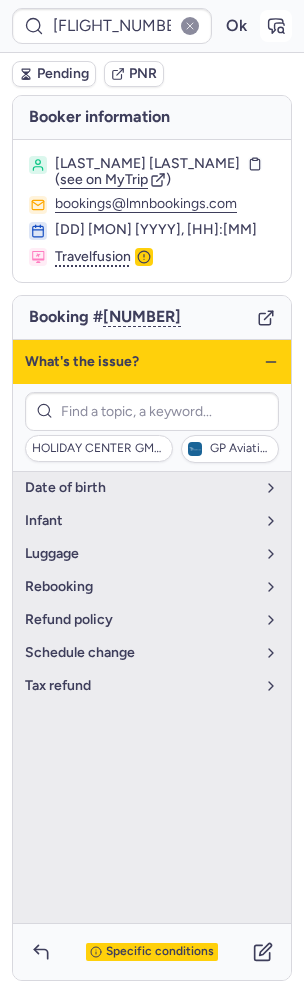click 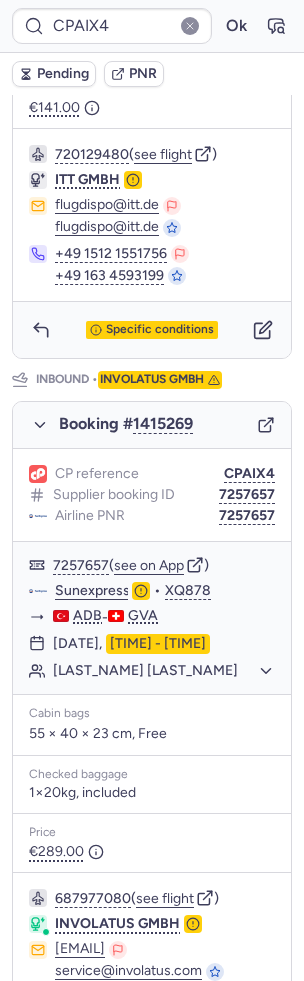 scroll, scrollTop: 828, scrollLeft: 0, axis: vertical 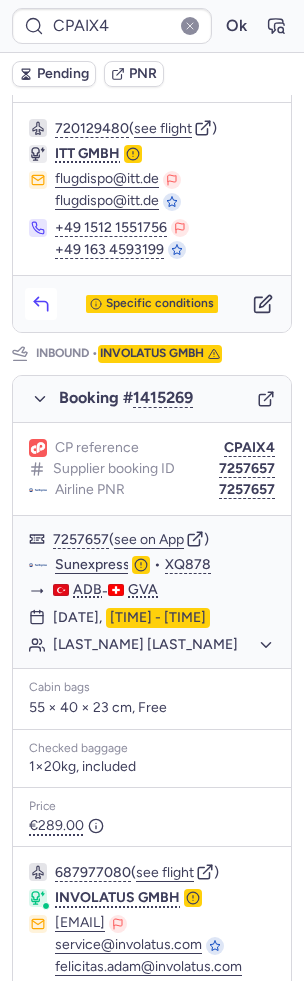 click 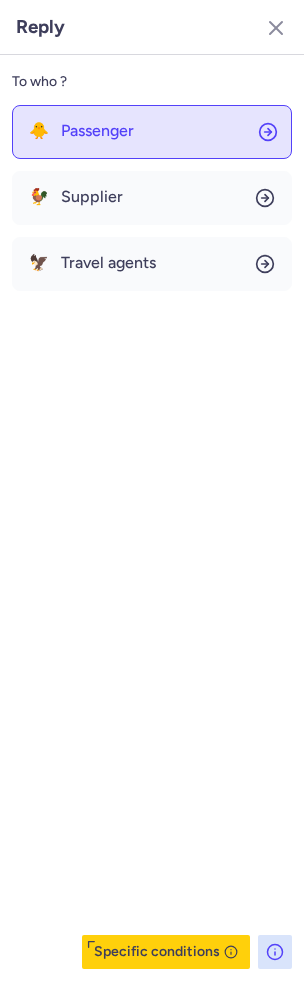 click on "🐥 Passenger" 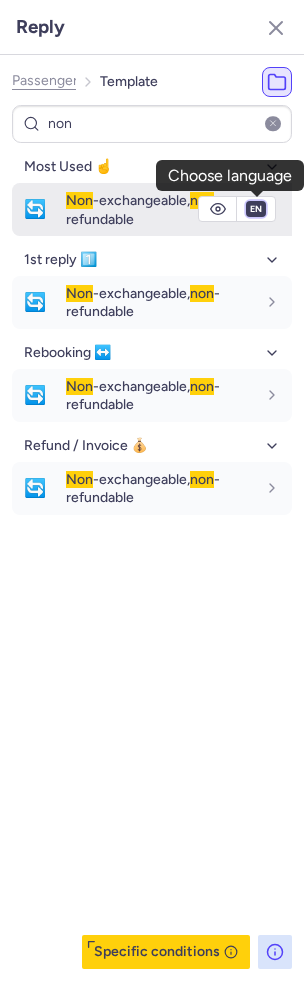 click on "fr en de nl pt es it ru" at bounding box center (256, 209) 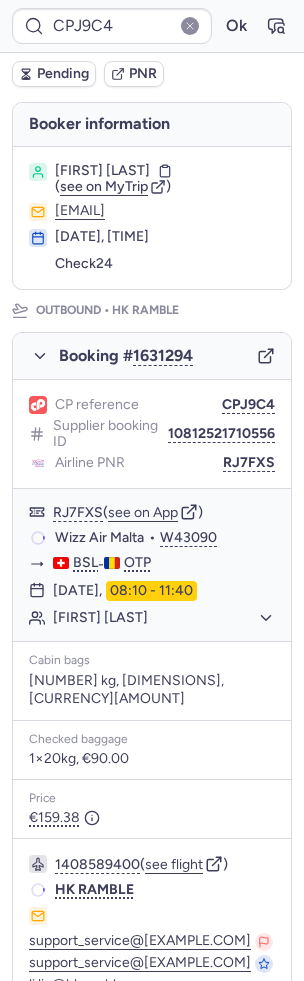 scroll, scrollTop: 84, scrollLeft: 0, axis: vertical 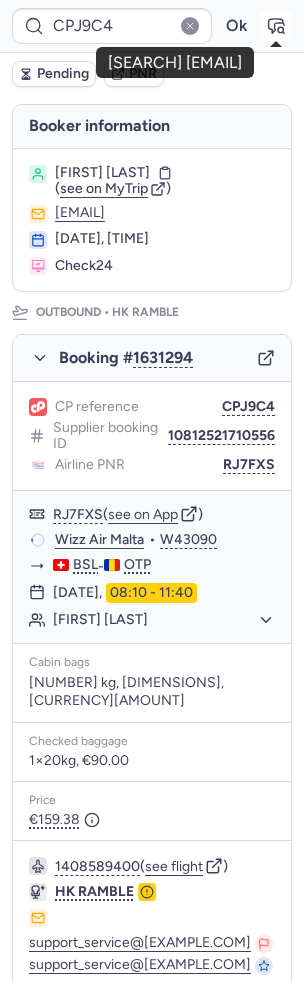 click 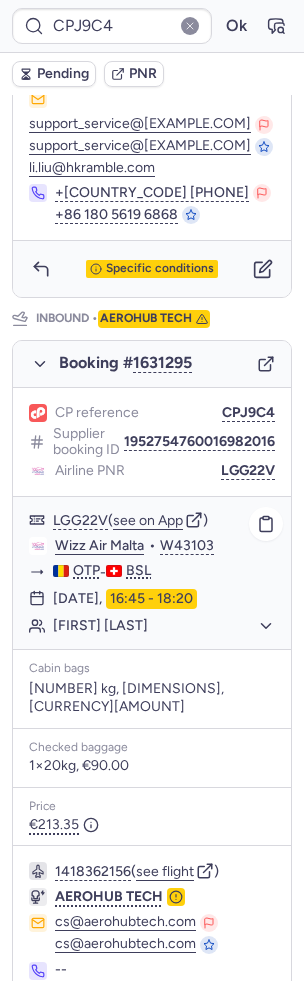 scroll, scrollTop: 957, scrollLeft: 0, axis: vertical 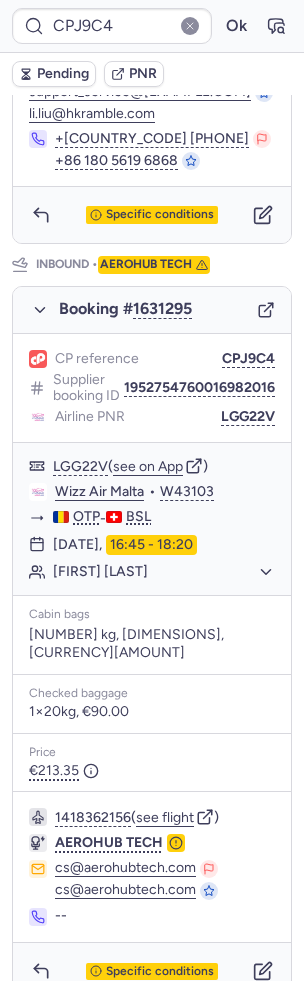click on "Pending" at bounding box center [63, 74] 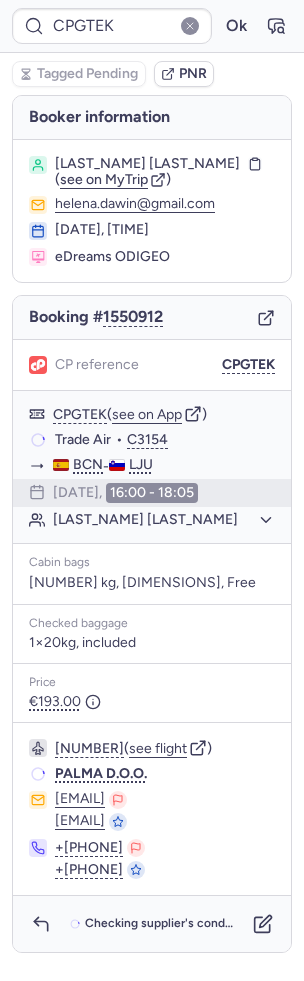 scroll, scrollTop: 0, scrollLeft: 0, axis: both 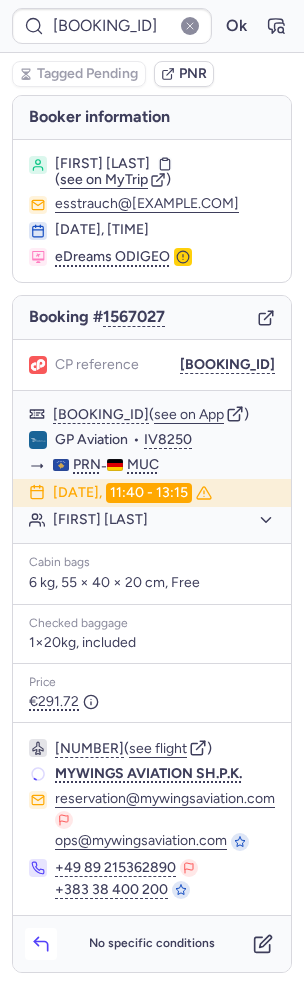 click 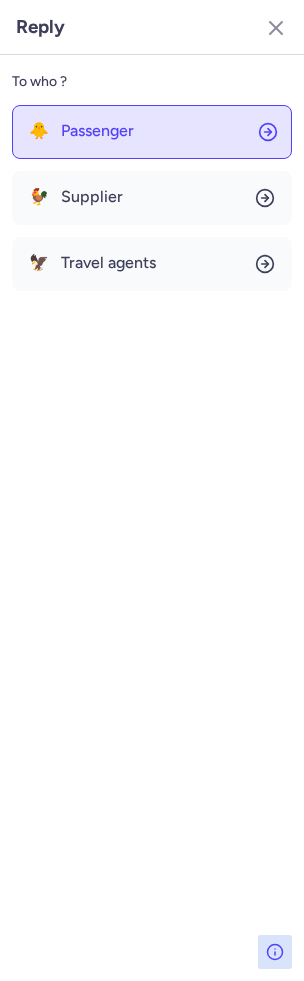 click on "🐥 Passenger" 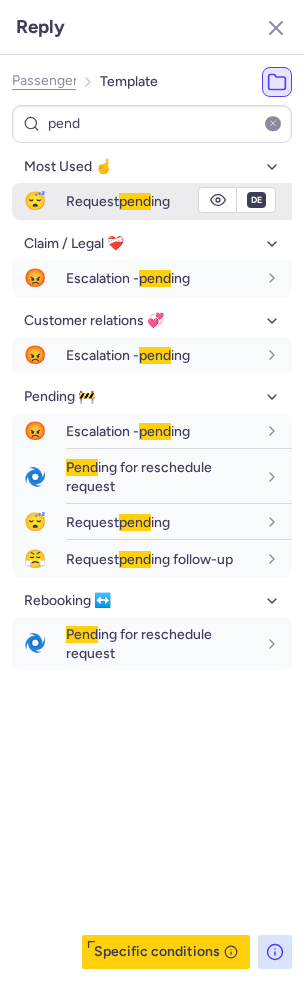 click on "Request  pend ing" at bounding box center [118, 201] 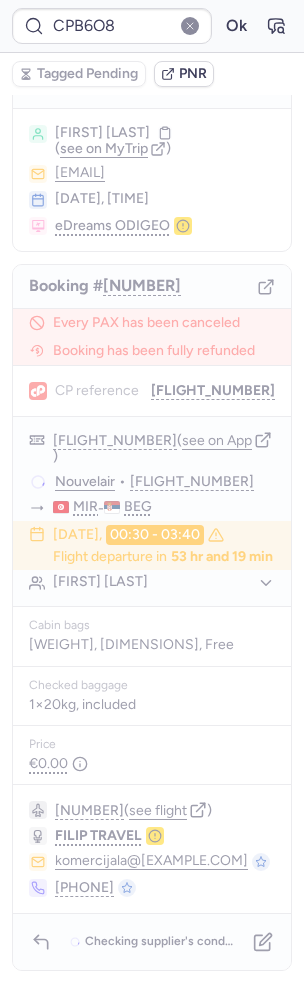scroll, scrollTop: 0, scrollLeft: 0, axis: both 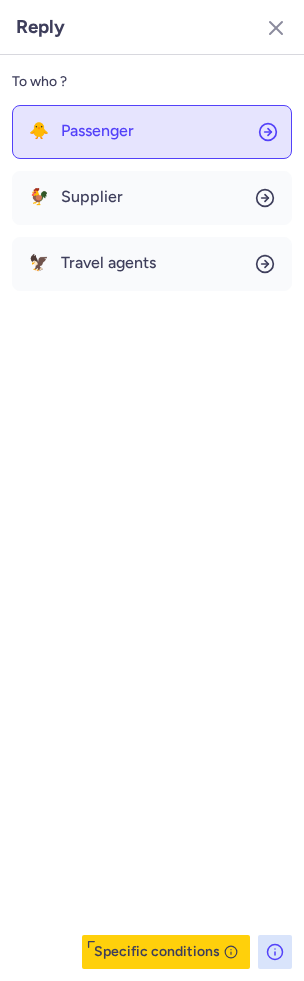 click on "🐥 Passenger" 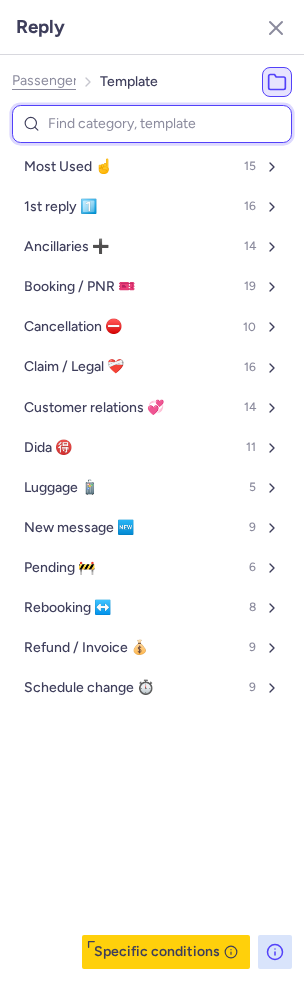 type on "p" 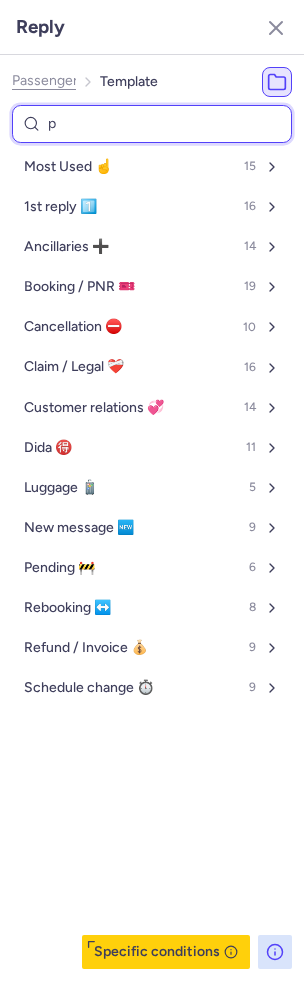 select on "en" 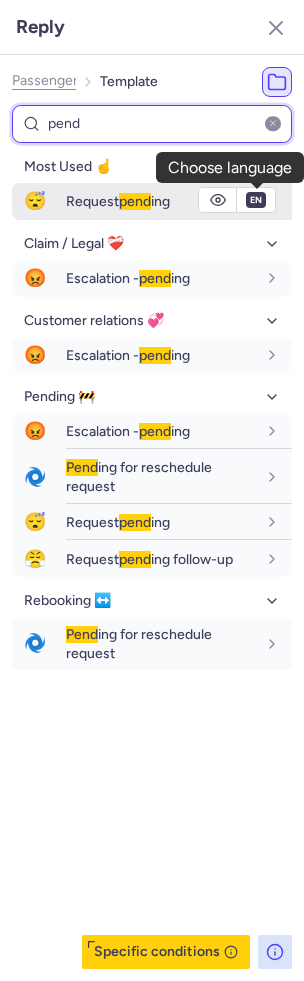type on "pend" 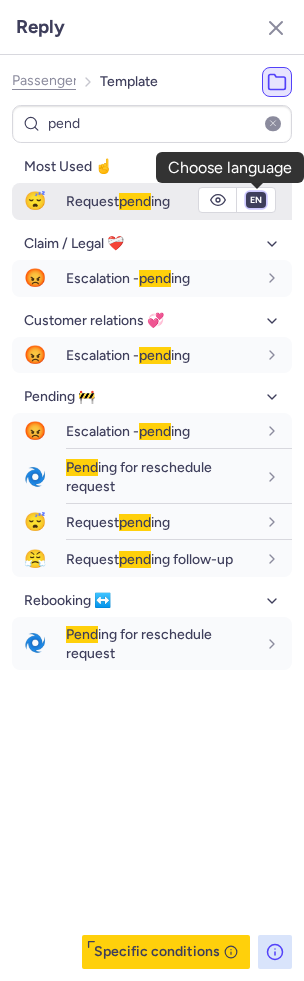 click on "fr en de nl pt es it ru" at bounding box center [256, 200] 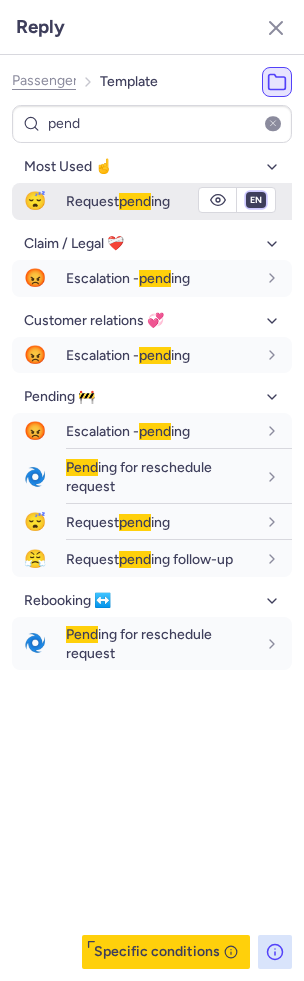 select on "it" 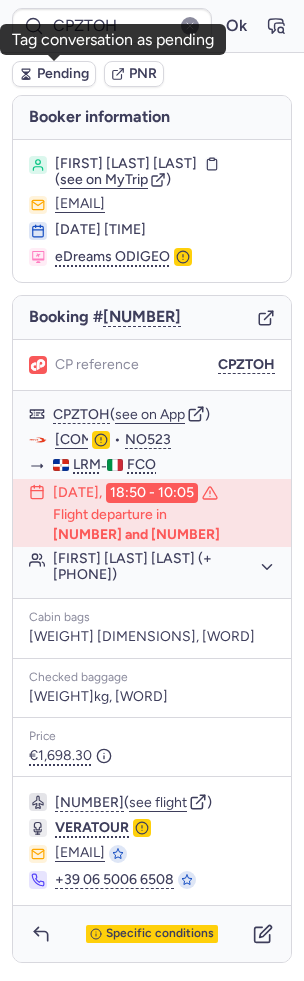 click on "Pending" at bounding box center (63, 74) 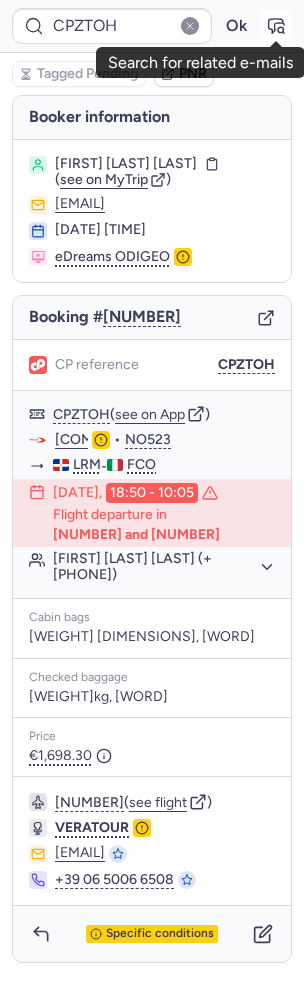click 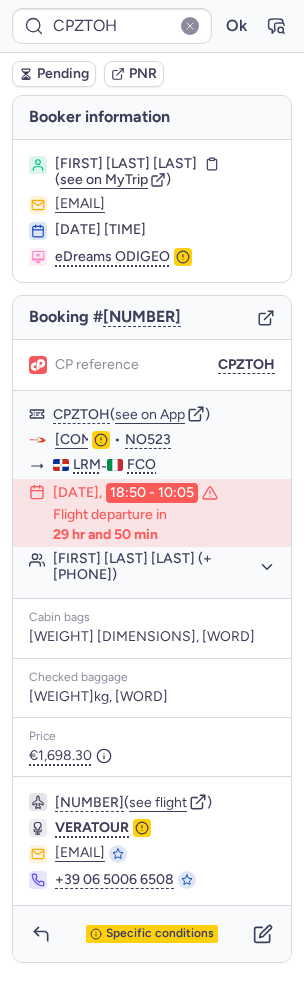 type on "[BOOKING_ID]" 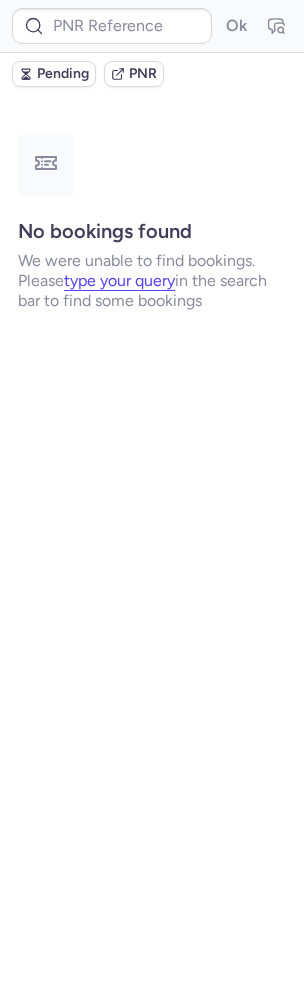 type on "CPWMR9" 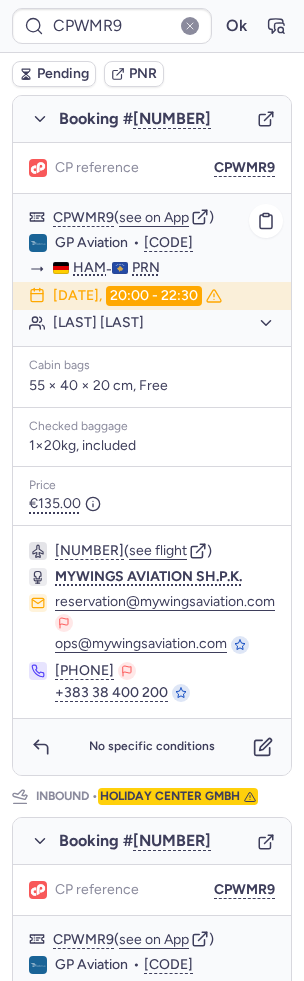 scroll, scrollTop: 554, scrollLeft: 0, axis: vertical 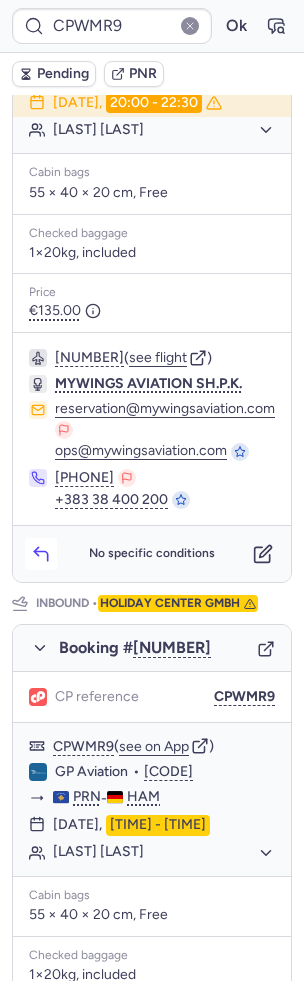 click 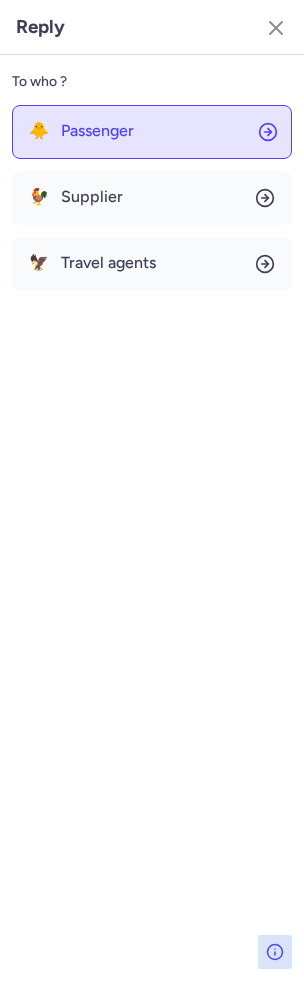 click on "🐥 Passenger" 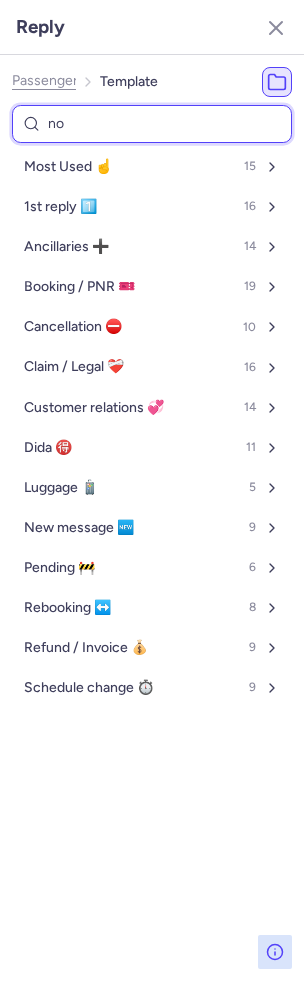 type on "non" 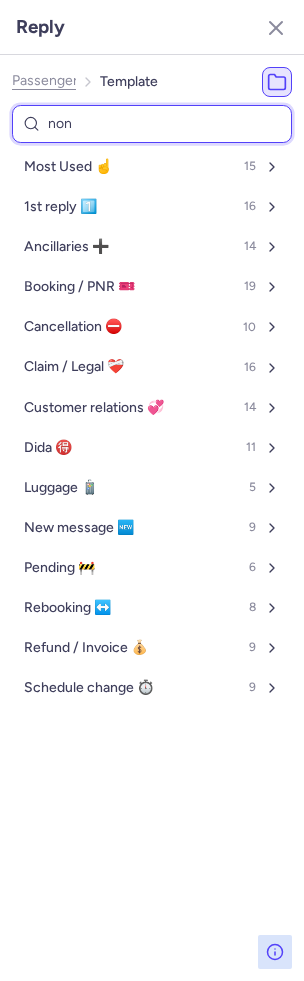 select on "en" 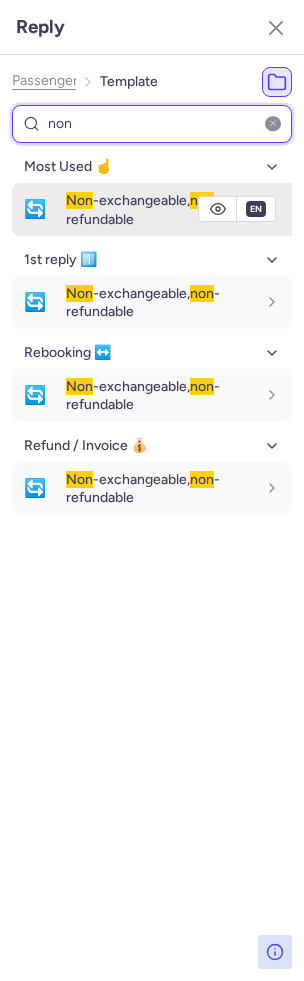 type on "non" 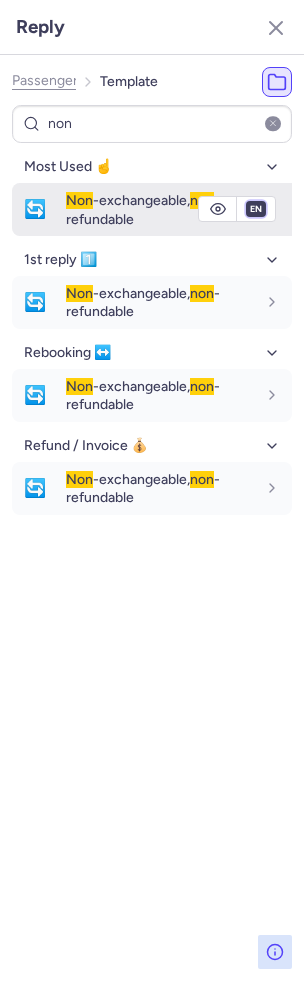 click on "fr en de nl pt es it ru" at bounding box center (256, 209) 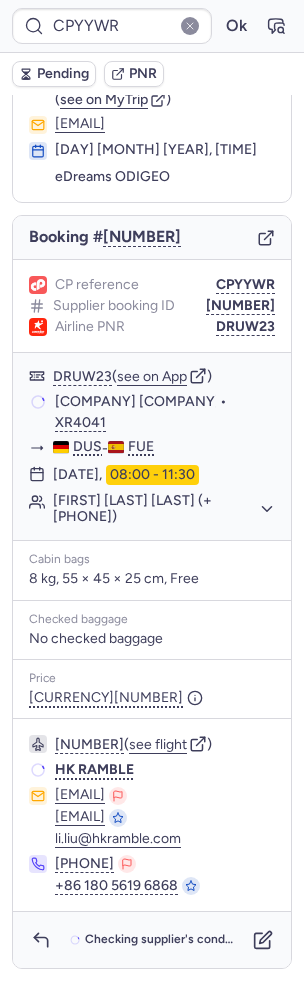 scroll, scrollTop: 0, scrollLeft: 0, axis: both 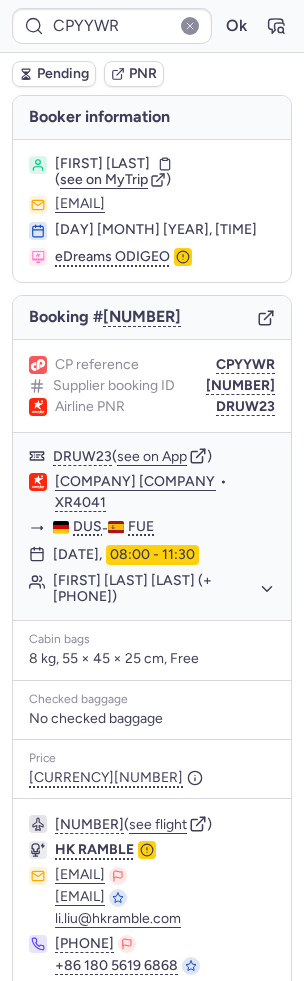 click on "Pending" at bounding box center [63, 74] 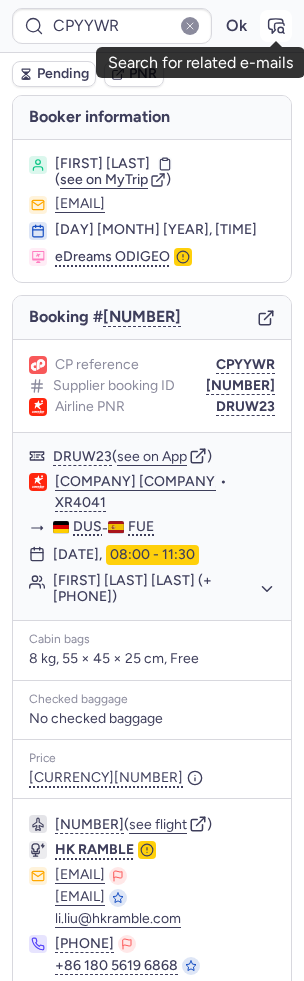 click 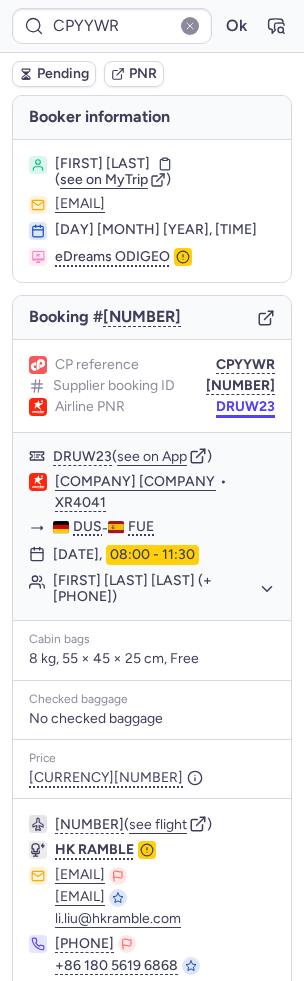 click on "[CODE]" at bounding box center (245, 407) 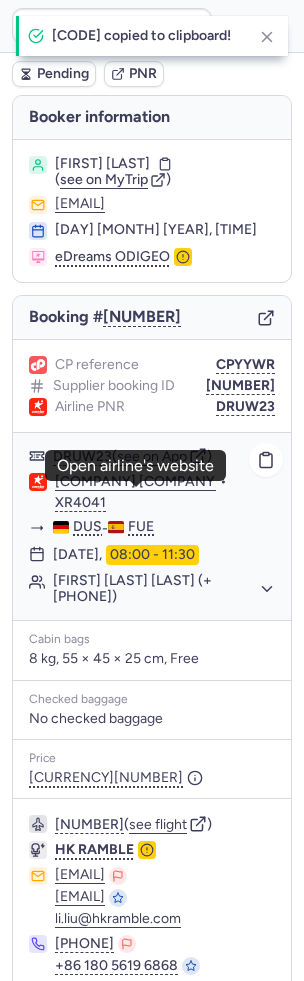 click on "[COMPANY_NAME]" 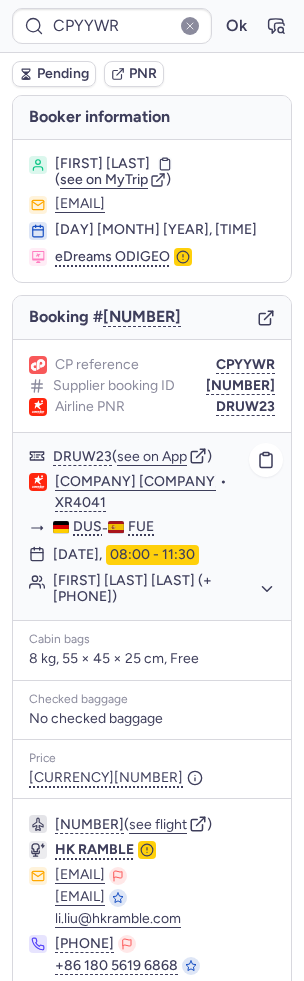 click on "[FIRST] [LAST] (+3)" 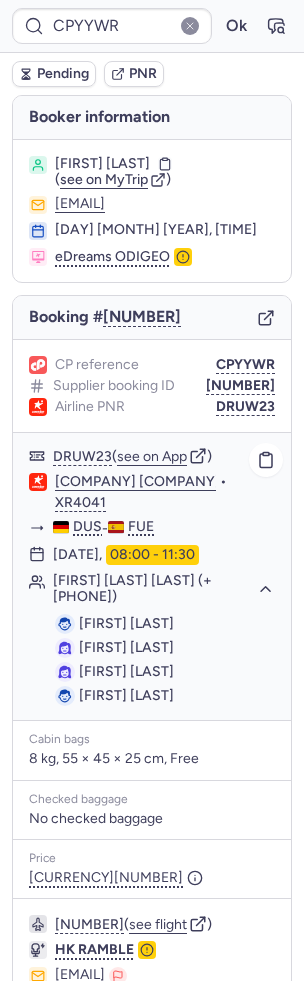 click on "[FIRST] [LAST]" at bounding box center (126, 623) 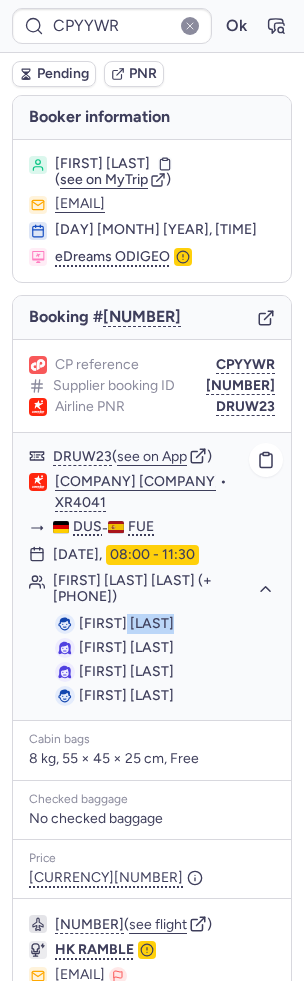 click on "[FIRST] [LAST]" at bounding box center (126, 623) 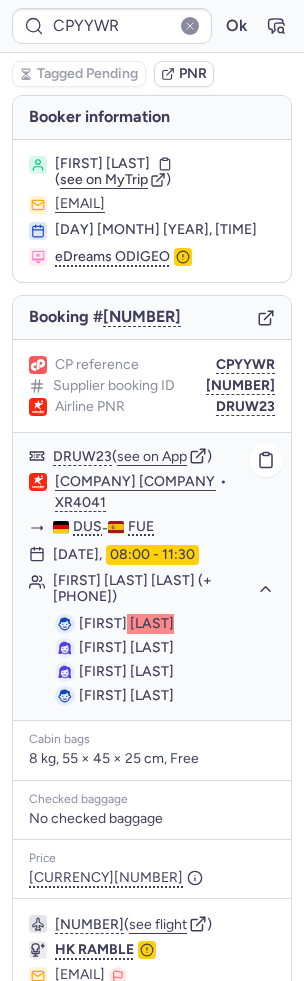 type on "[BOOKING_ID]" 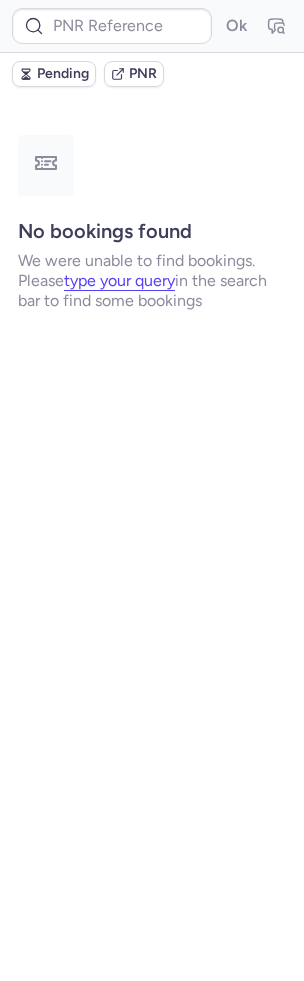type on "CPYISY" 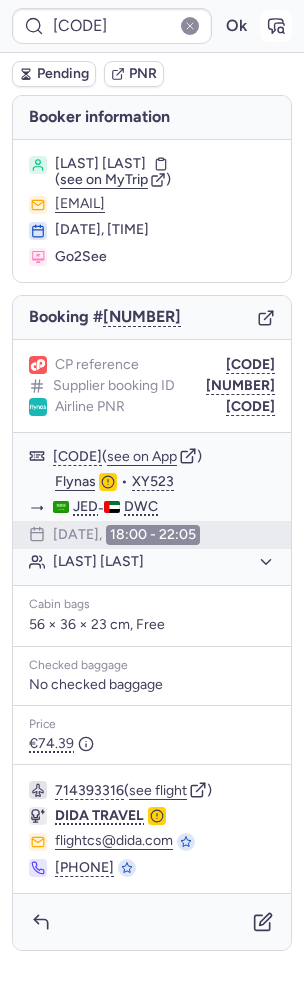 click at bounding box center (276, 26) 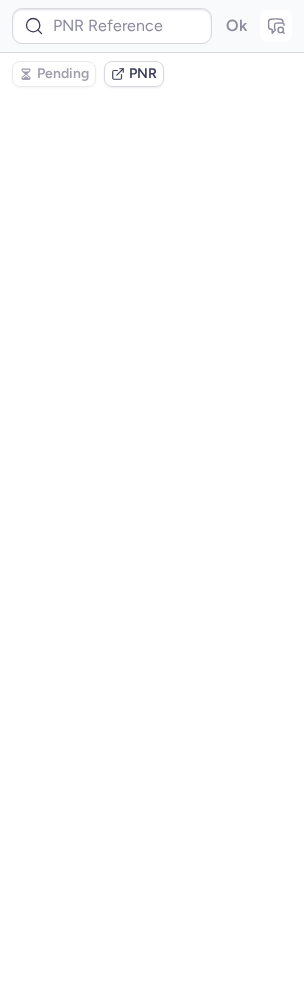 type on "CPYISY" 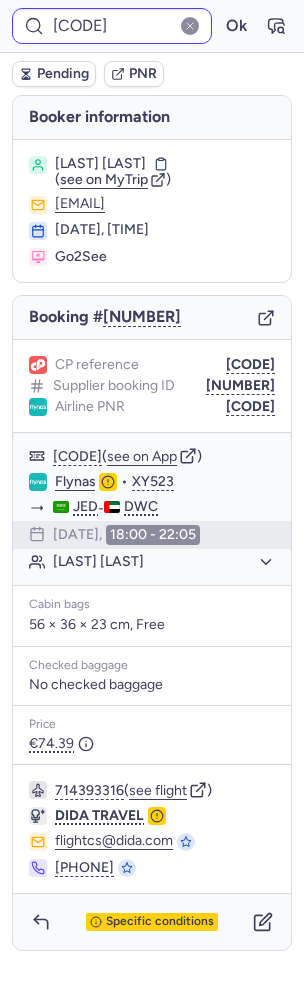 type on "[BOOKING_ID]" 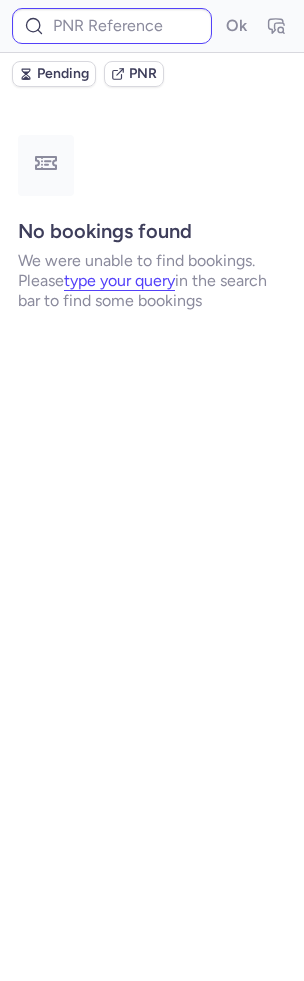 type on "CPN4K4" 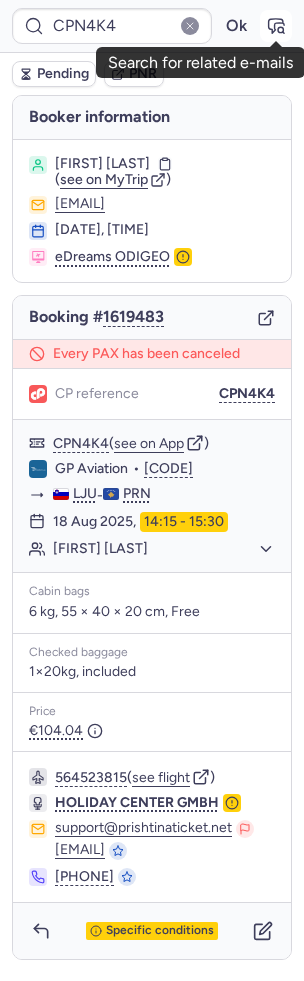 click 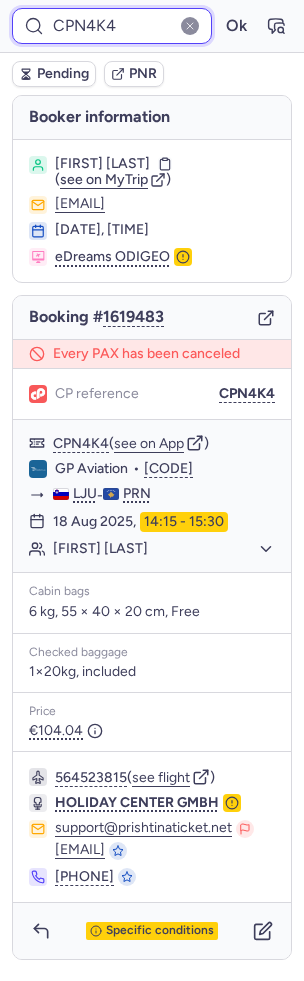 click on "CPN4K4" at bounding box center (112, 26) 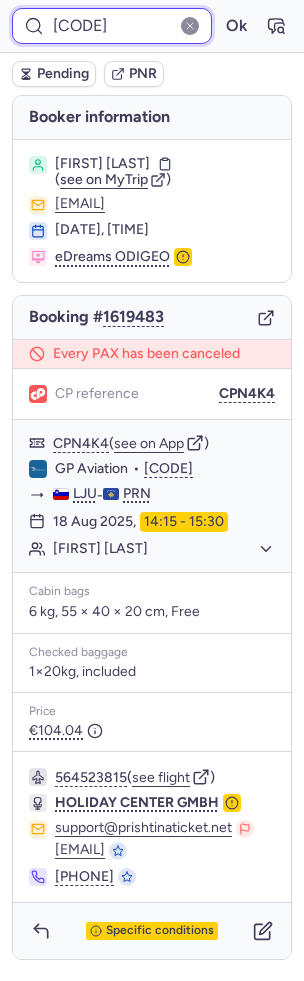 click on "Ok" at bounding box center [236, 26] 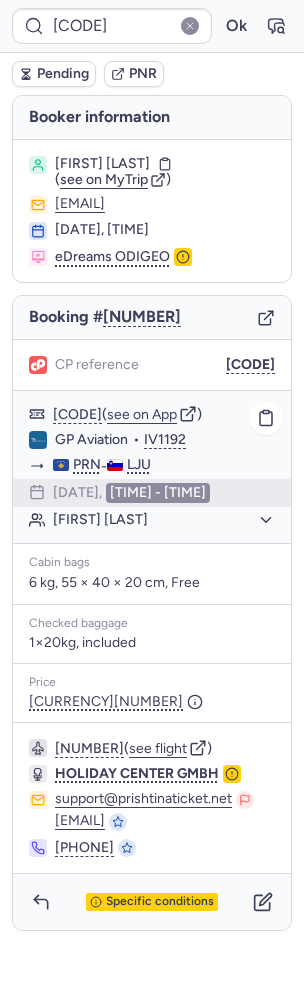 type on "CPN4K4" 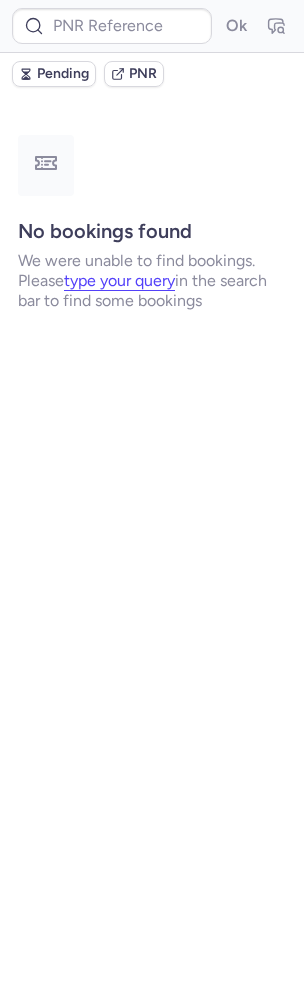 type on "CPANID" 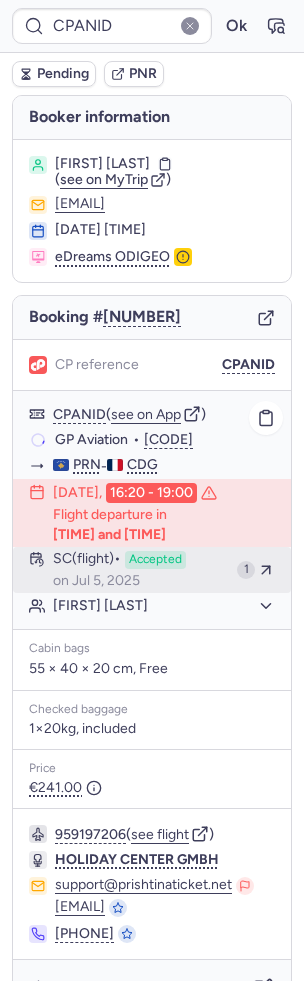 click on "on Jul 5, 2025" at bounding box center (96, 581) 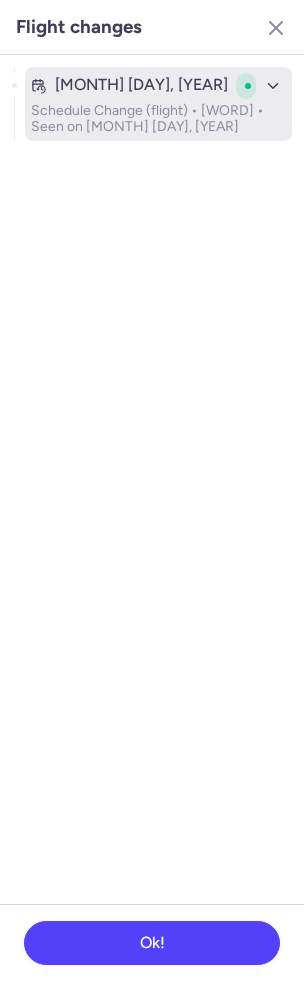click on "Accepted" at bounding box center (257, 86) 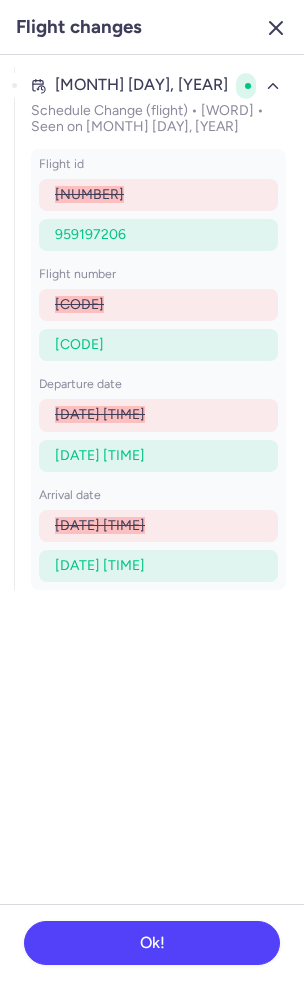click 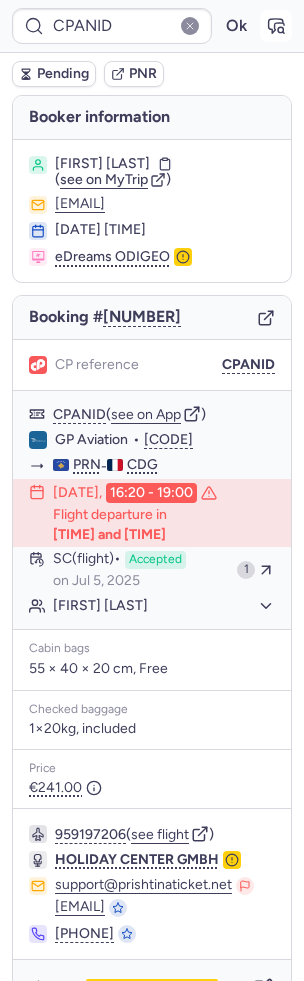 click at bounding box center (276, 26) 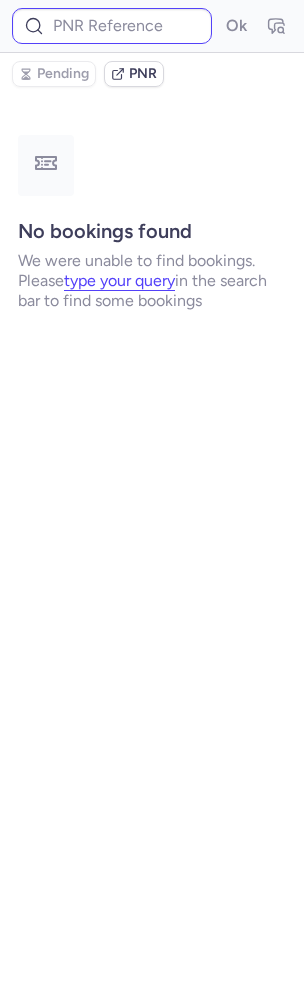 type on "CPANID" 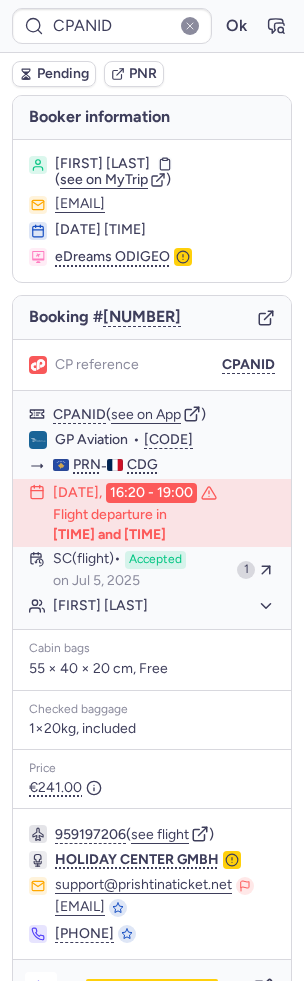 click 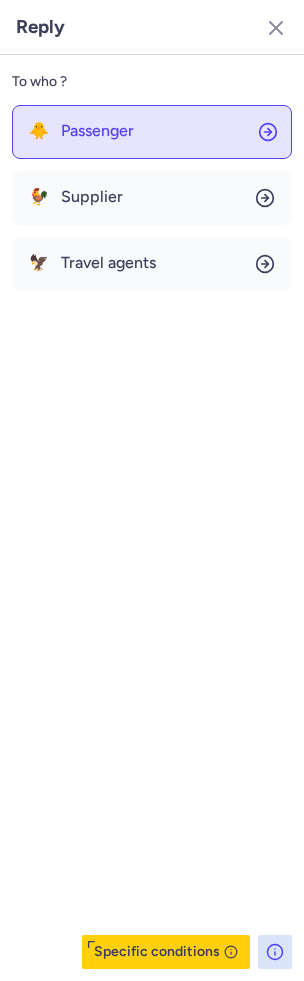 click on "Passenger" at bounding box center [97, 131] 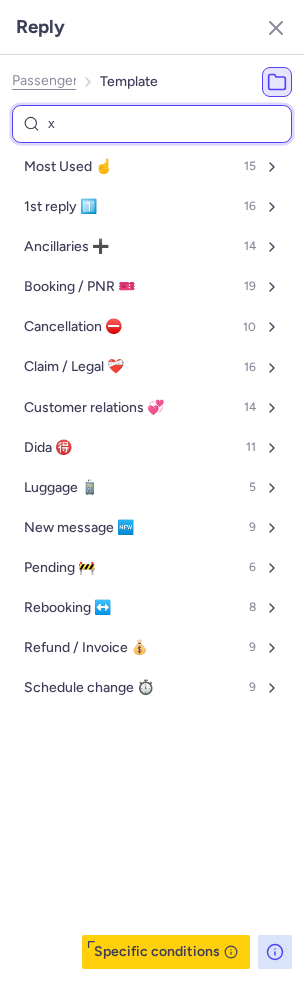 type on "xp" 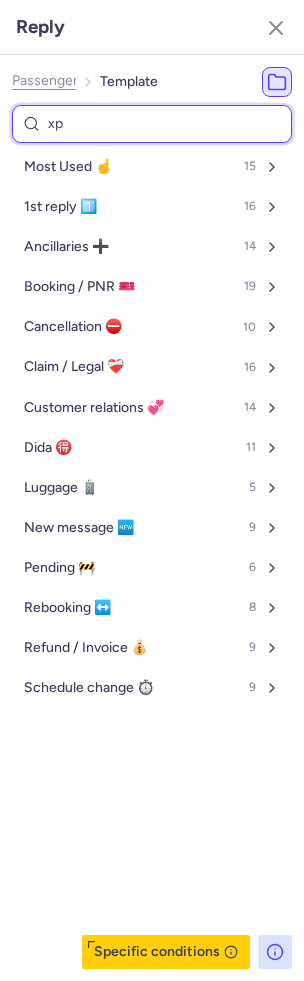 select on "en" 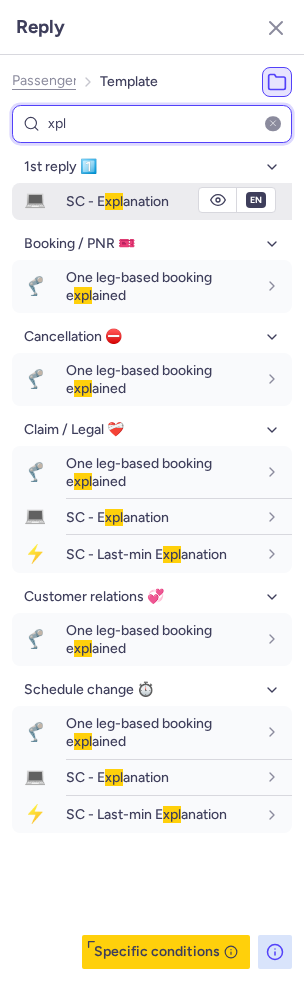 type on "xpl" 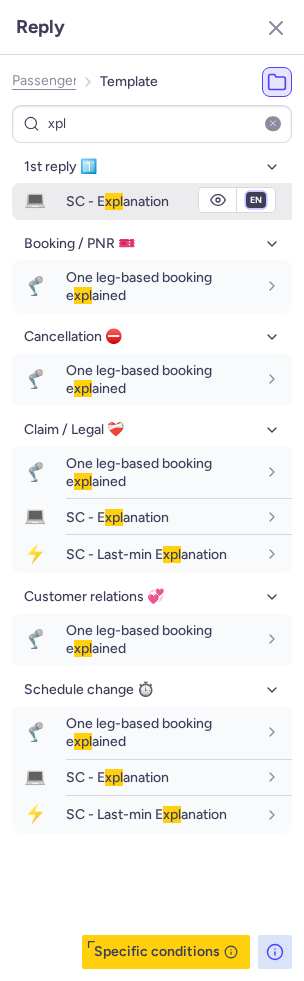 click on "fr en de nl pt es it ru" at bounding box center [256, 200] 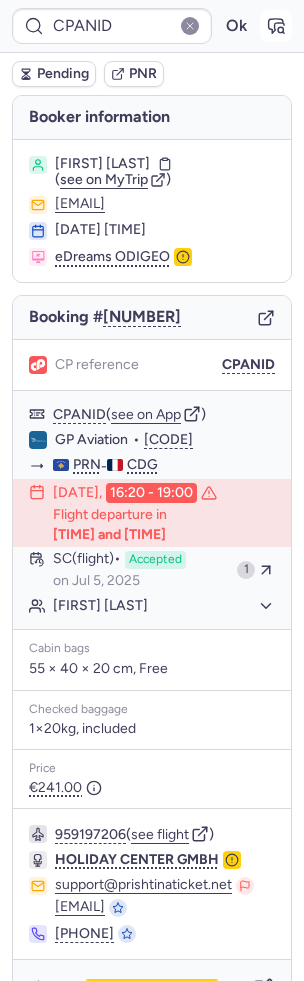 click 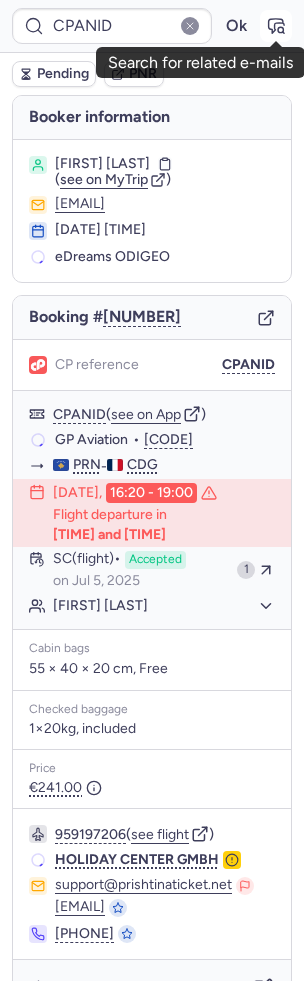 click at bounding box center (276, 26) 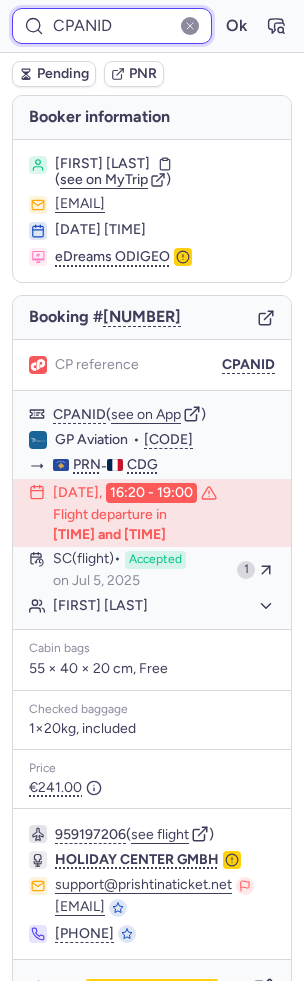 click on "CPANID" at bounding box center (112, 26) 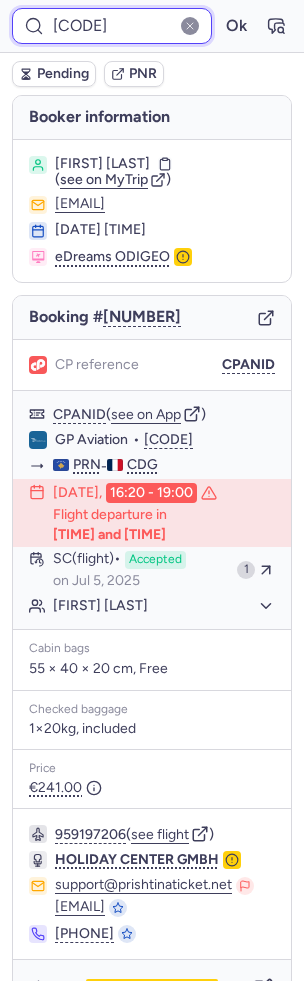 click on "Ok" at bounding box center (236, 26) 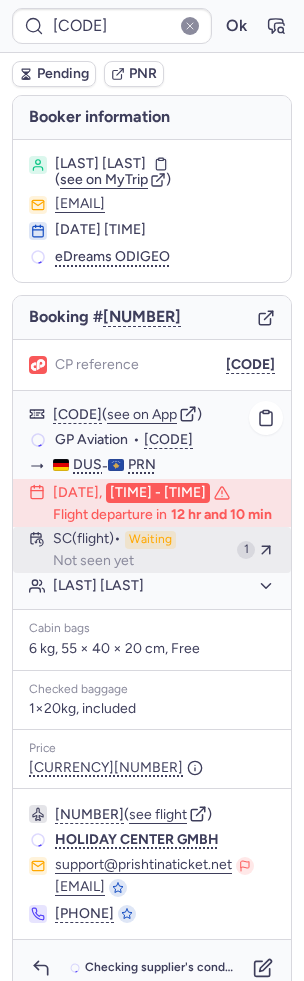 click on "Waiting" at bounding box center (150, 540) 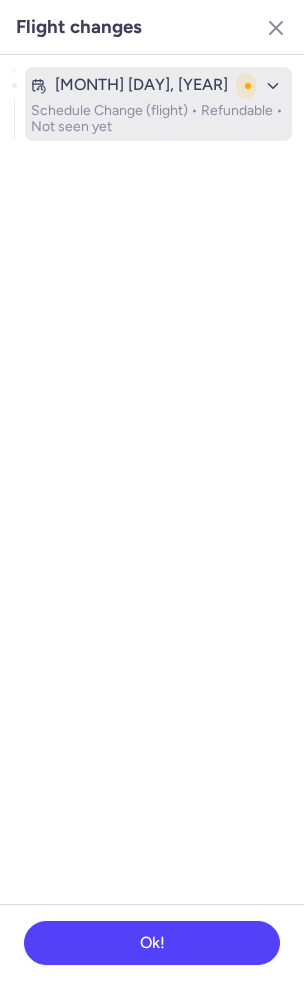 click on "[MON] [DD], [YYYY]" at bounding box center [129, 85] 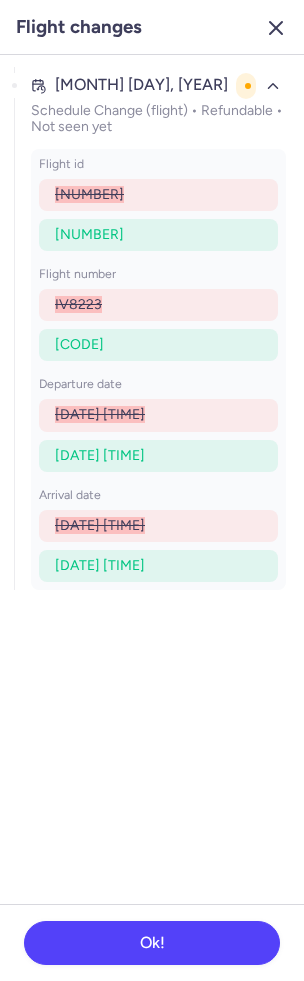click 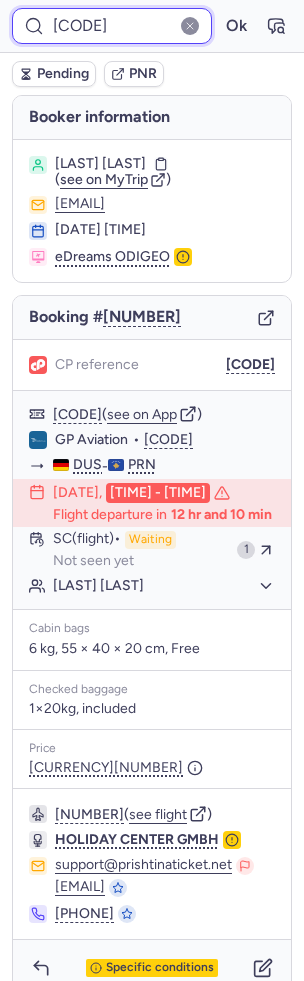 click on "CPGJ52" at bounding box center (112, 26) 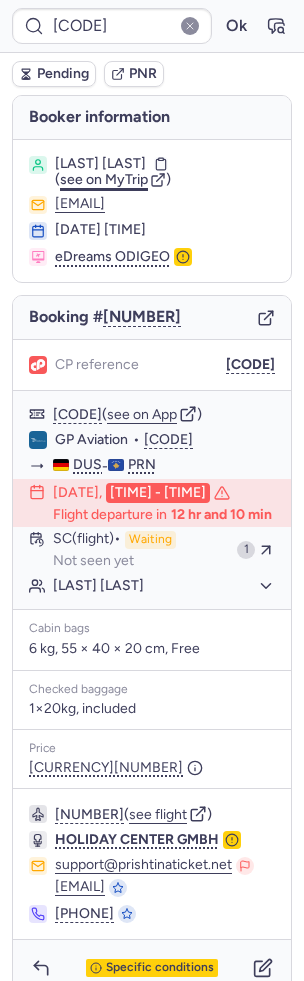 click on "see on MyTrip" at bounding box center [104, 179] 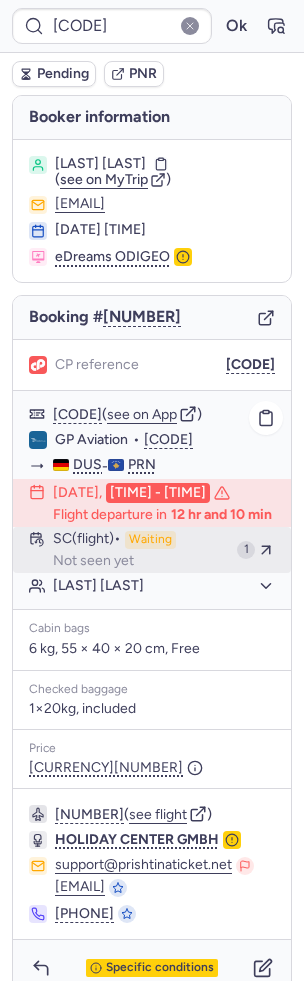 click on "SC   (flight)  Waiting Not seen yet" at bounding box center [141, 550] 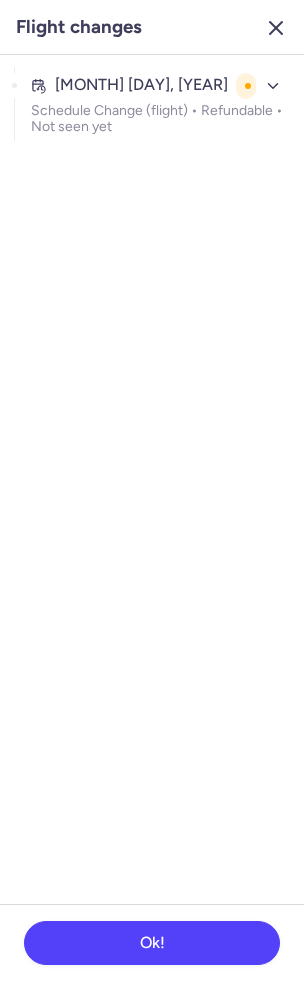 click 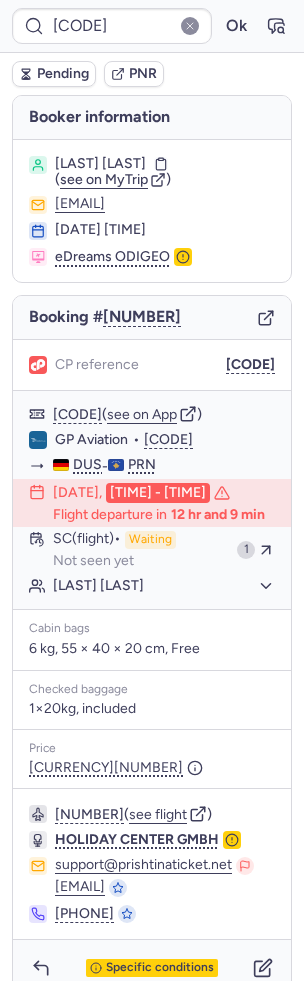 type on "CPANID" 